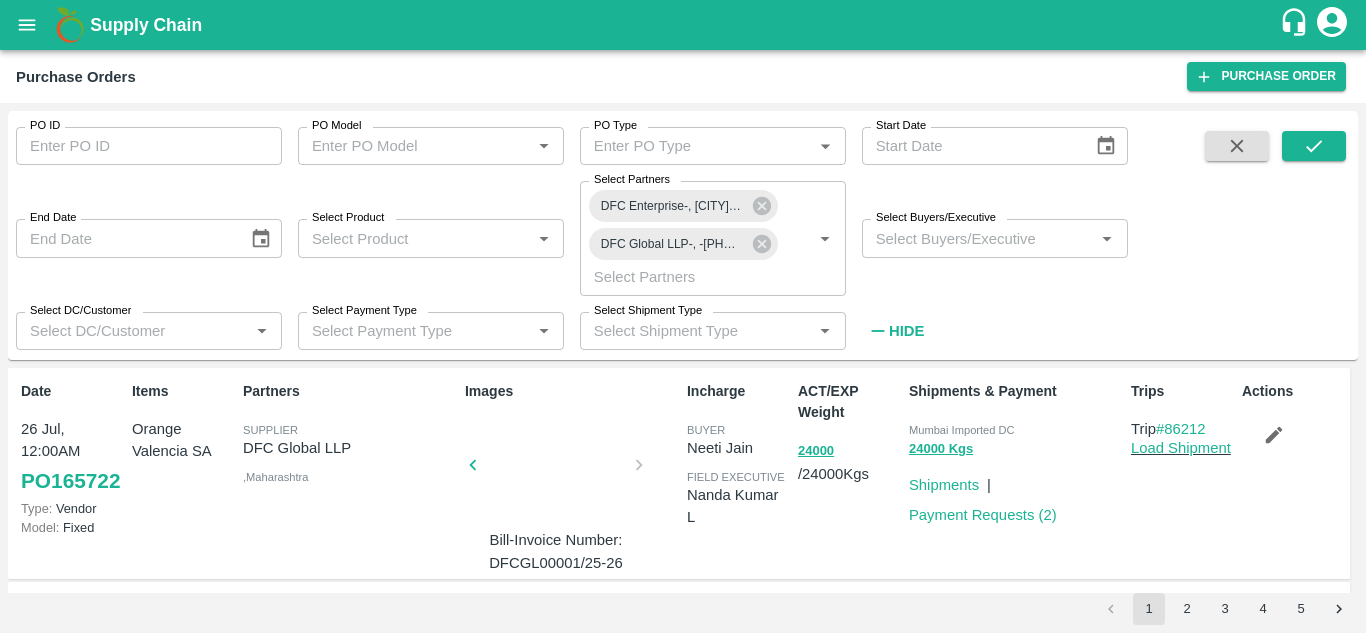 scroll, scrollTop: 0, scrollLeft: 0, axis: both 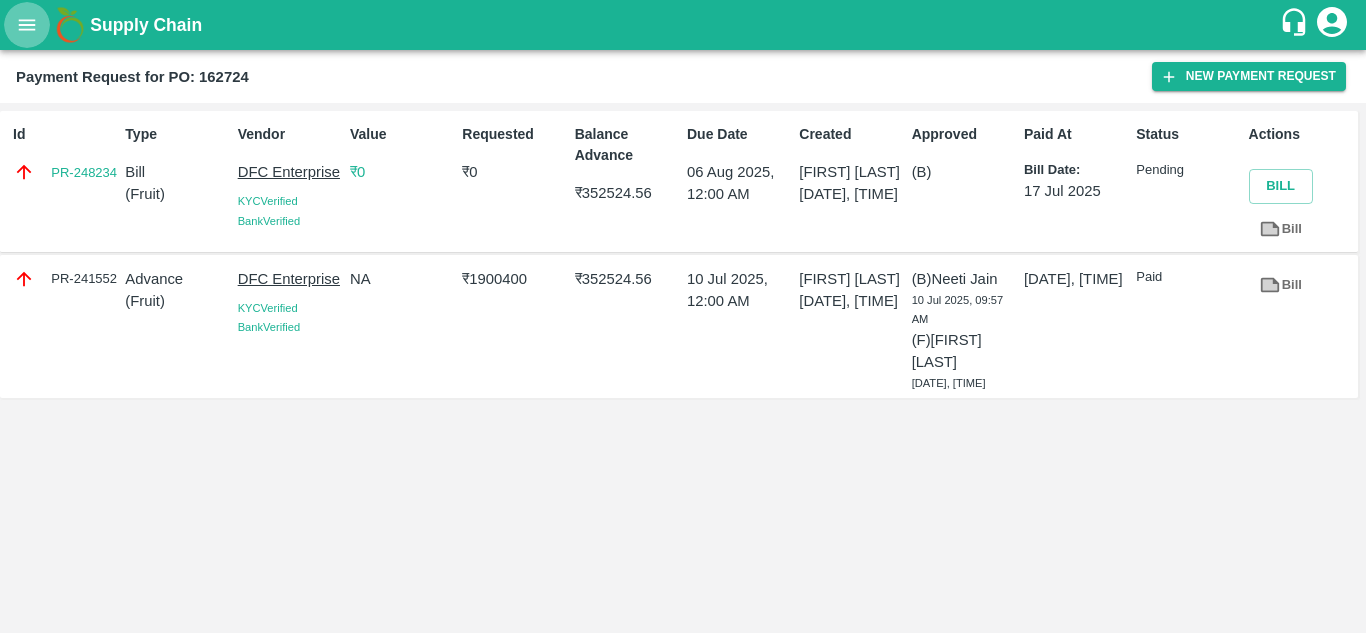 click 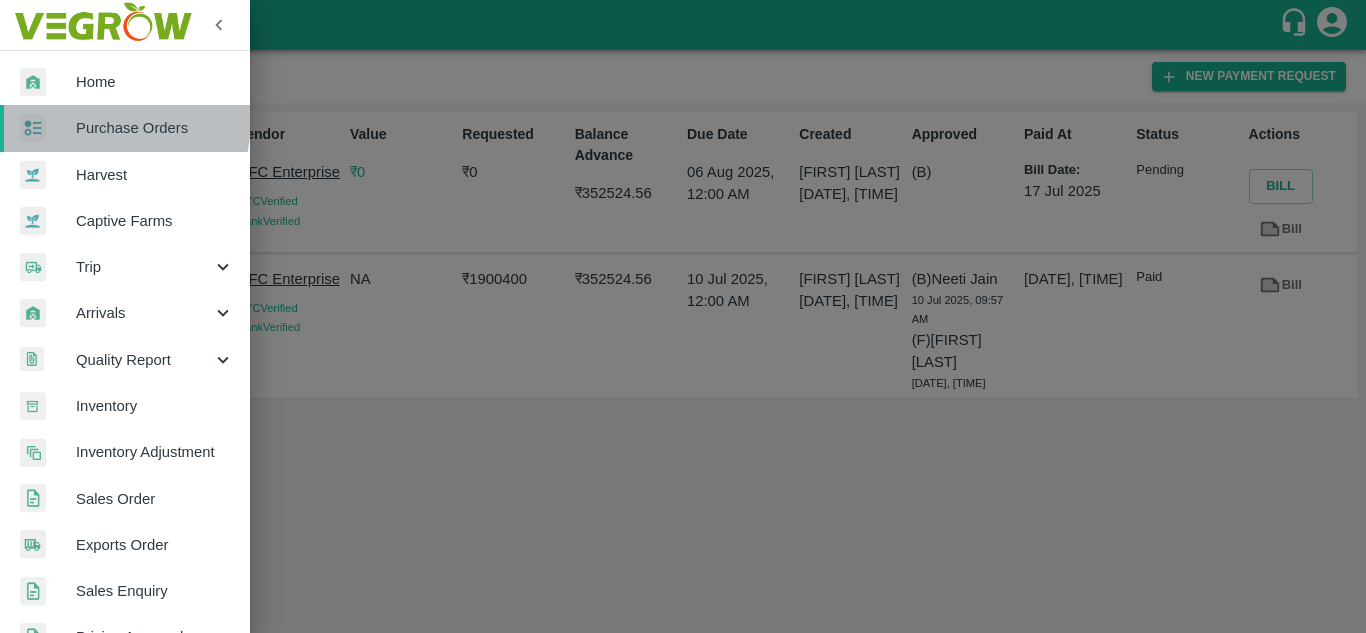 click on "Purchase Orders" at bounding box center [155, 128] 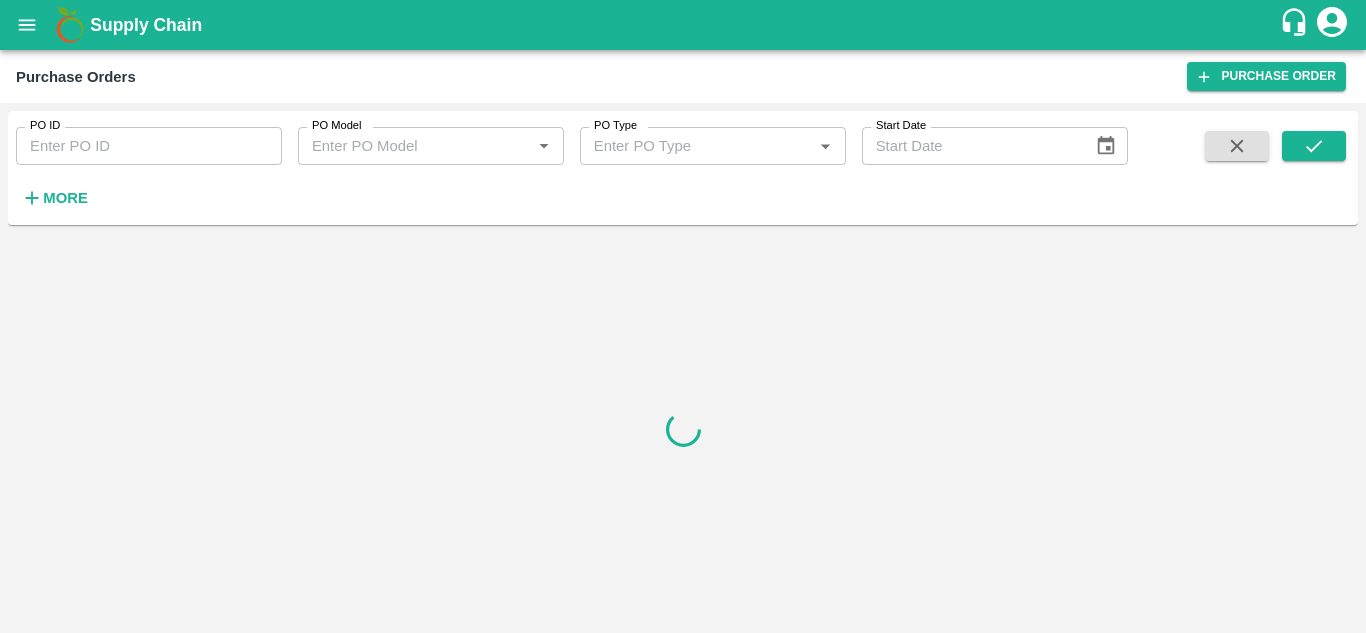 click on "More" at bounding box center (65, 198) 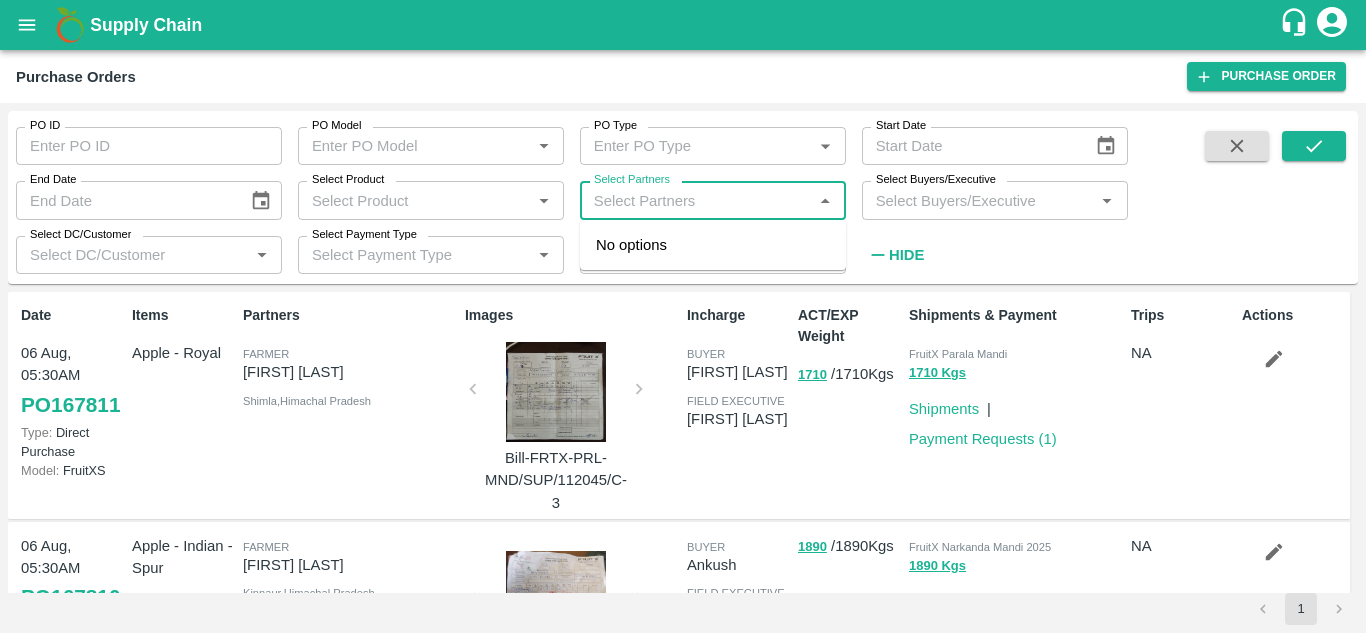 click on "Select Partners" at bounding box center [696, 200] 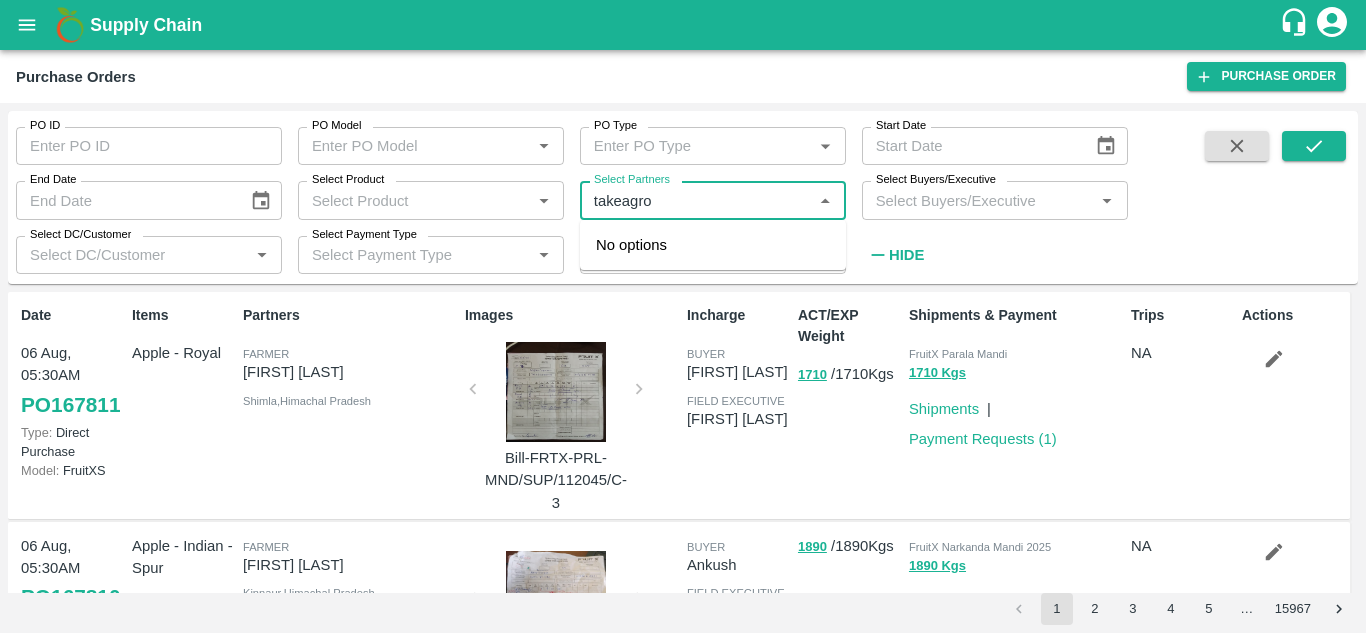 type on "takeagro" 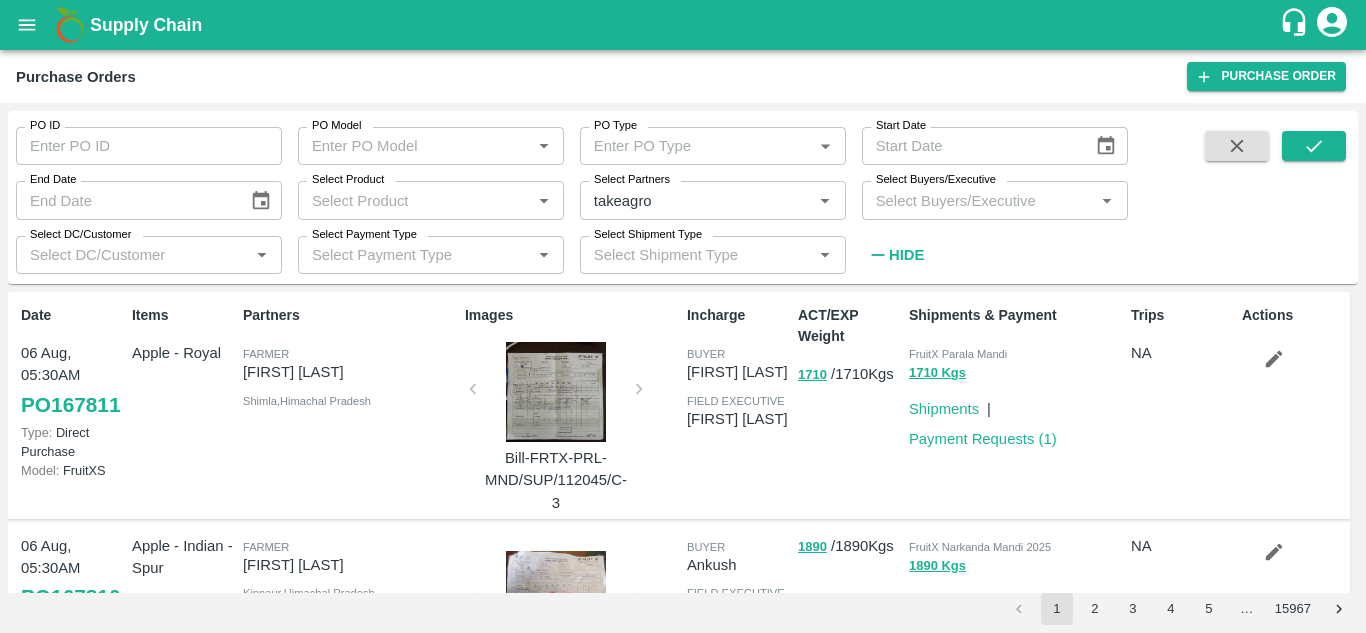 type 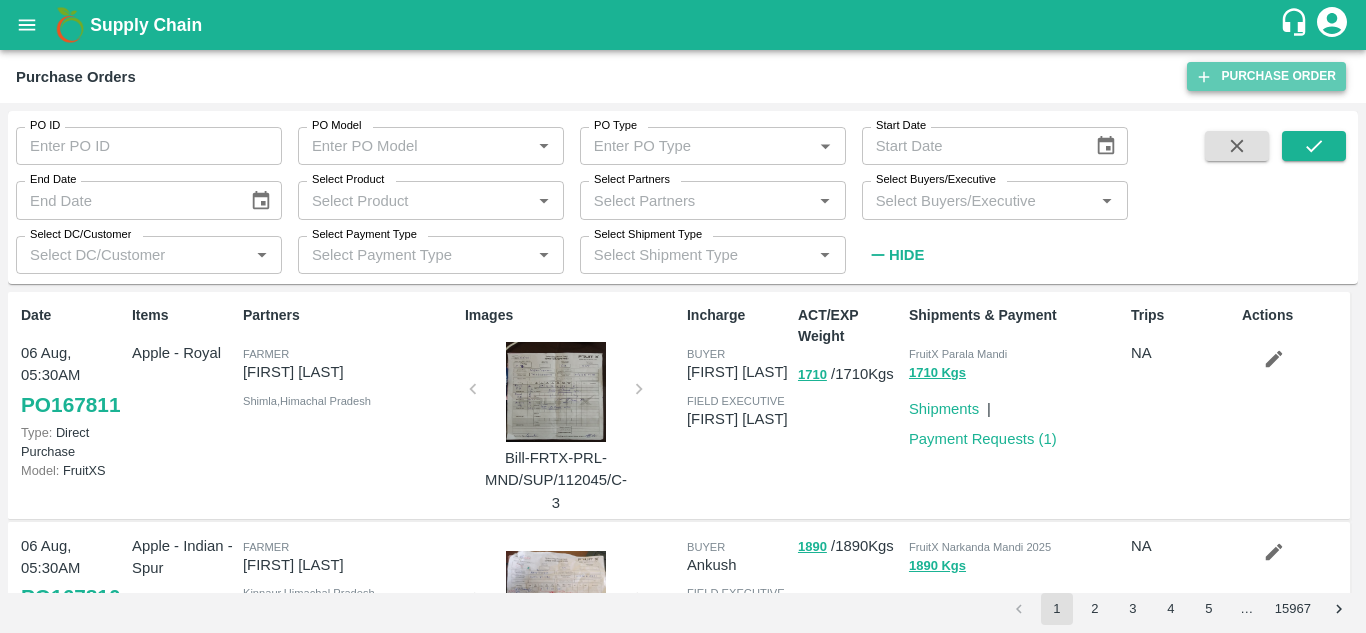 click on "Purchase Order" at bounding box center (1266, 76) 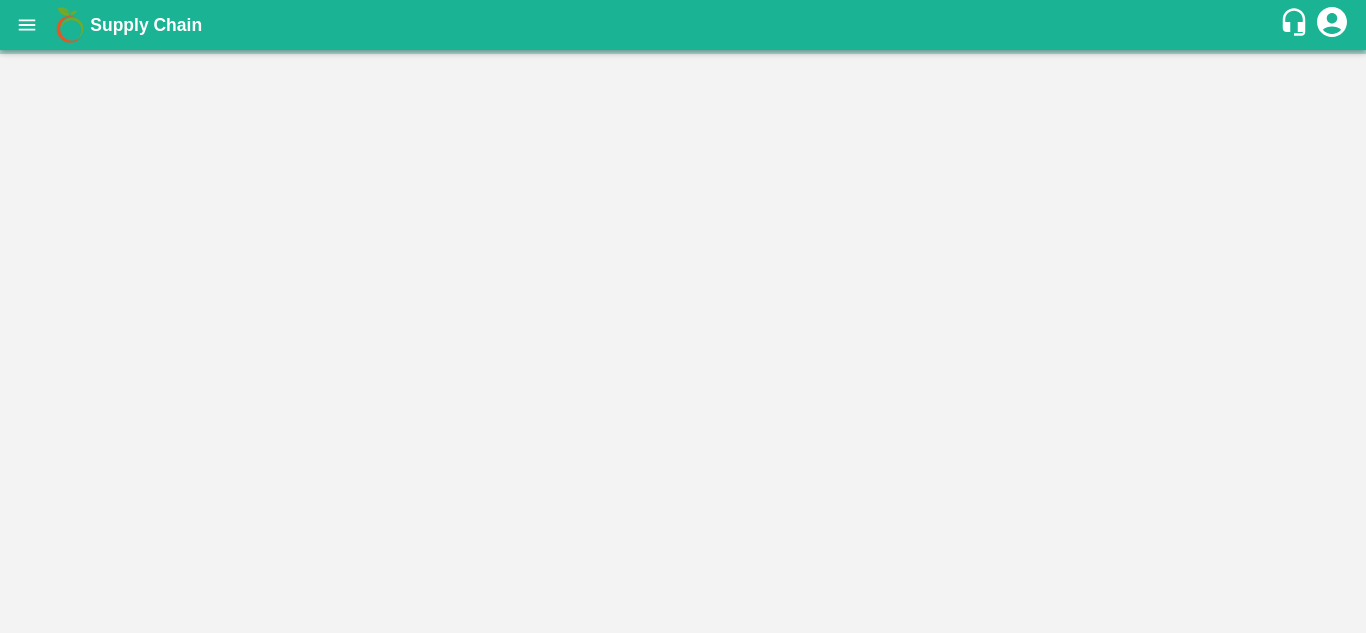 scroll, scrollTop: 0, scrollLeft: 0, axis: both 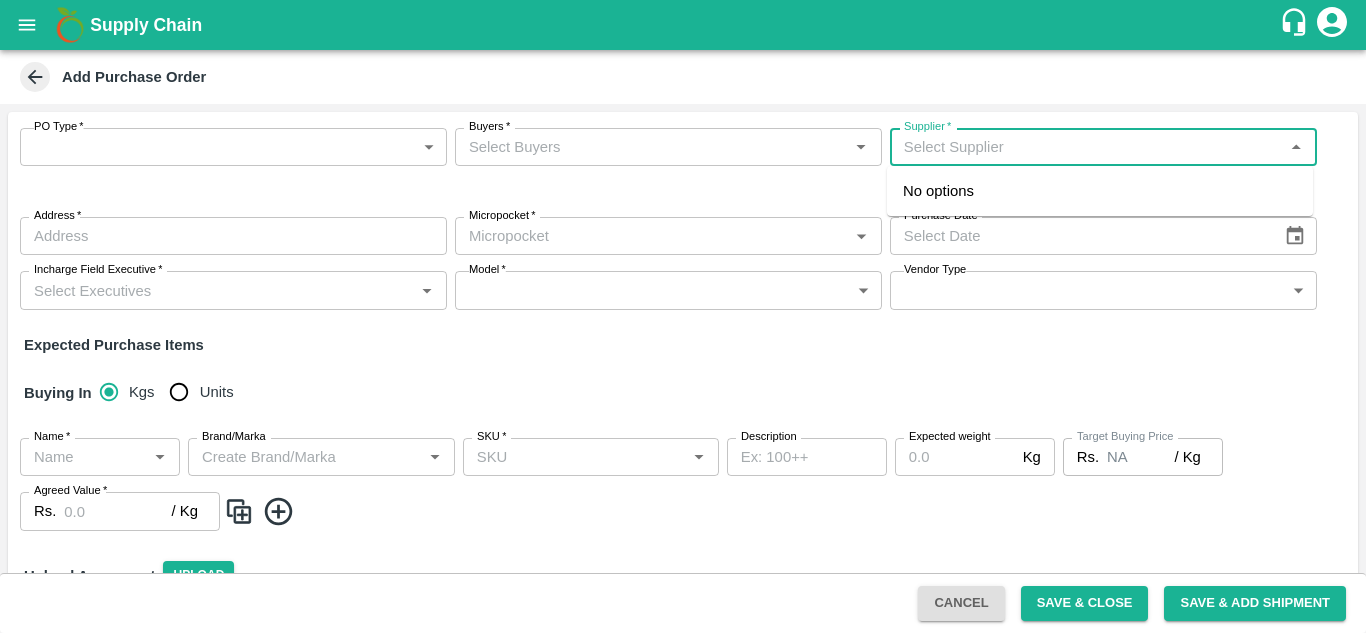 click on "Supplier   *" at bounding box center (1087, 147) 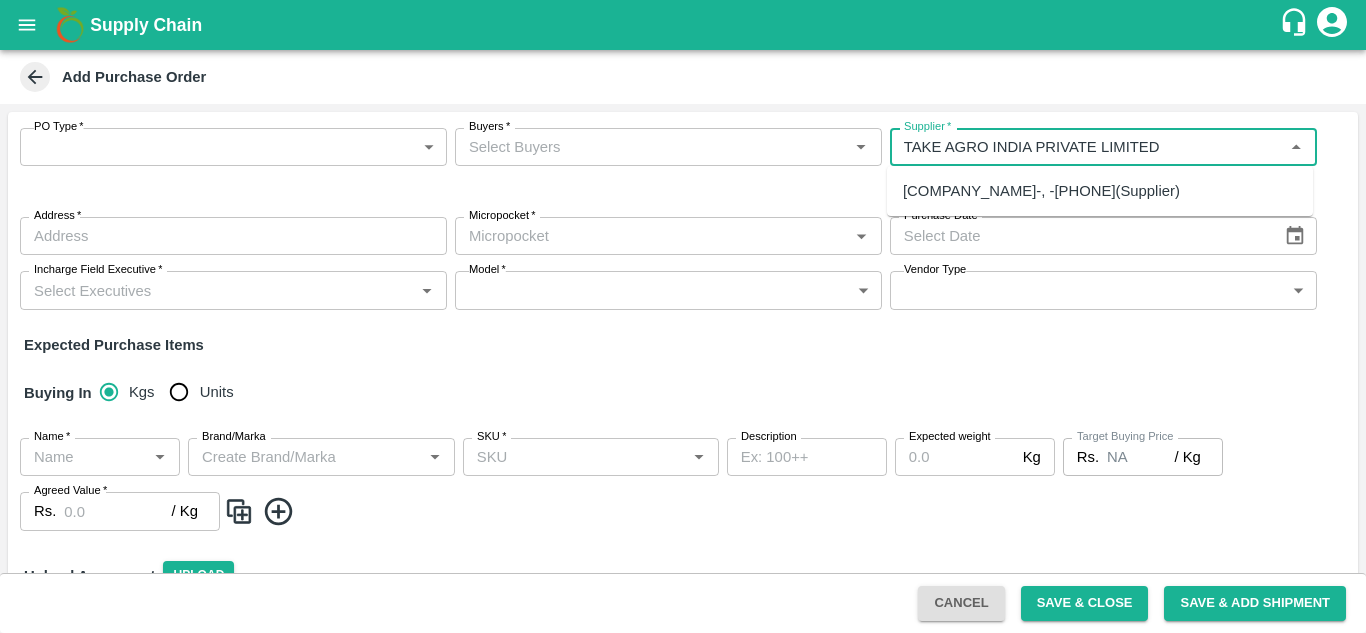 click on "TAKE AGRO INDIA PRIVATE LIMITED-, -9987895383(Supplier)" at bounding box center (1041, 191) 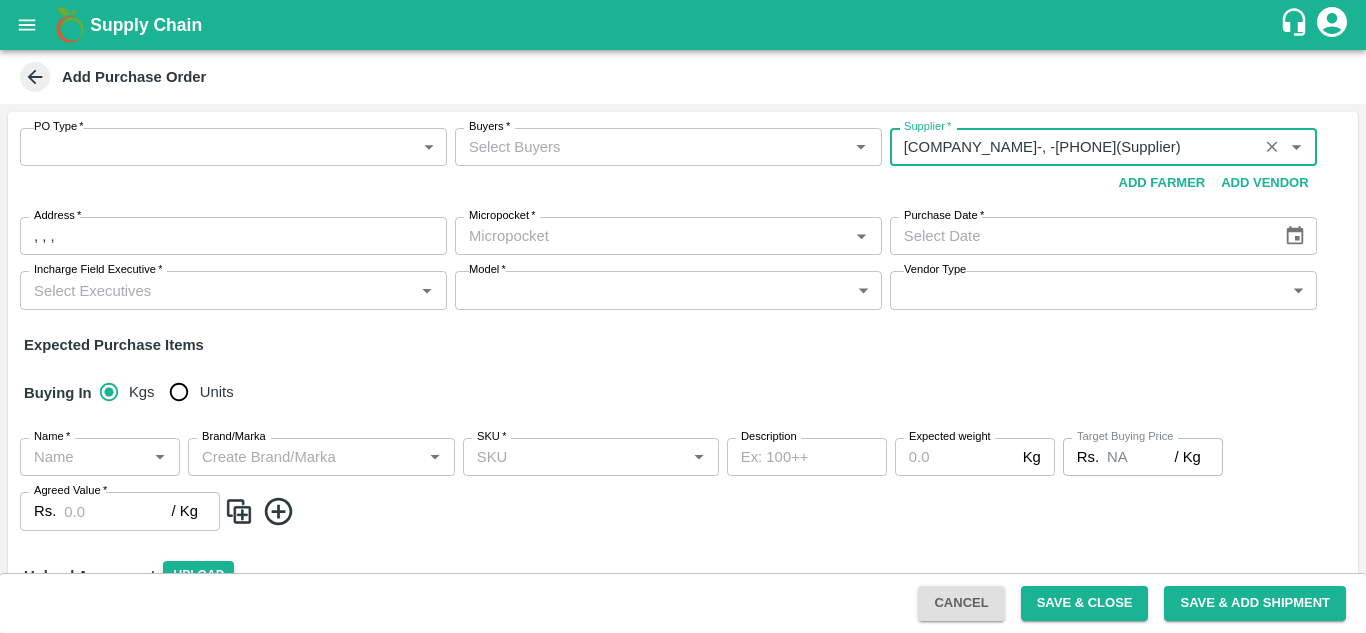 type on "TAKE AGRO INDIA PRIVATE LIMITED-, -9987895383(Supplier)" 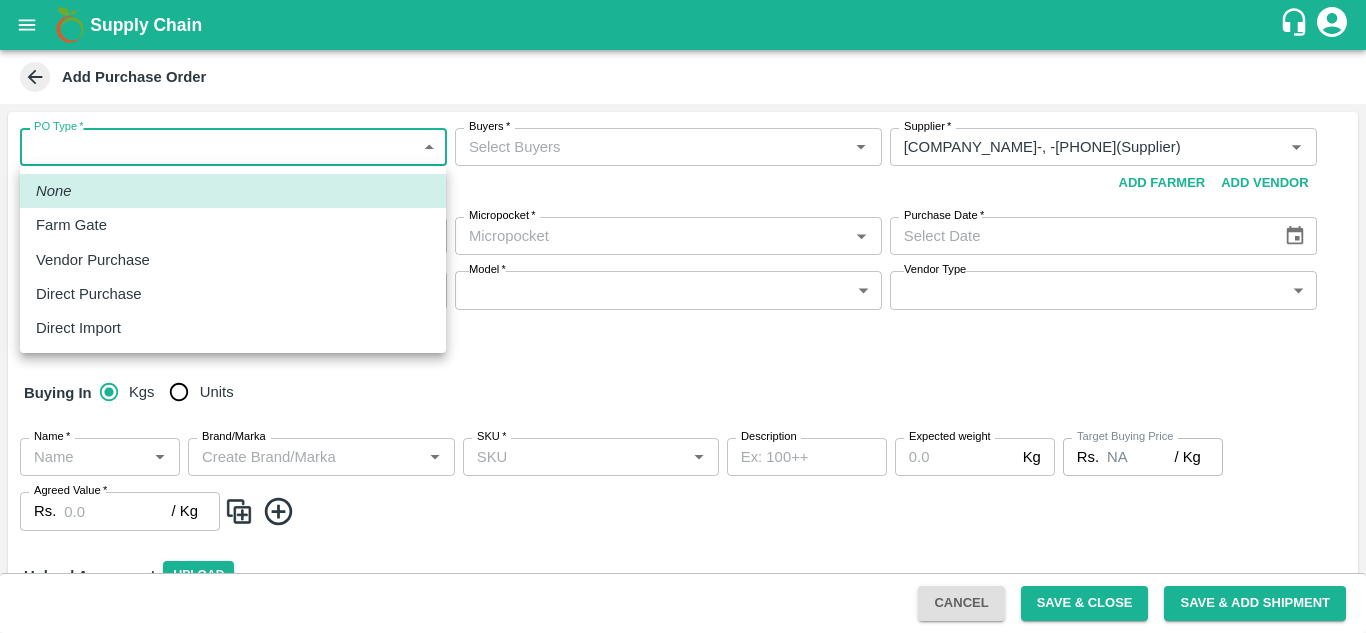click on "Supply Chain Add Purchase Order PO Type   * ​ PO Type Buyers   * Buyers   * Supplier   * Supplier   * Add Vendor Add Farmer Address   * , , , Address Micropocket   * Micropocket   * Purchase Date   * Purchase Date Incharge Field Executive   * Incharge Field Executive   * Model   * ​ Model Vendor Type ​ Vendor Type Expected Purchase Items Buying In Kgs Units Name   * Name   * Brand/Marka Brand/Marka SKU   * SKU   * Description x Description Expected weight Kg Expected weight Target Buying Price Rs. NA / Kg Target Buying Price Agreed Value   * Rs. / Kg Agreed Value Upload Agreement Upload Chute Percentage % Chute Percentage Cancel Save & Close Save & Add Shipment Mumbai Imported DC Bangalore Imported DC - Safal Market Delhi Imported DC MDC Bhubaneswar Bangalore DC MDC Cochin Modern Trade Bangalore DC Ahmedabad virtual imported DC Chennai DC Hyderabad DC B2R Bangalore  FruitX Delhi Direct Customer Hanshu Sharma Logout None Farm Gate Vendor Purchase Direct Purchase" at bounding box center [683, 316] 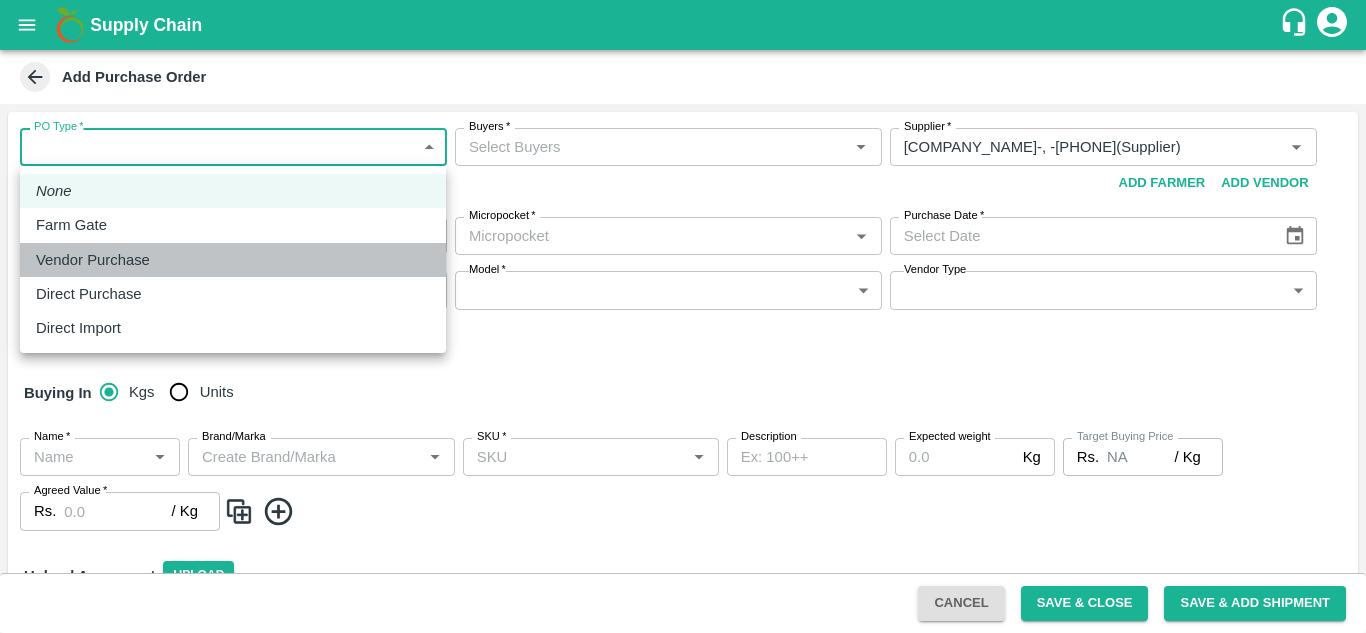 click on "Vendor Purchase" at bounding box center (233, 260) 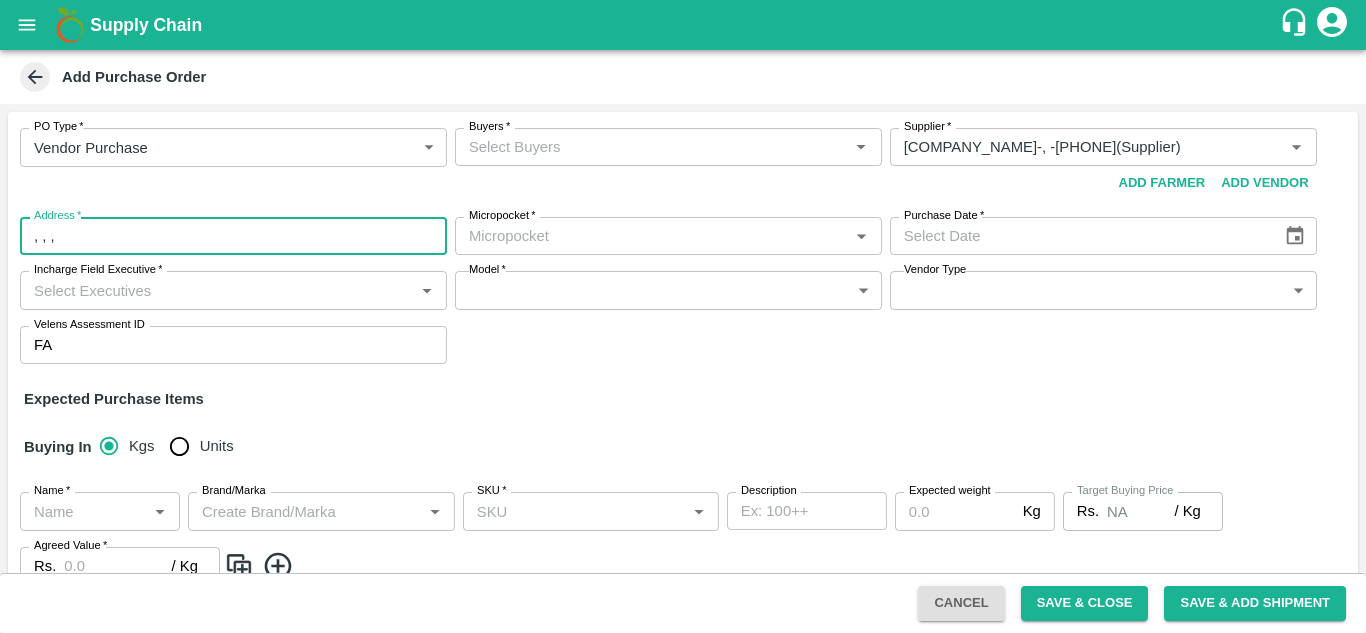 click on ", , ," at bounding box center [233, 236] 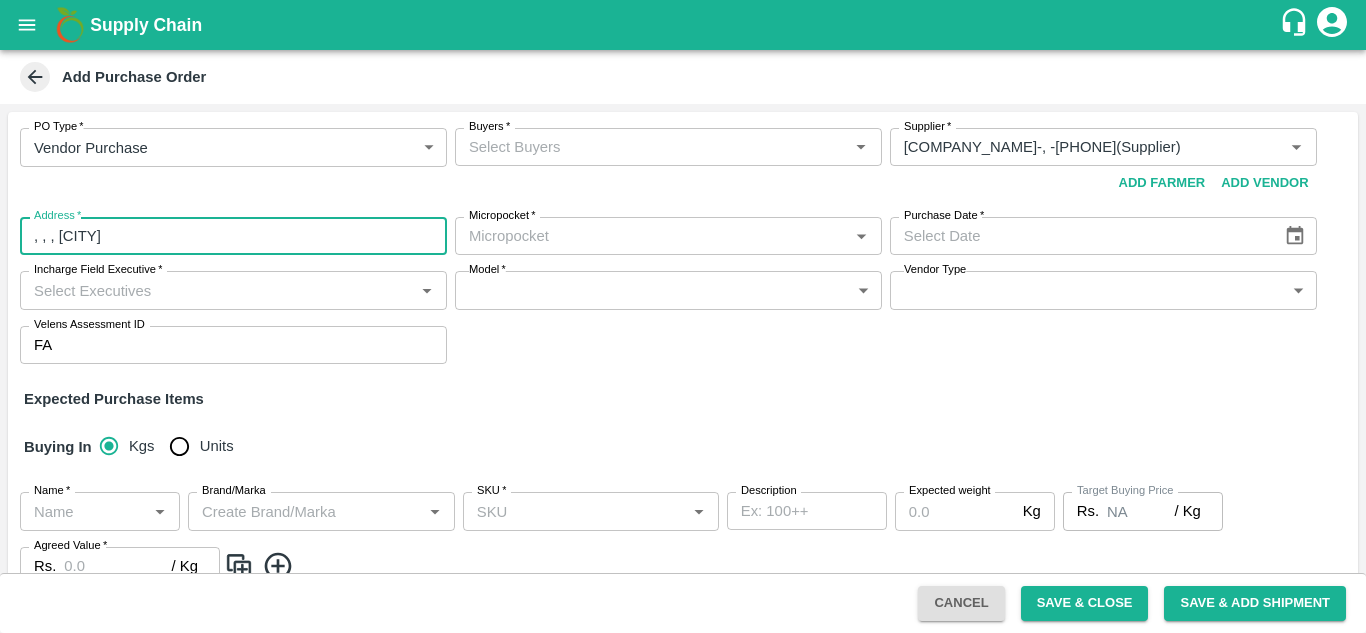 type on ", , , Mumbai" 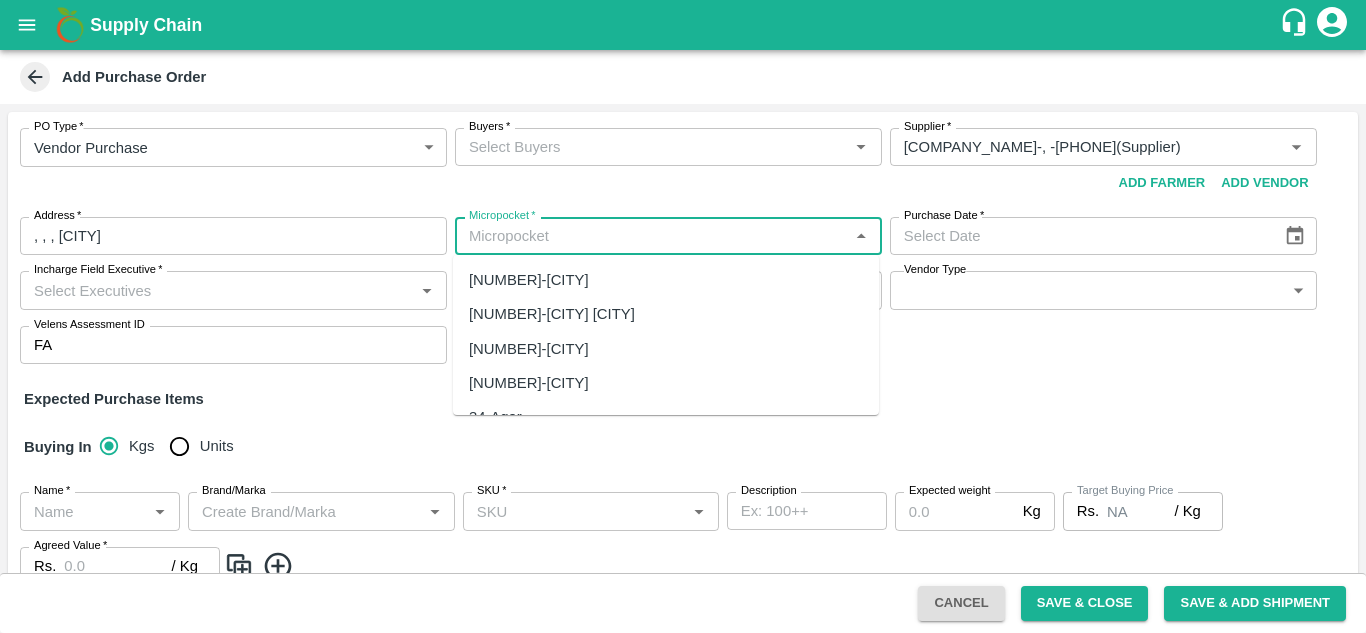 click on "Micropocket   *" at bounding box center (652, 236) 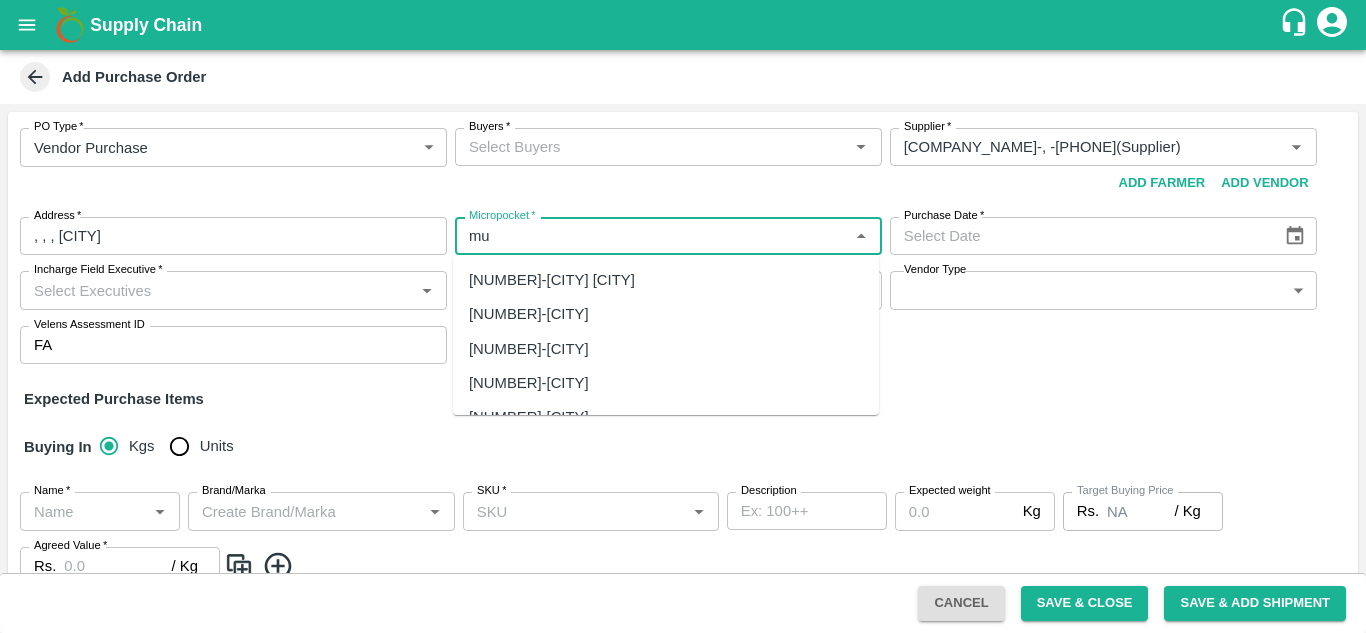 click on "82-Mumbai" at bounding box center (529, 349) 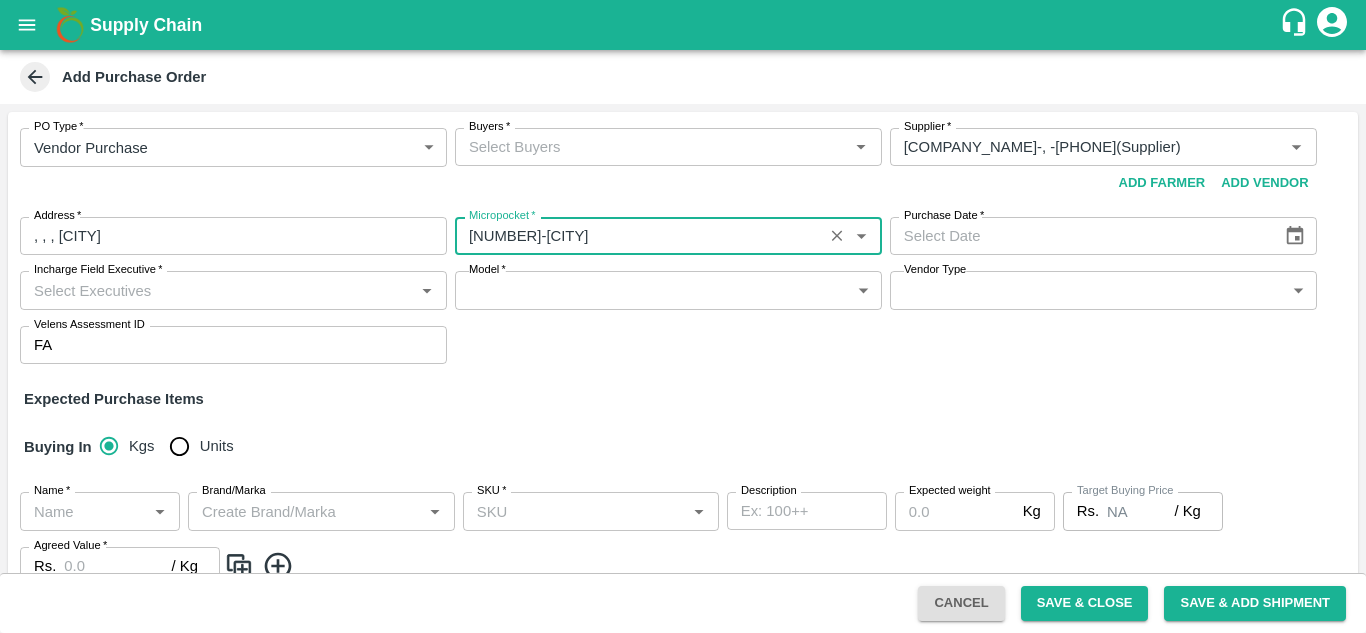 type on "82-Mumbai" 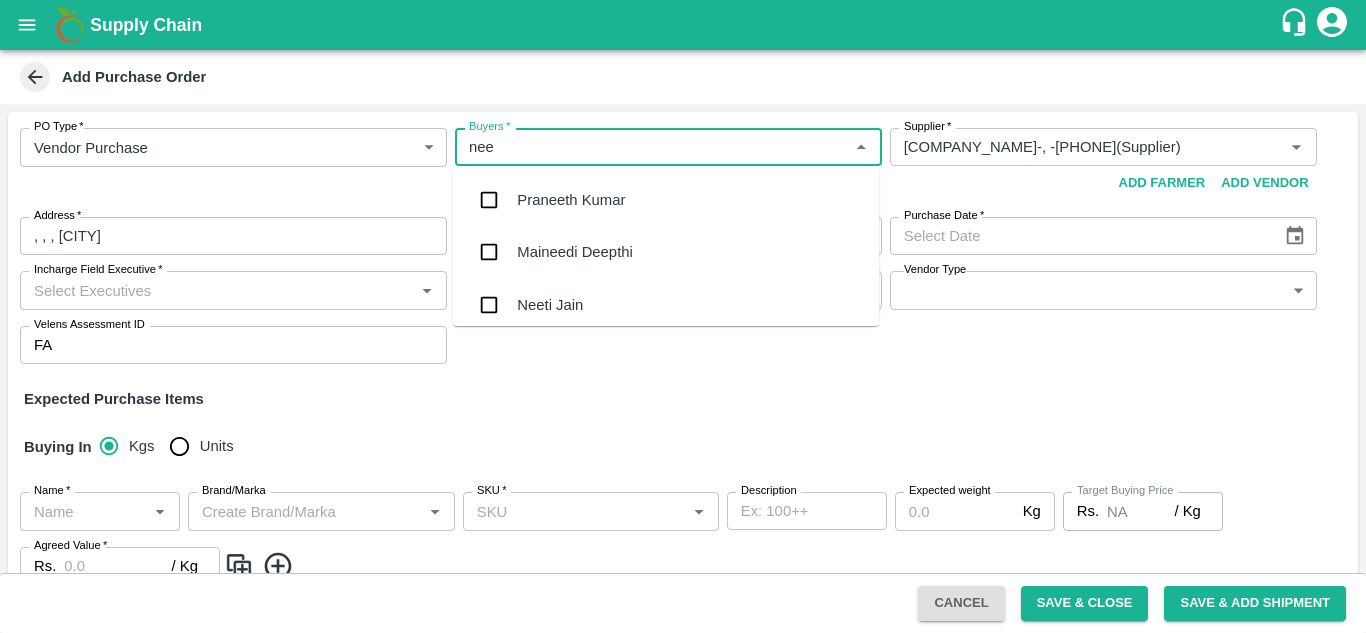 type on "neet" 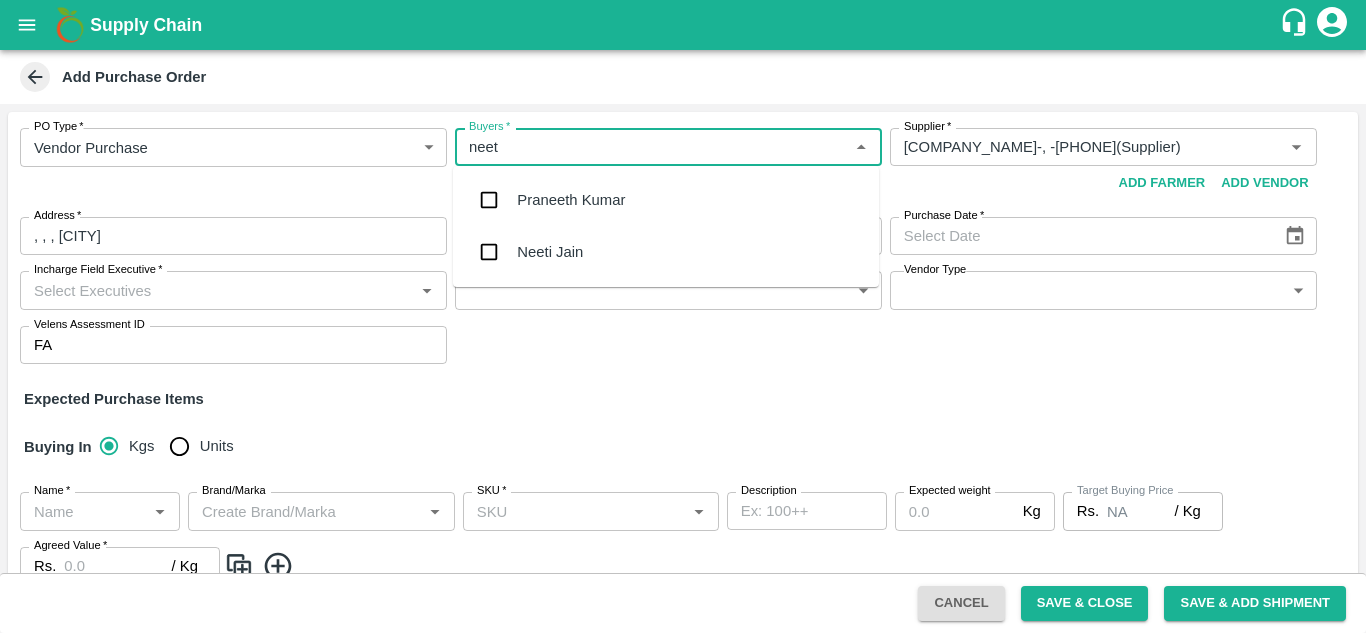 click on "Neeti Jain" at bounding box center (550, 252) 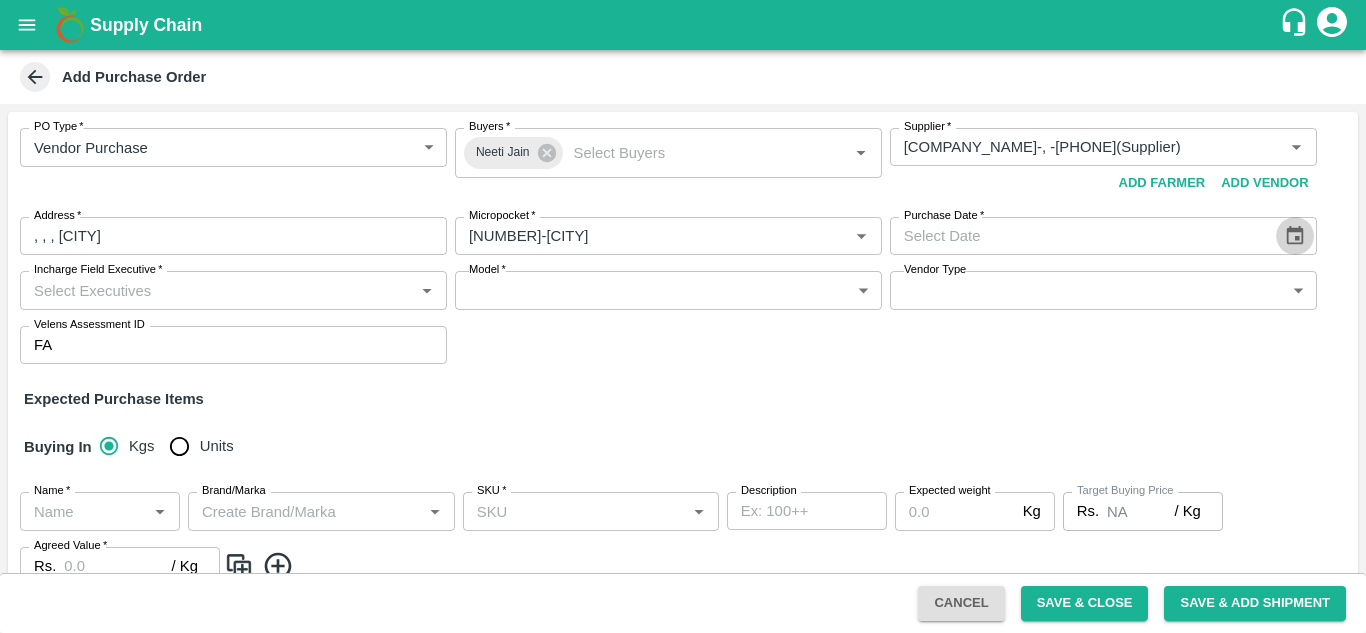 click at bounding box center [1295, 236] 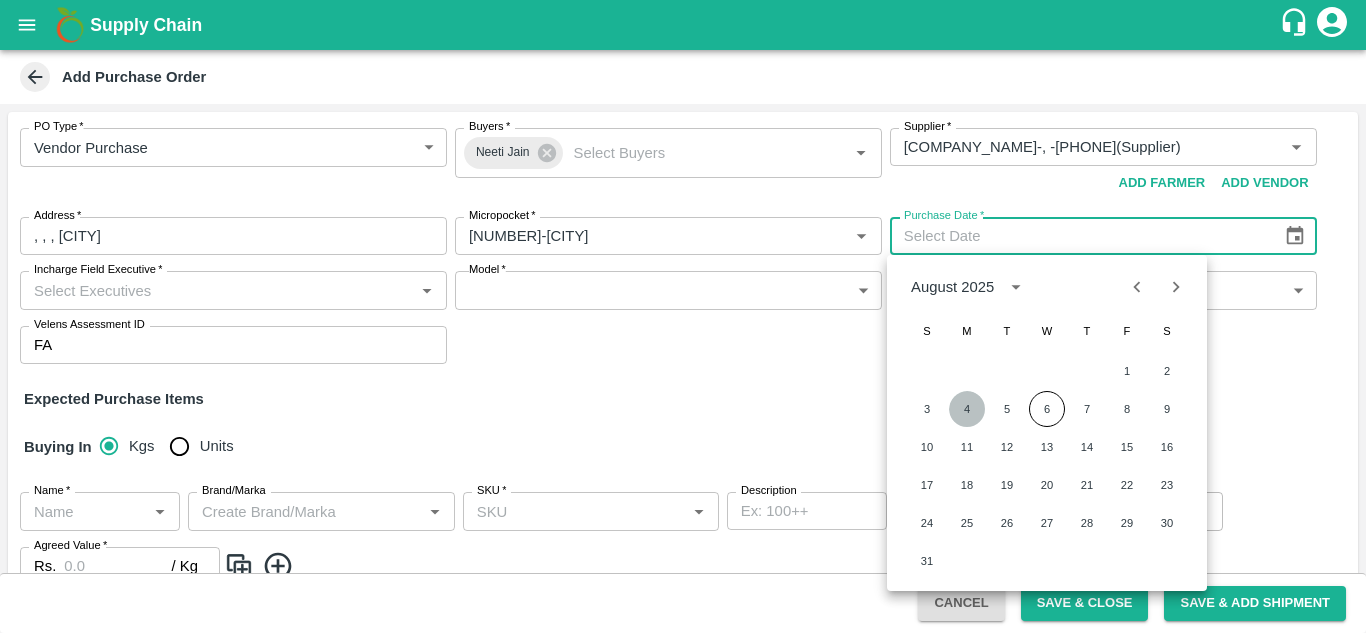 click on "4" at bounding box center [967, 409] 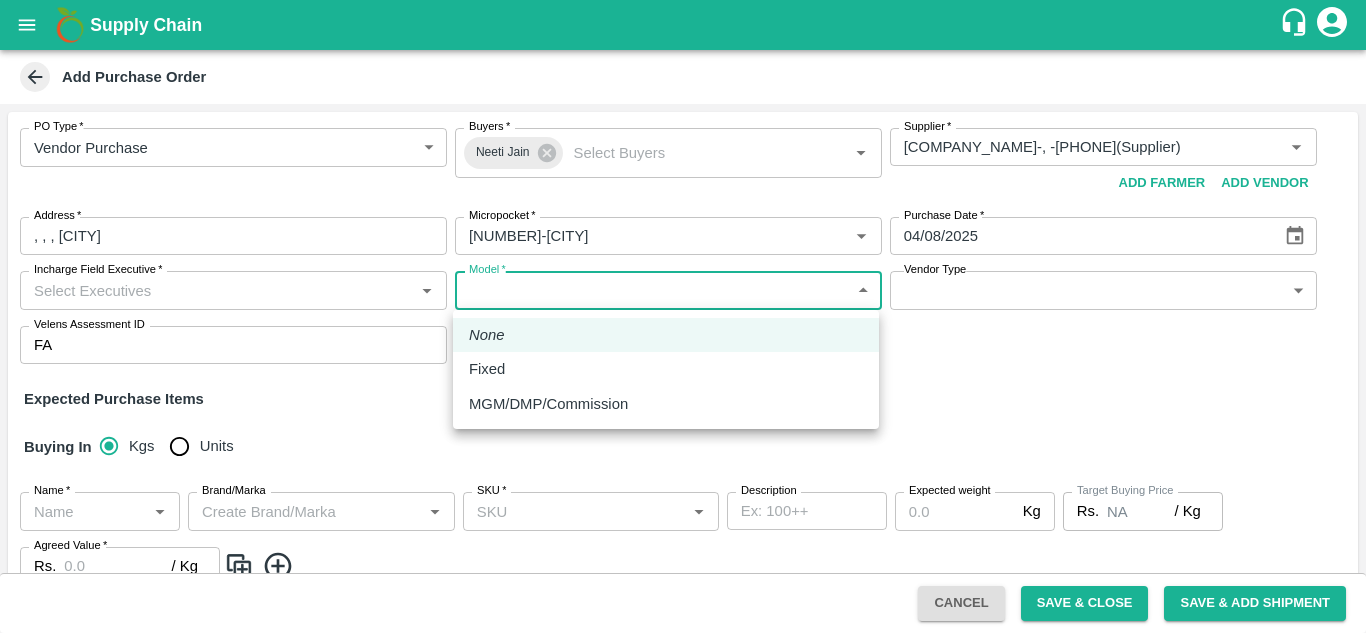 click on "Supply Chain Add Purchase Order PO Type   * Vendor Purchase 2 PO Type Buyers   * Neeti Jain  Buyers   * Supplier   * Supplier   * Add Vendor Add Farmer Address   * , , , Mumbai Address Micropocket   * Micropocket   * Purchase Date   * 04/08/2025 Purchase Date Incharge Field Executive   * Incharge Field Executive   * Model   * ​ Model Vendor Type ​ Vendor Type Velens Assessment ID FA Velens Assessment ID Expected Purchase Items Buying In Kgs Units Name   * Name   * Brand/Marka Brand/Marka SKU   * SKU   * Description x Description Expected weight Kg Expected weight Target Buying Price Rs. NA / Kg Target Buying Price Agreed Value   * Rs. / Kg Agreed Value Upload Agreement Upload Chute Percentage % Chute Percentage Cancel Save & Close Save & Add Shipment Mumbai Imported DC Bangalore Imported DC - Safal Market Delhi Imported DC MDC Bhubaneswar Bangalore DC MDC Cochin Modern Trade Bangalore DC Ahmedabad virtual imported DC Chennai DC Hyderabad DC B2R Bangalore  FruitX Delhi" at bounding box center (683, 316) 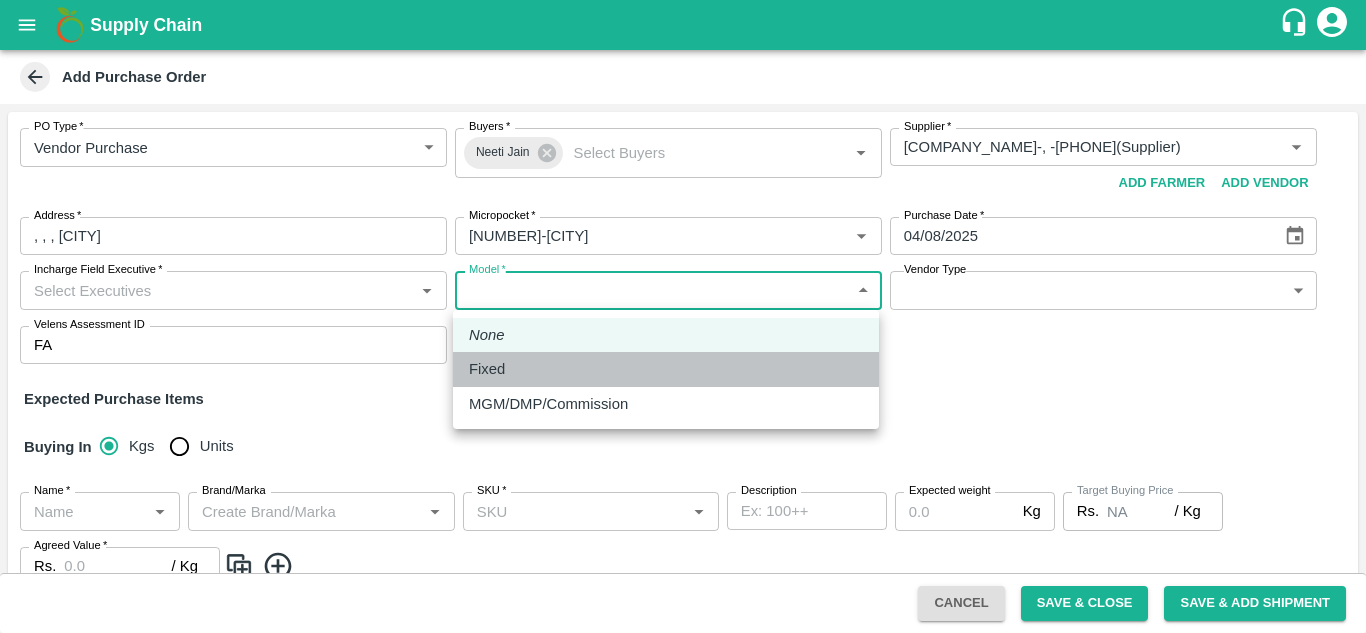 click on "Fixed" at bounding box center (487, 369) 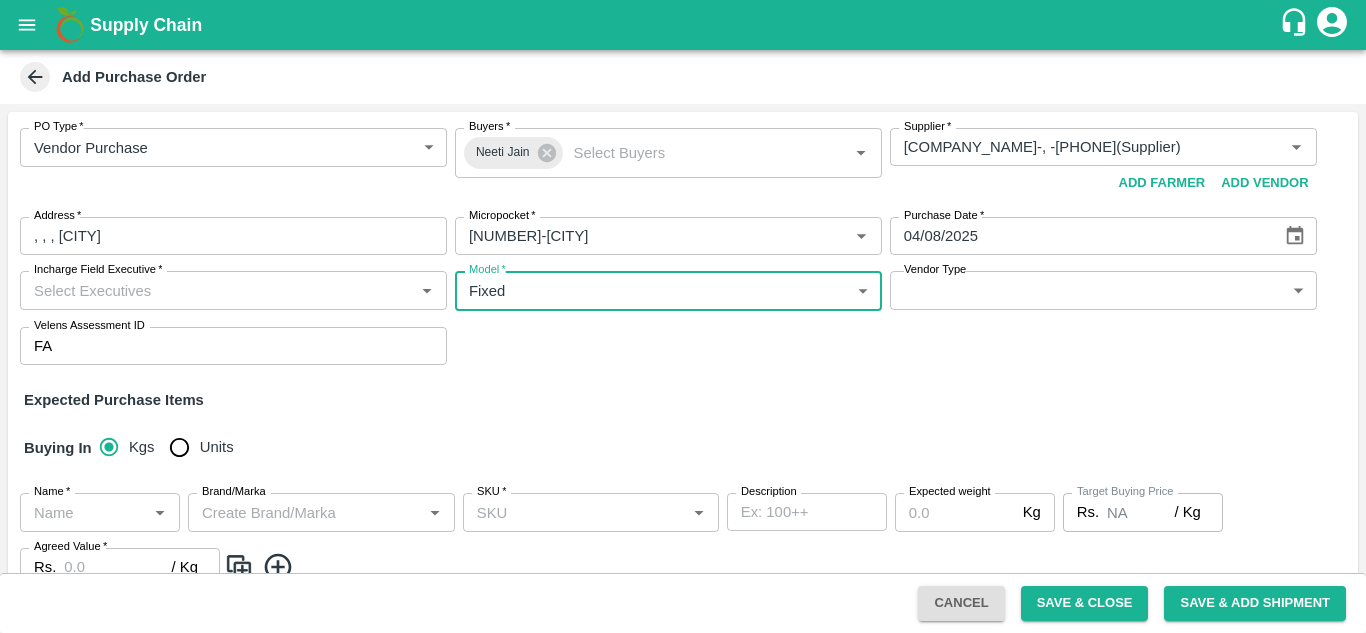 click on "Incharge Field Executive   *" at bounding box center [217, 290] 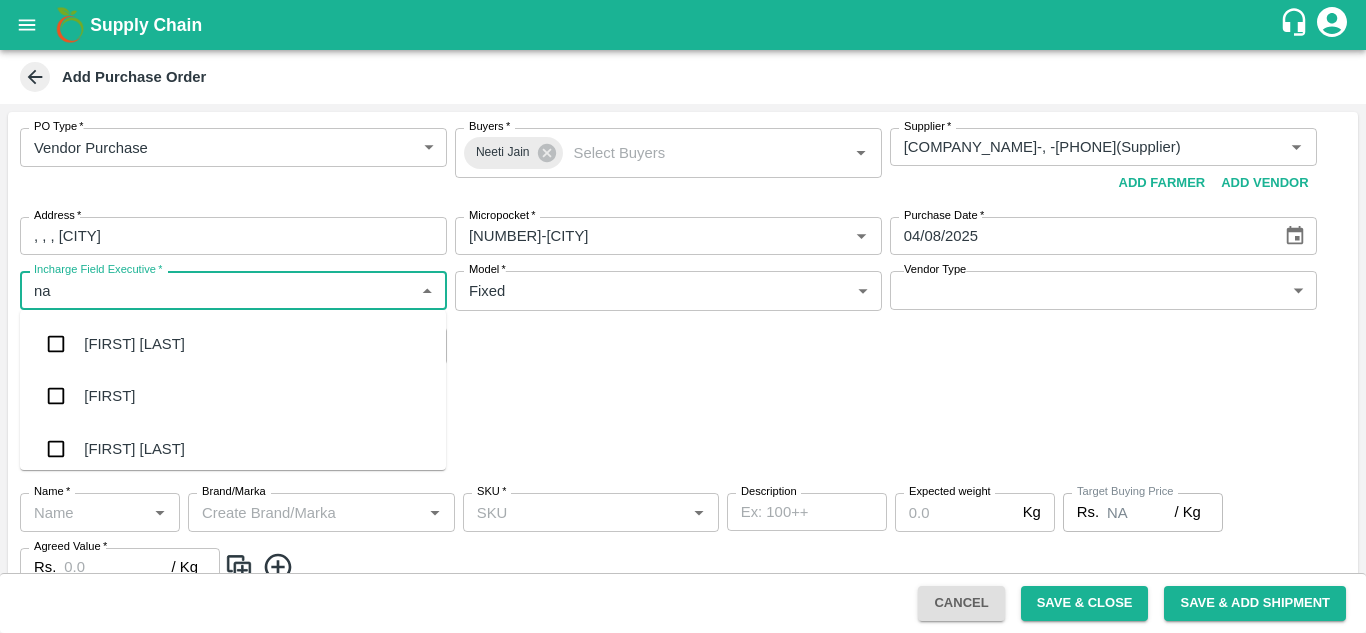 type on "nan" 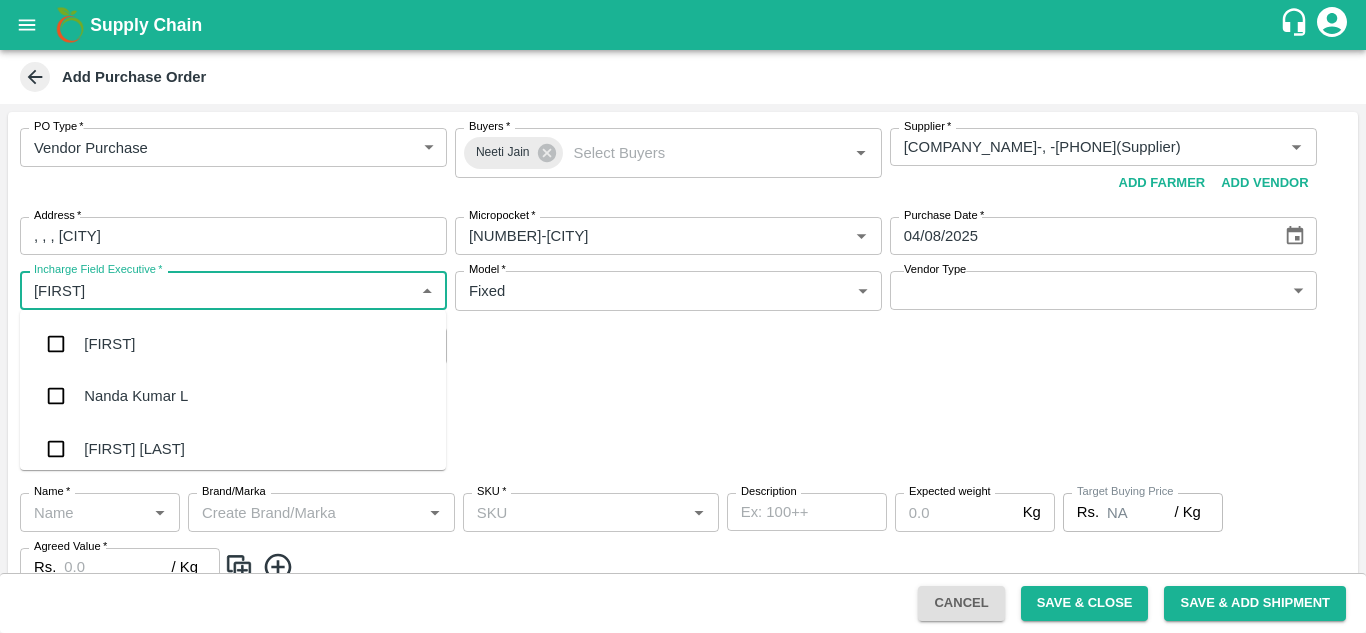 click on "Nanda Kumar L" at bounding box center (136, 396) 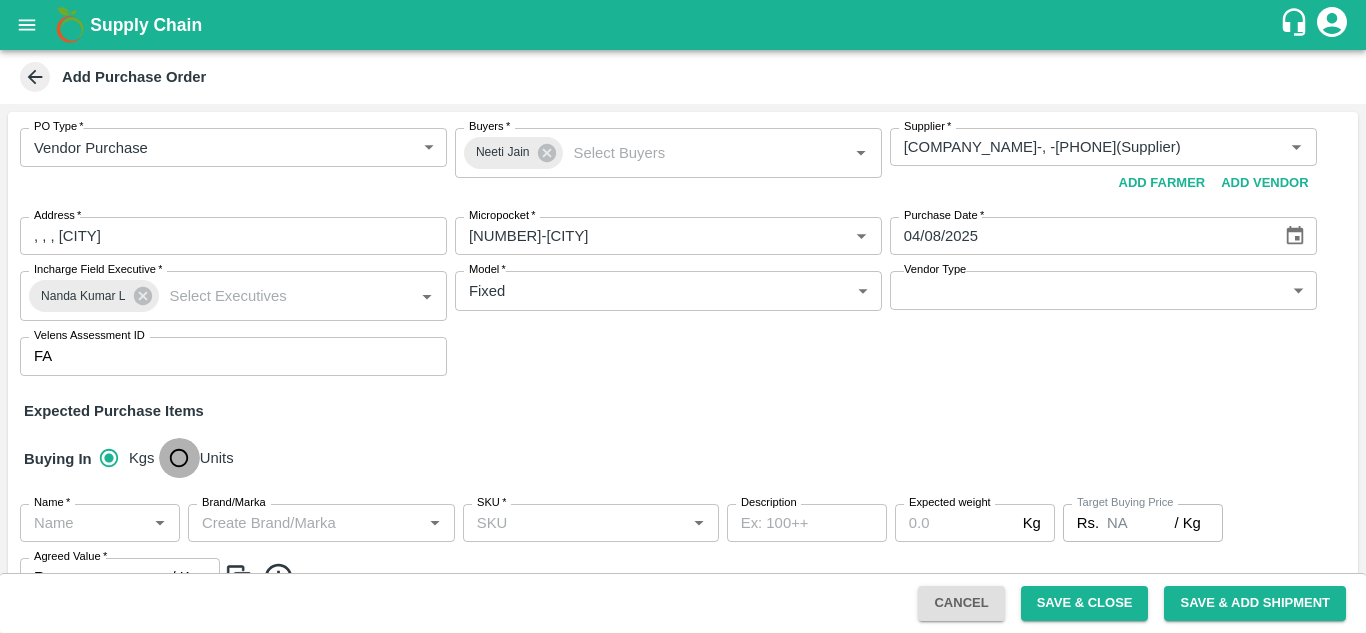 click on "Units" at bounding box center [179, 458] 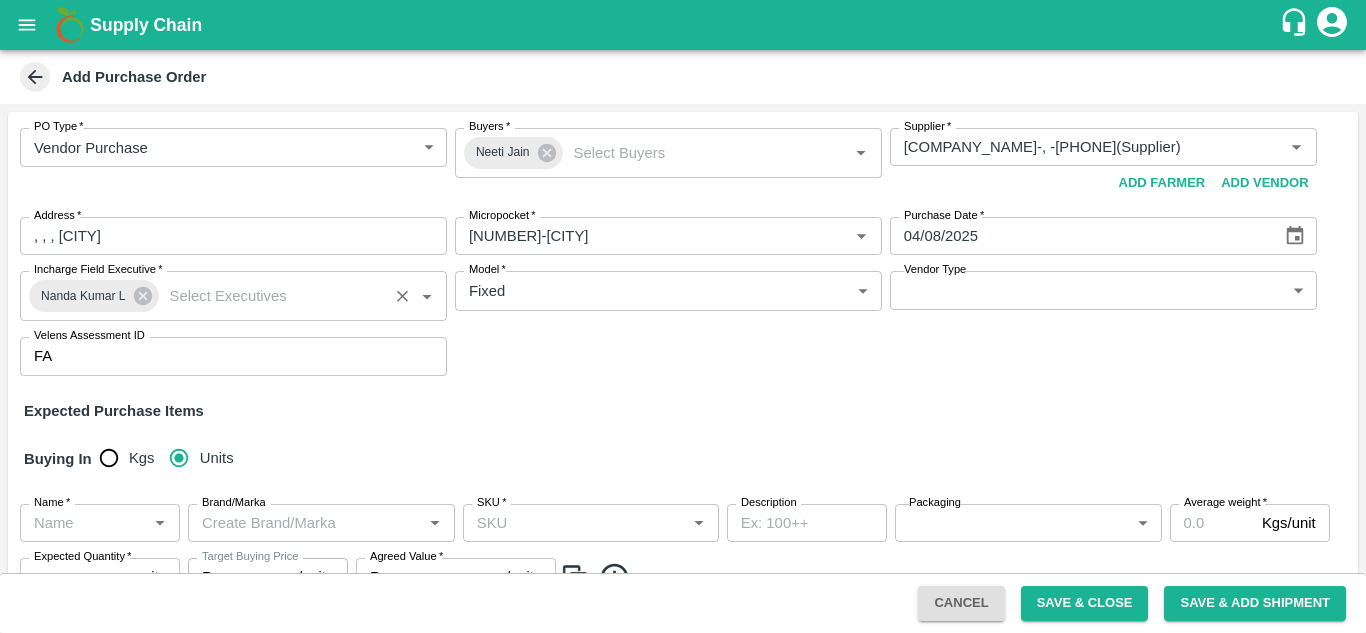 scroll, scrollTop: 176, scrollLeft: 0, axis: vertical 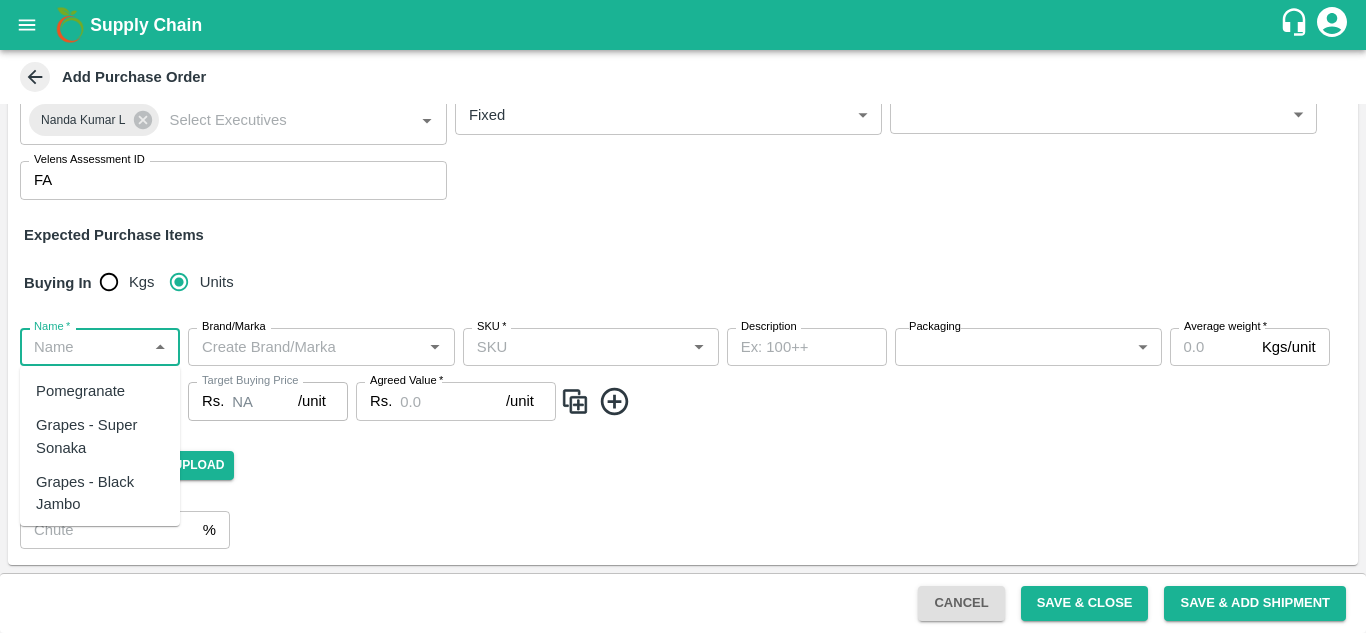 click on "Name   *" at bounding box center [83, 347] 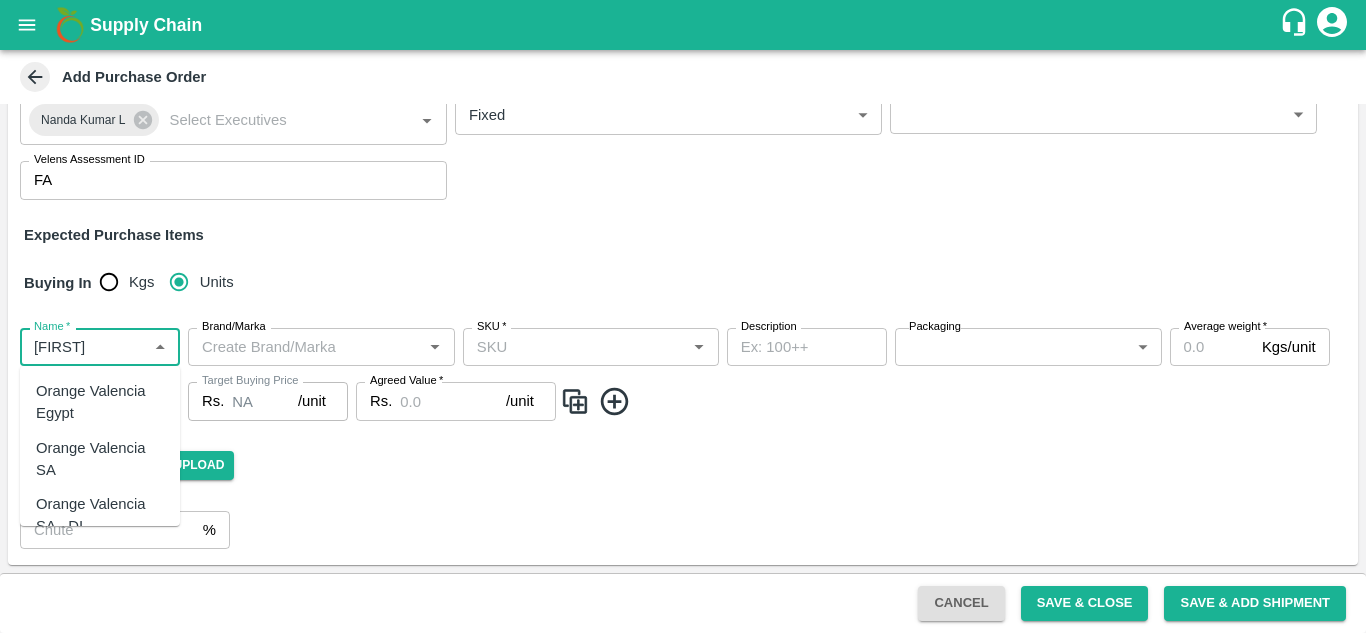 click on "Orange Valencia SA" at bounding box center [100, 459] 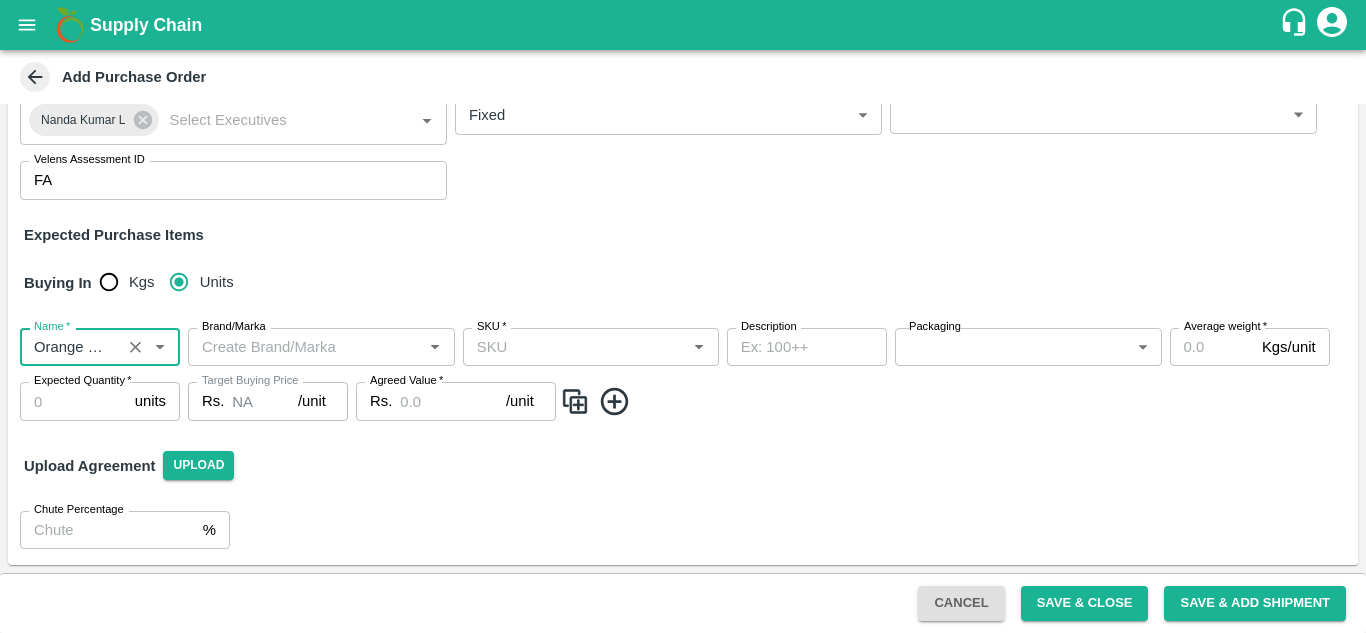 type on "Orange Valencia SA" 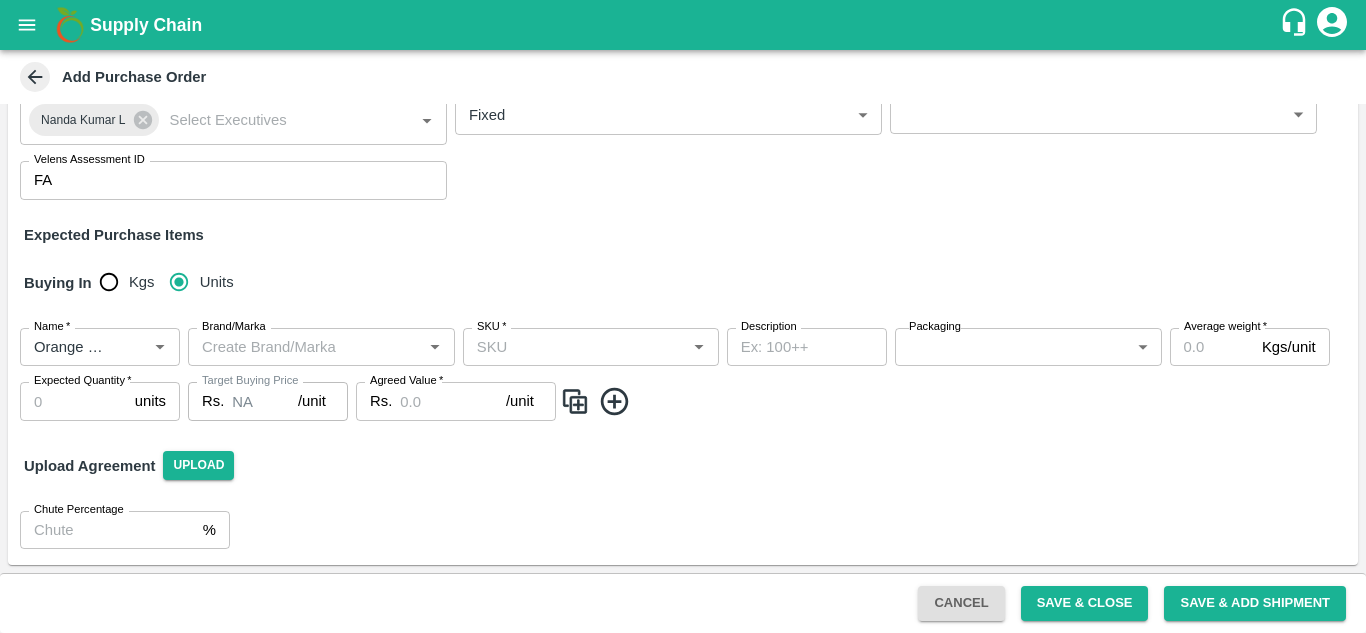 click at bounding box center [575, 401] 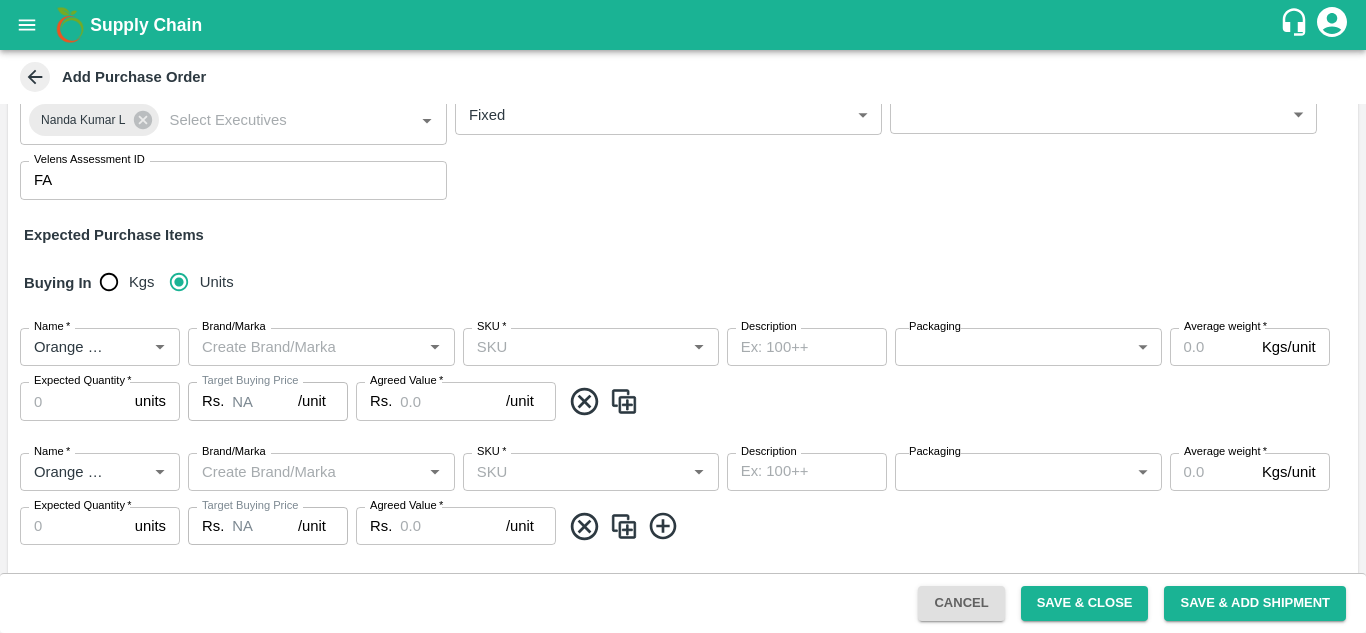 click on "SKU   *" at bounding box center [574, 347] 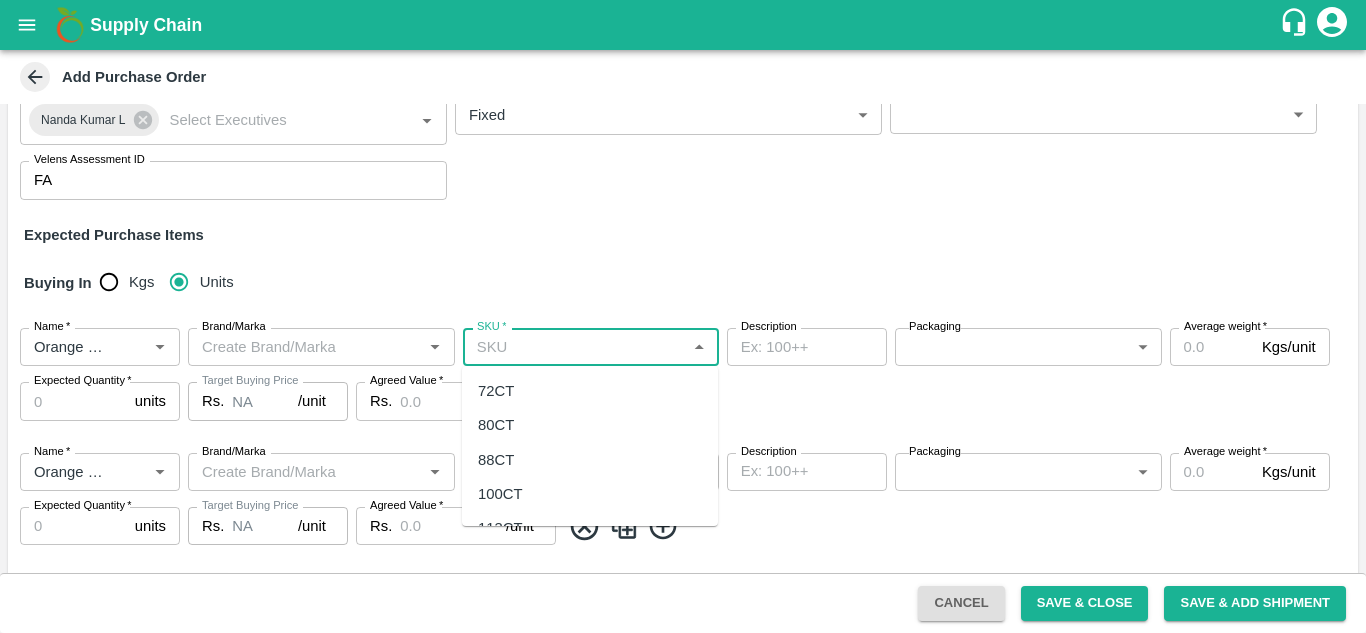 click on "72CT" at bounding box center [590, 391] 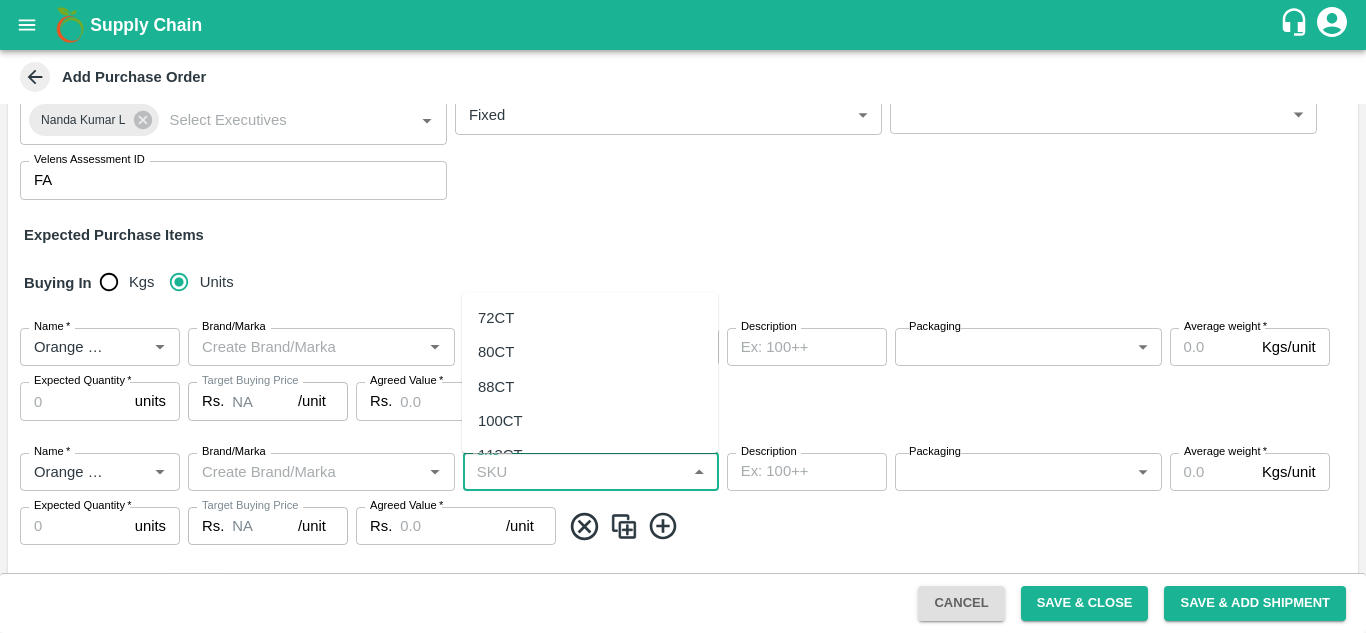 click on "SKU   *" at bounding box center [574, 472] 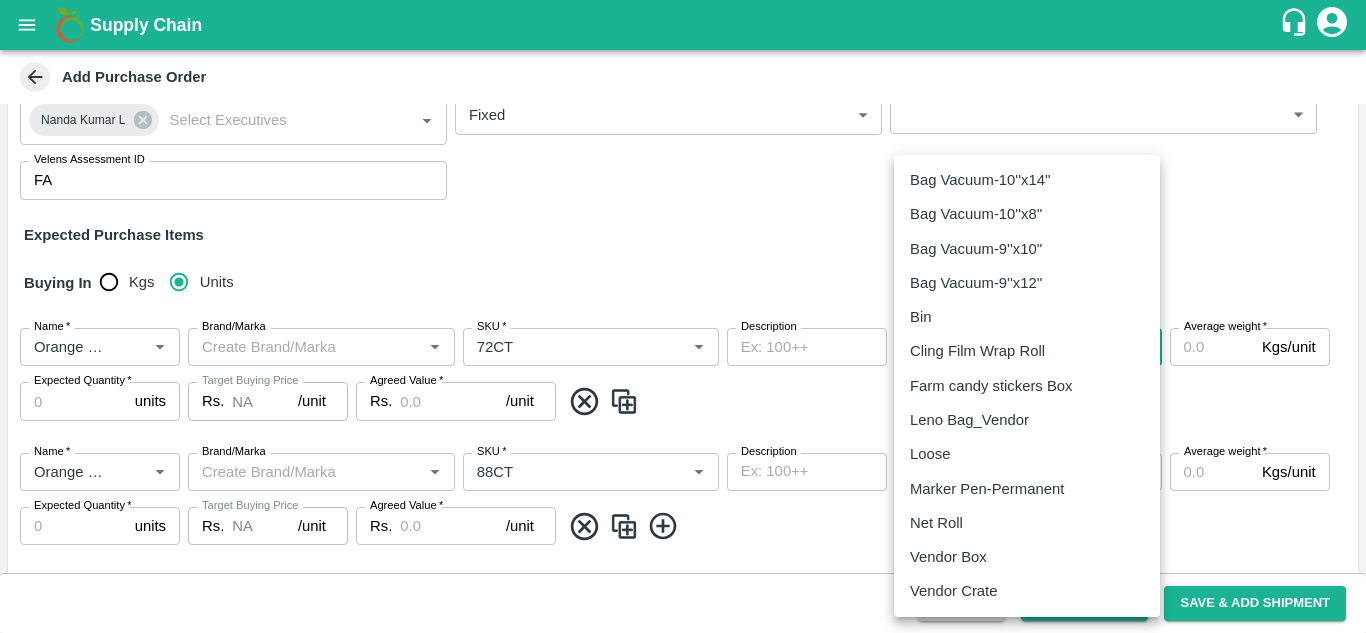 click on "Supply Chain Add Purchase Order PO Type   * Vendor Purchase 2 PO Type Buyers   * Neeti Jain  Buyers   * Supplier   * Supplier   * Add Vendor Add Farmer Address   * , , , Mumbai Address Micropocket   * Micropocket   * Purchase Date   * 04/08/2025 Purchase Date Incharge Field Executive   * Nanda Kumar L Incharge Field Executive   * Model   * Fixed Fixed Model Vendor Type ​ Vendor Type Velens Assessment ID FA Velens Assessment ID Expected Purchase Items Buying In Kgs Units Name   * Name   * Brand/Marka Brand/Marka SKU   * SKU   * Description x Description Packaging ​ Packaging Average weight   * Kgs/unit Average weight Expected Quantity   * units Expected Quantity Target Buying Price Rs. NA /unit Target Buying Price Agreed Value   * Rs. /unit Agreed Value Name   * Name   * Brand/Marka Brand/Marka SKU   * SKU   * Description x Description Packaging ​ Packaging Average weight   * Kgs/unit Average weight Expected Quantity   * units Expected Quantity Rs. NA" at bounding box center (683, 316) 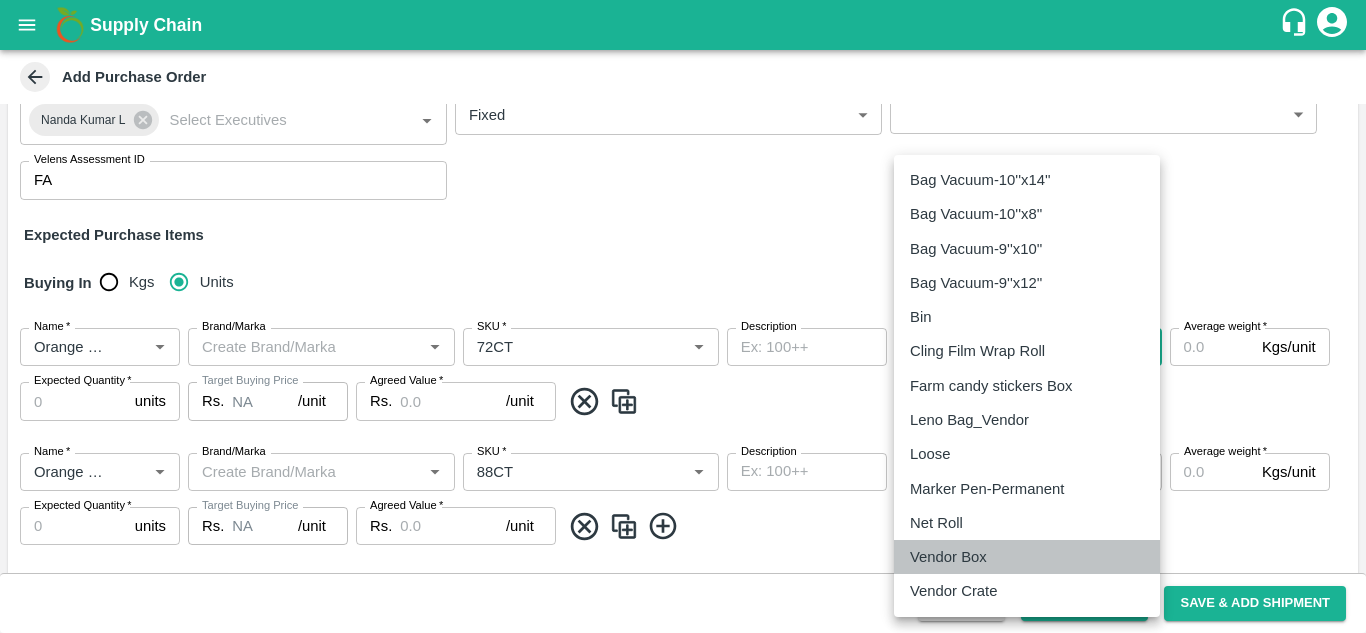 click on "Vendor Box" at bounding box center [948, 557] 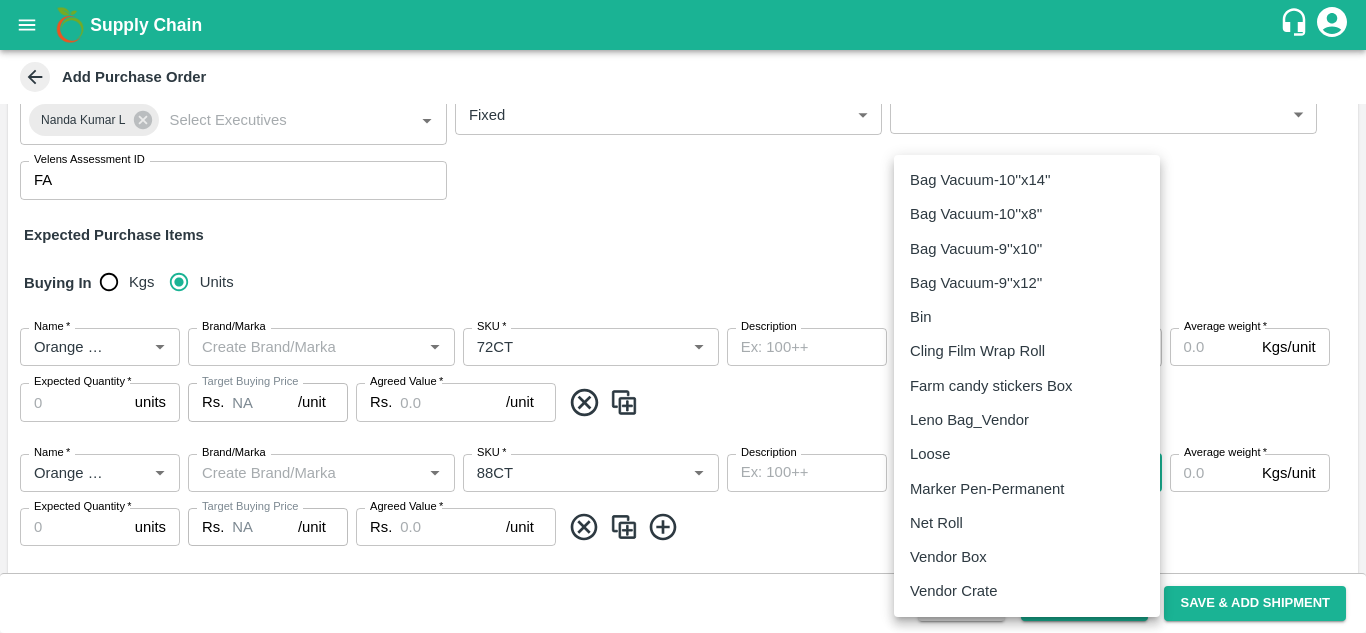 click on "Supply Chain Add Purchase Order PO Type   * Vendor Purchase 2 PO Type Buyers   * Neeti Jain  Buyers   * Supplier   * Supplier   * Add Vendor Add Farmer Address   * , , , Mumbai Address Micropocket   * Micropocket   * Purchase Date   * 04/08/2025 Purchase Date Incharge Field Executive   * Nanda Kumar L Incharge Field Executive   * Model   * Fixed Fixed Model Vendor Type ​ Vendor Type Velens Assessment ID FA Velens Assessment ID Expected Purchase Items Buying In Kgs Units Name   * Name   * Brand/Marka Brand/Marka SKU   * SKU   * Description x Description Packaging Vendor Box 276 Packaging Average weight   * Kgs/unit Average weight Expected Quantity   * units Expected Quantity Target Buying Price Rs. NA /unit Target Buying Price Agreed Value   * Rs. /unit Agreed Value Name   * Name   * Brand/Marka Brand/Marka SKU   * SKU   * Description x Description Packaging ​ Packaging Average weight   * Kgs/unit Average weight Expected Quantity   * units Expected Quantity" at bounding box center (683, 316) 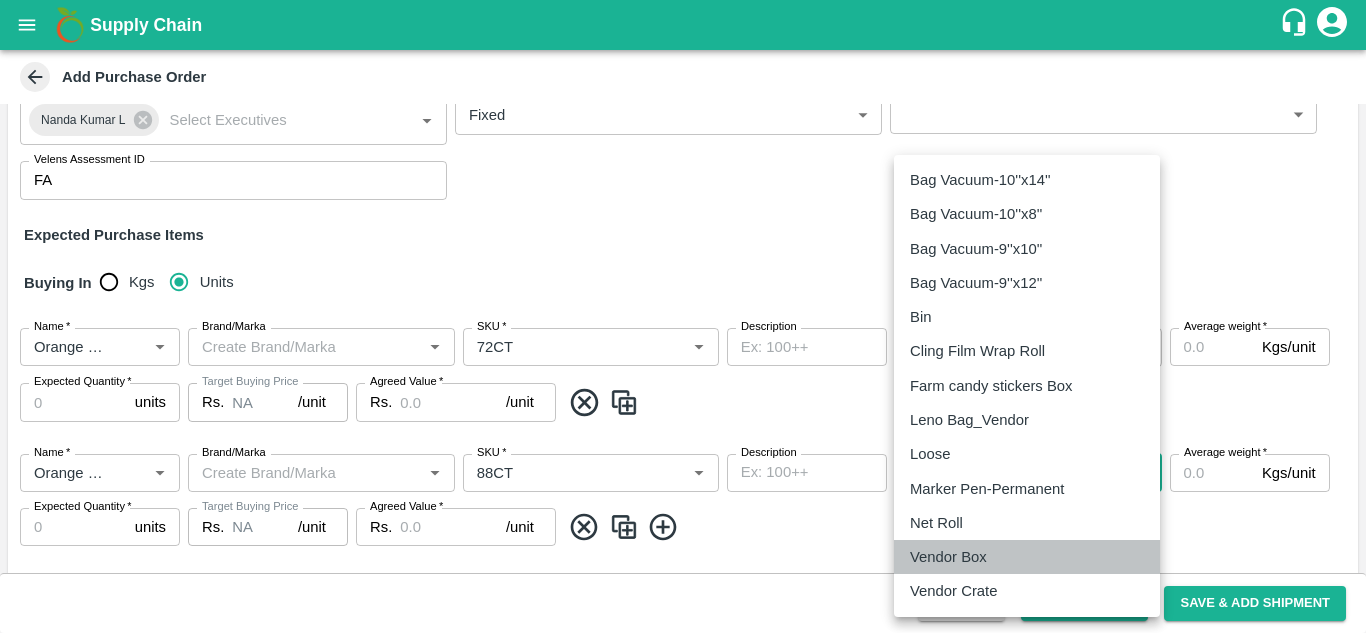 click on "Vendor Box" at bounding box center (1027, 557) 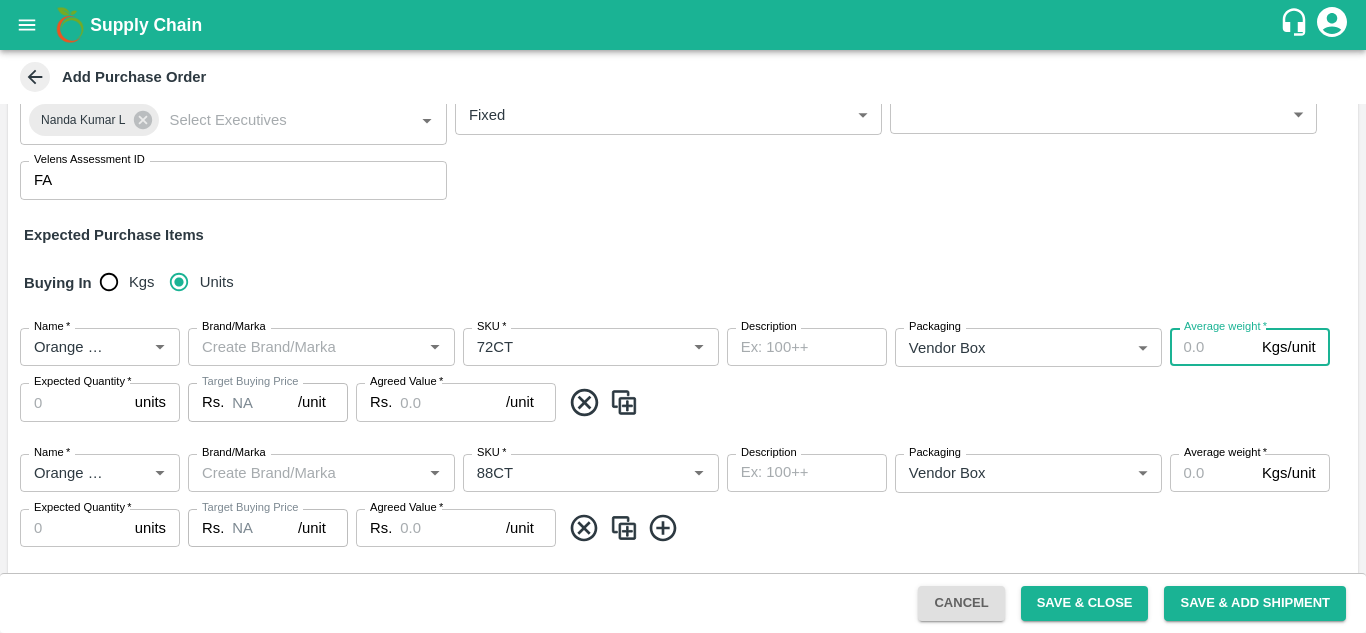 click on "Average weight   *" at bounding box center [1212, 347] 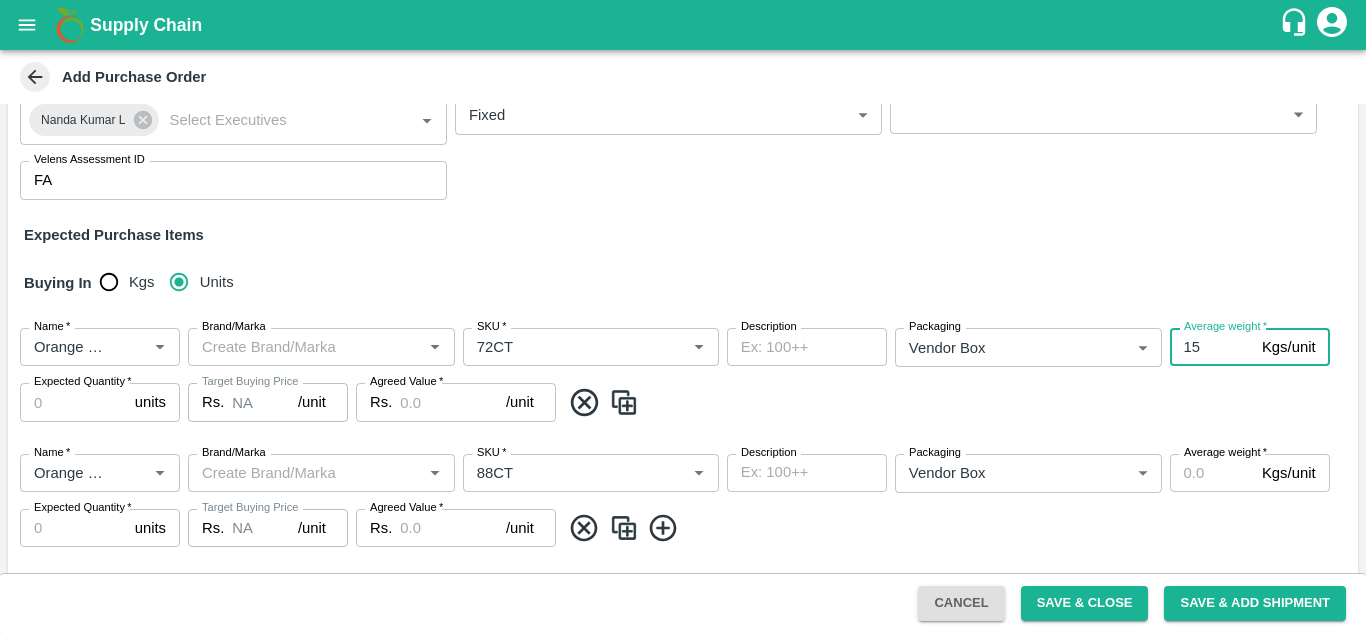 type on "15" 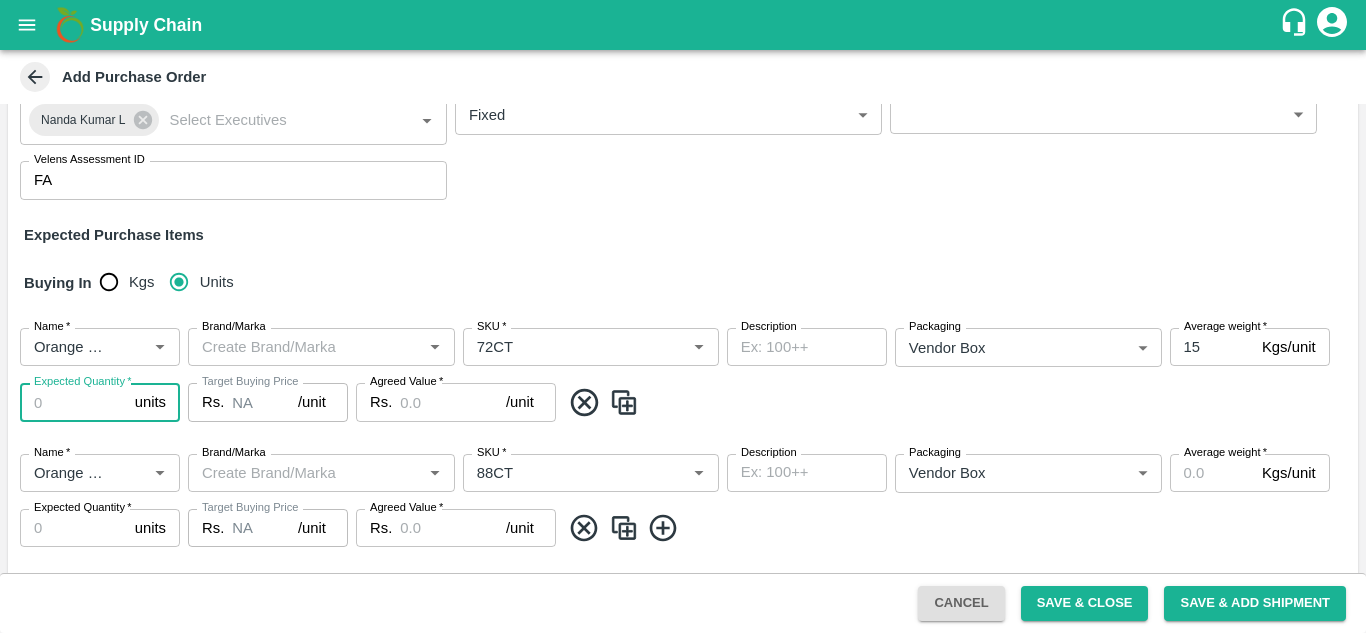 click on "Expected Quantity   *" at bounding box center [73, 402] 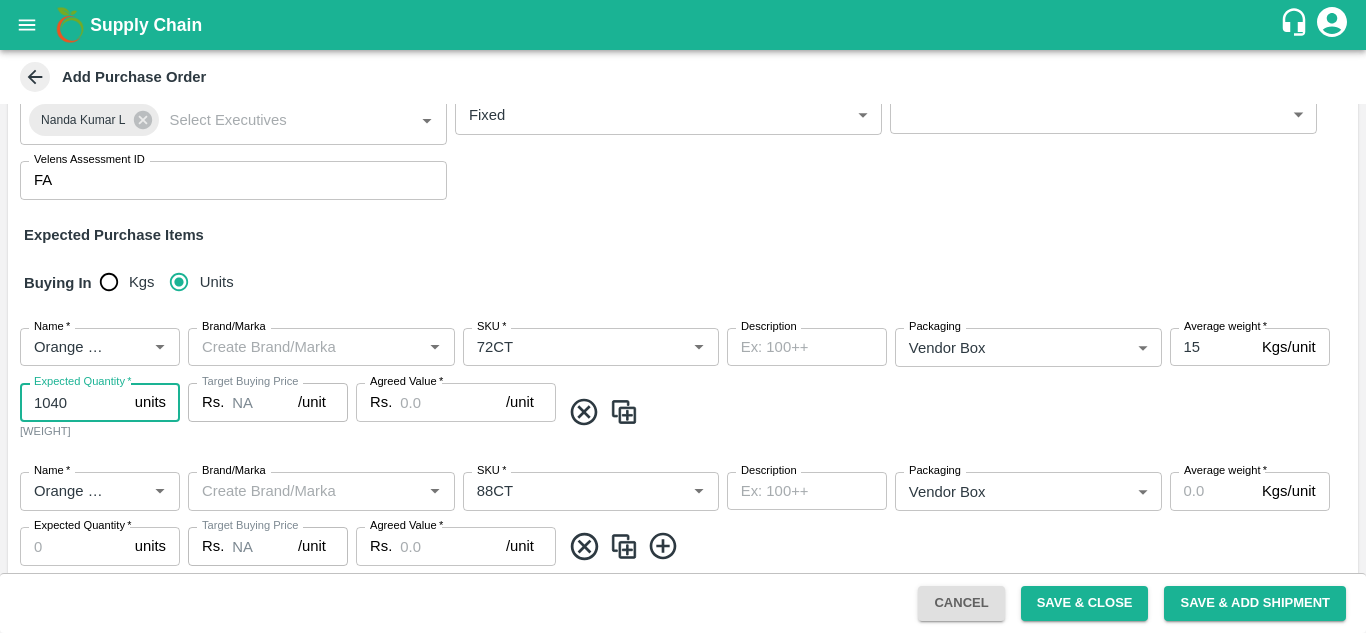 type on "1040" 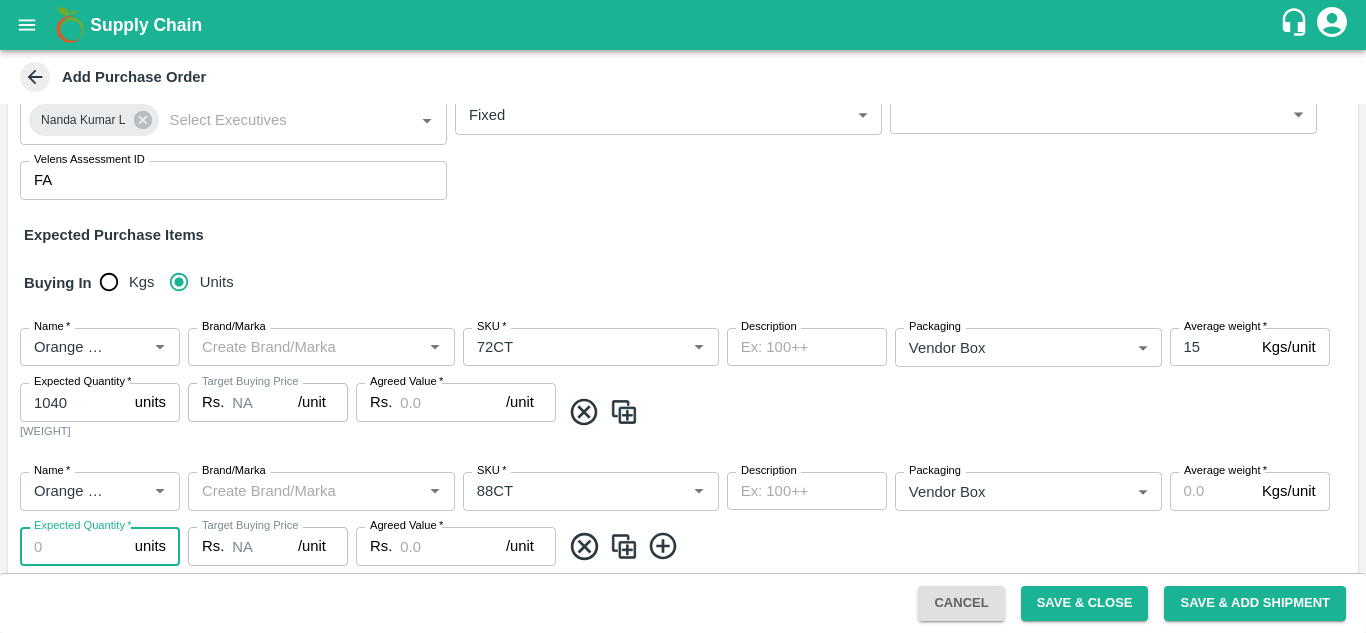 click on "Expected Quantity   *" at bounding box center [73, 546] 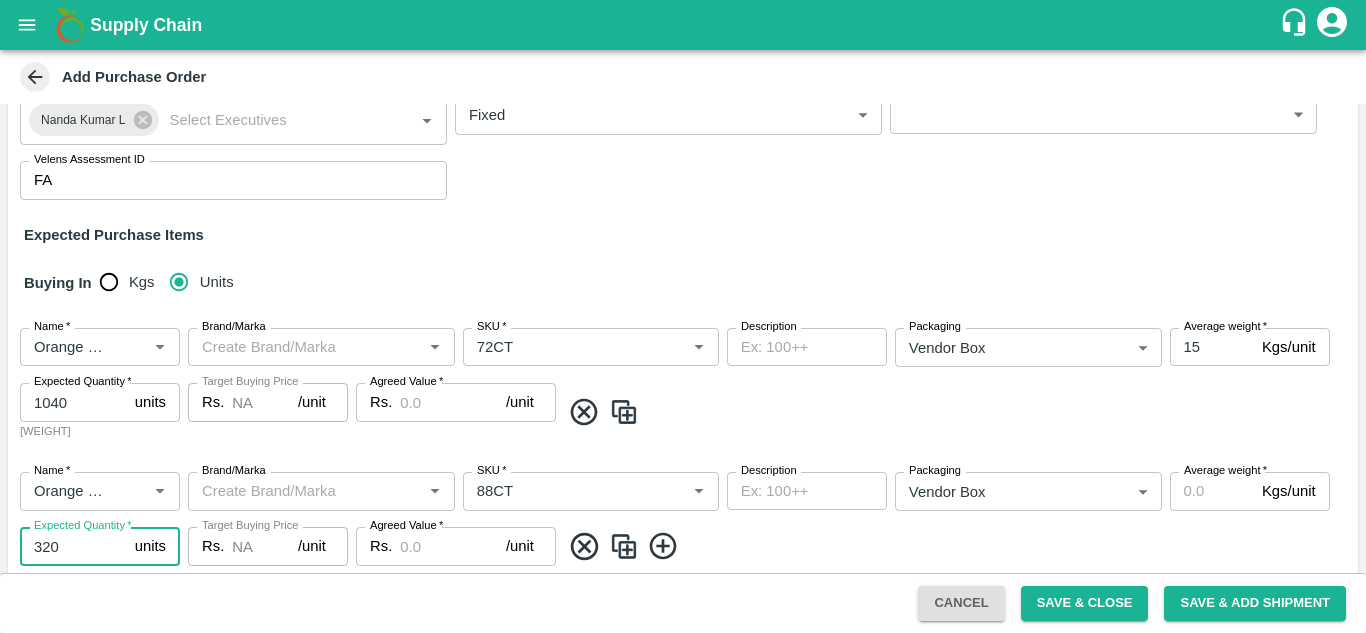type on "320" 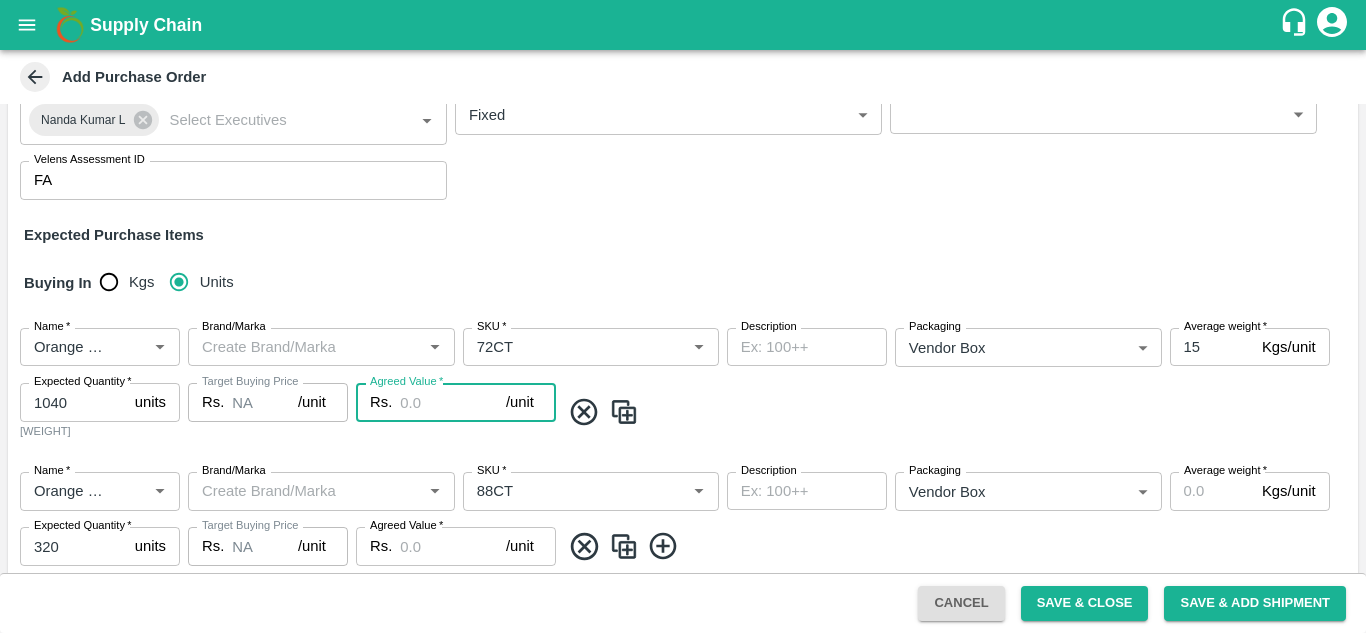 click on "Agreed Value   *" at bounding box center (453, 402) 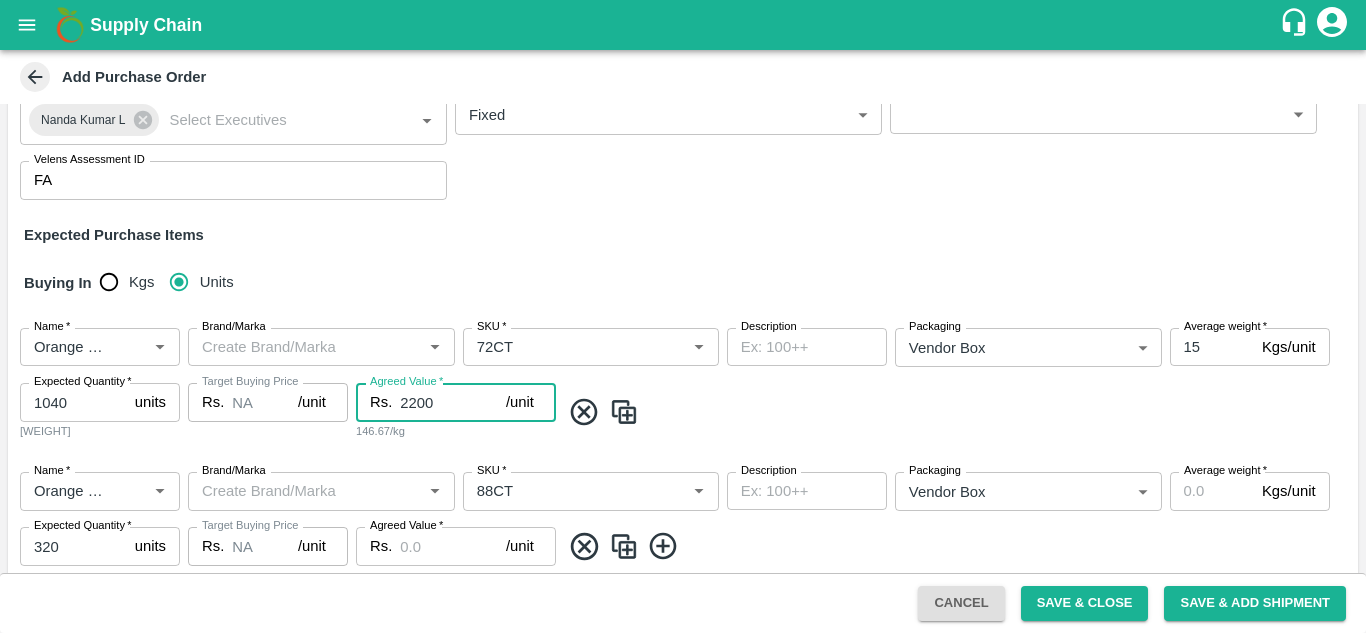 type on "2200" 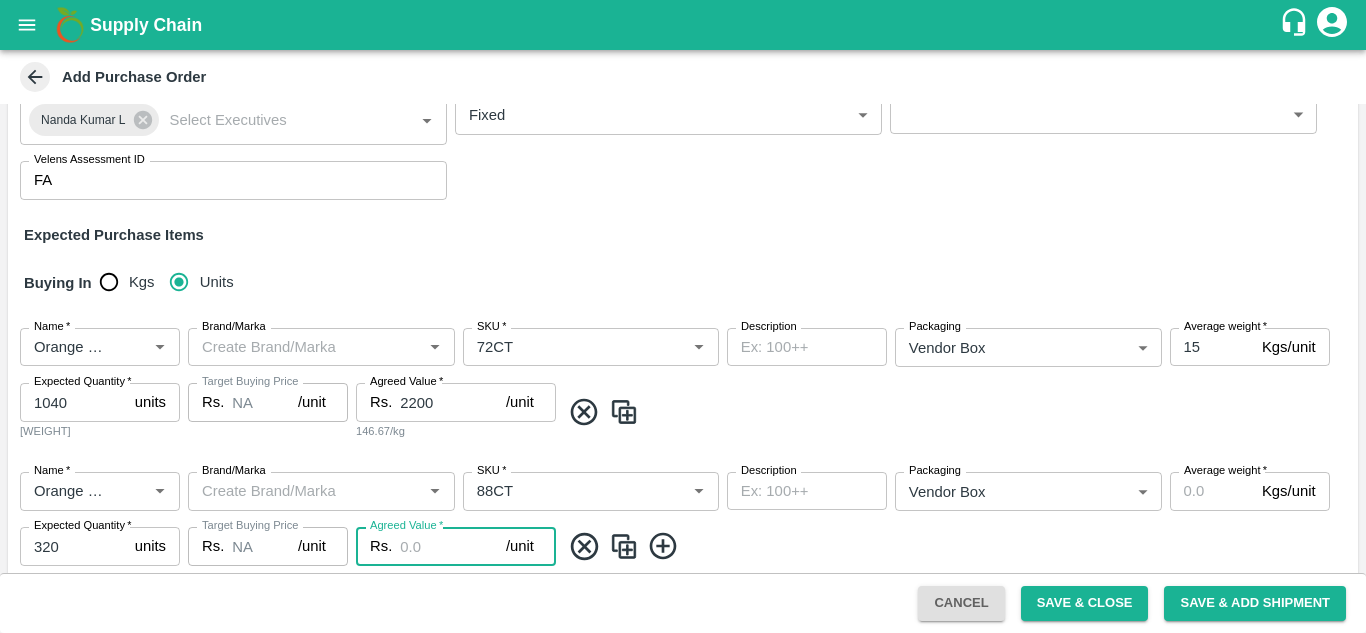 click on "Agreed Value   *" at bounding box center [453, 546] 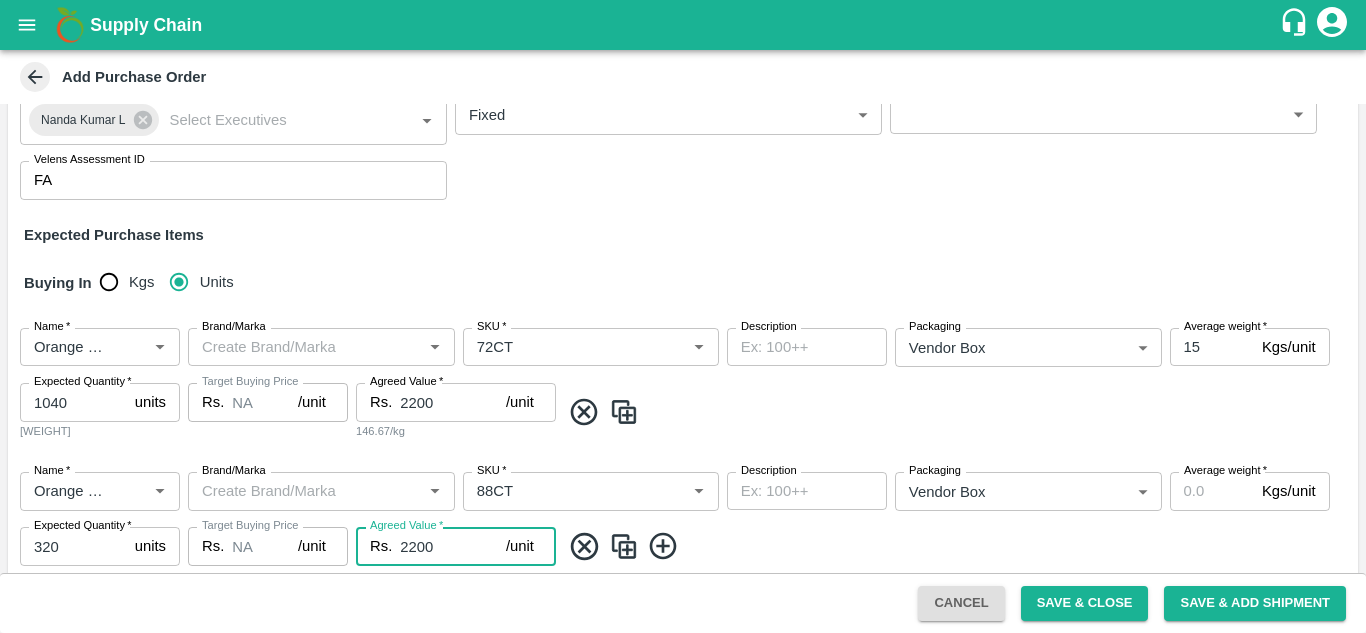 scroll, scrollTop: 321, scrollLeft: 0, axis: vertical 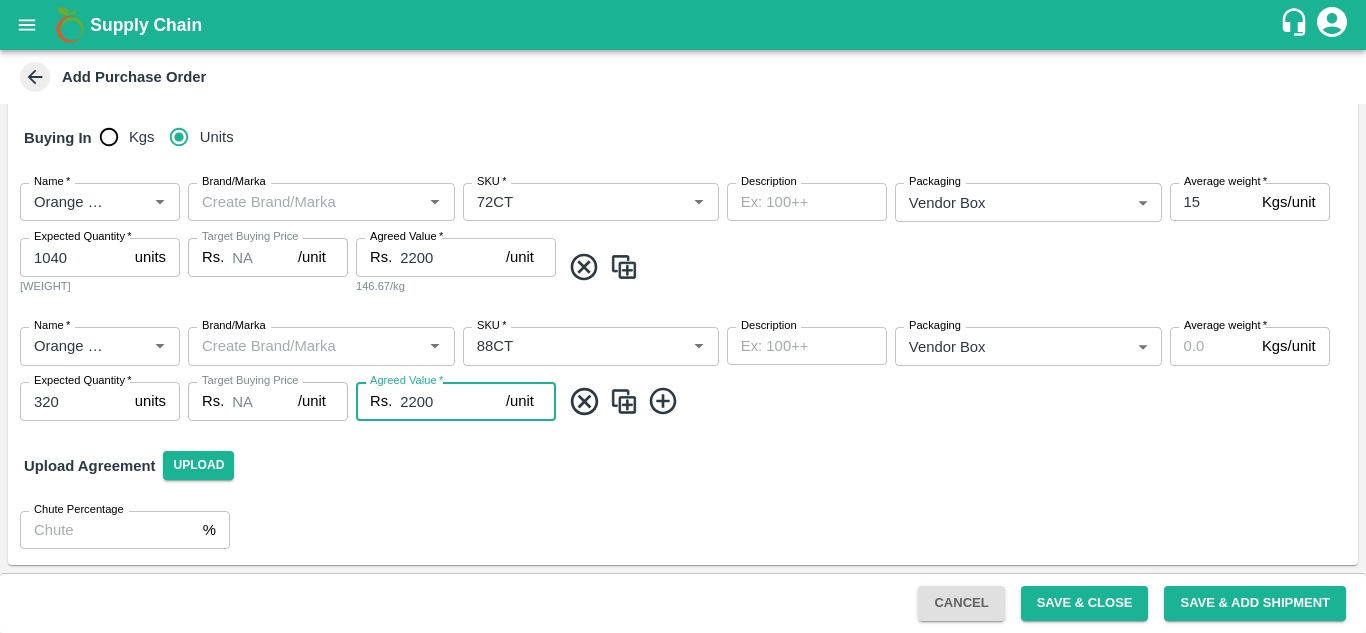 type on "2200" 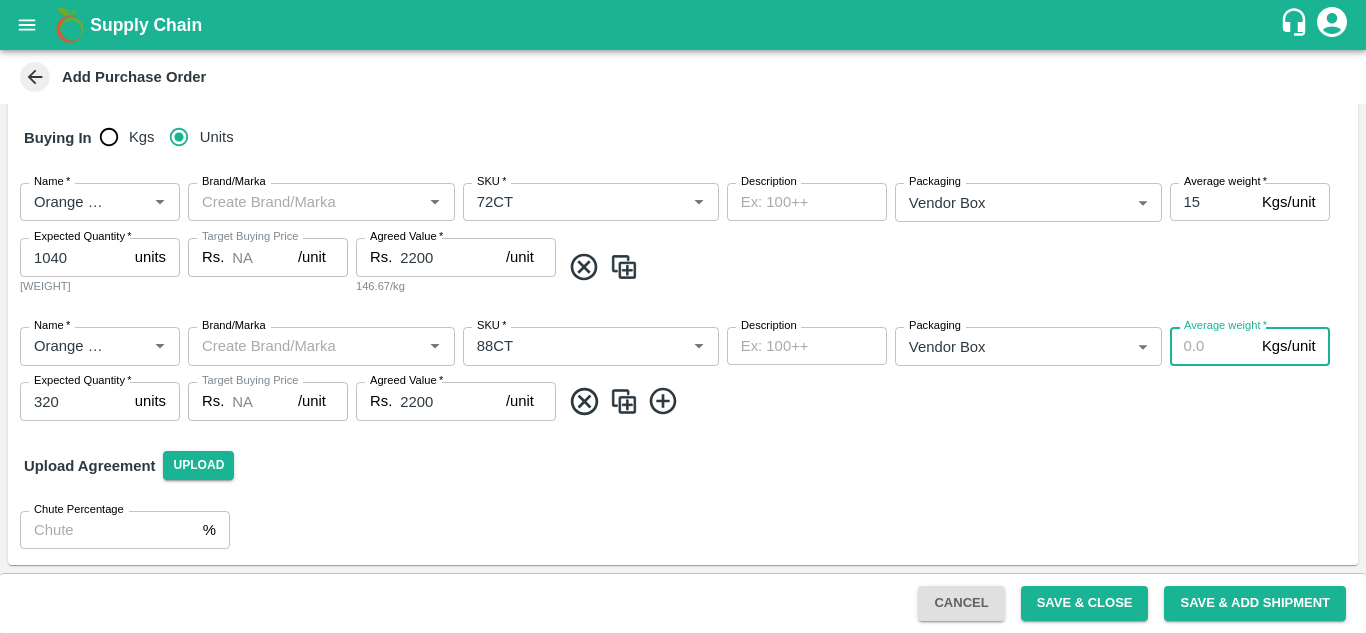 click on "Average weight   *" at bounding box center [1212, 346] 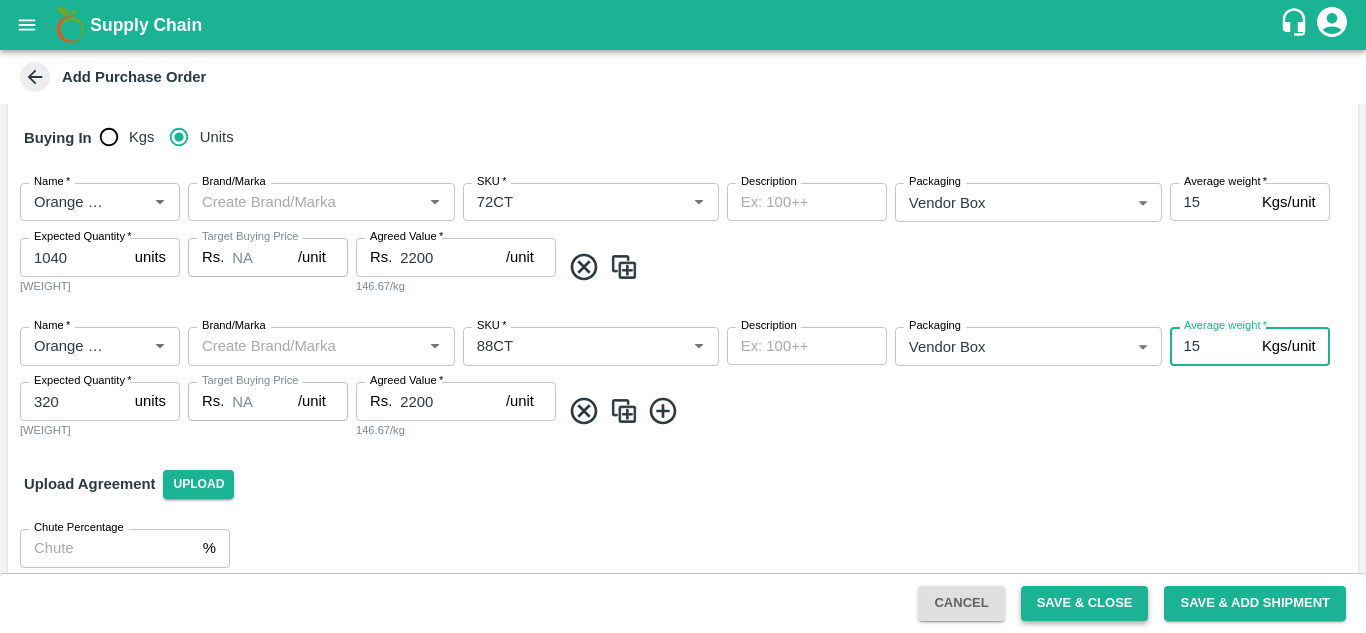 type on "15" 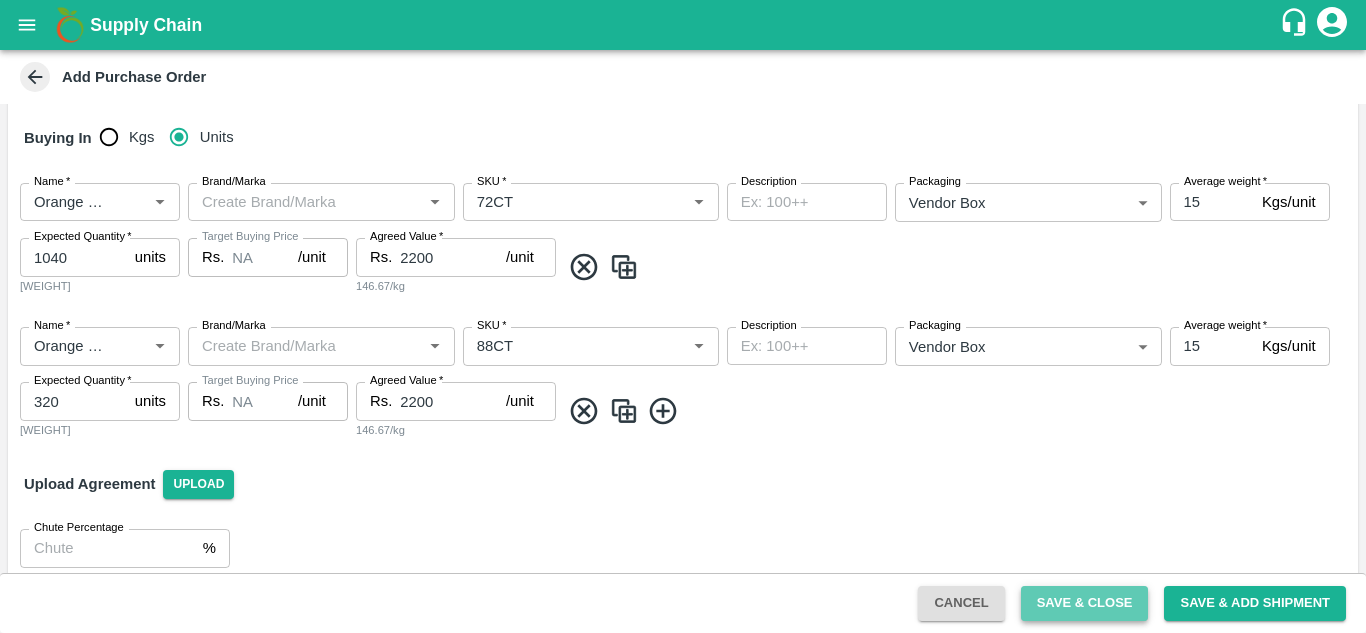 click on "Save & Close" at bounding box center [1085, 603] 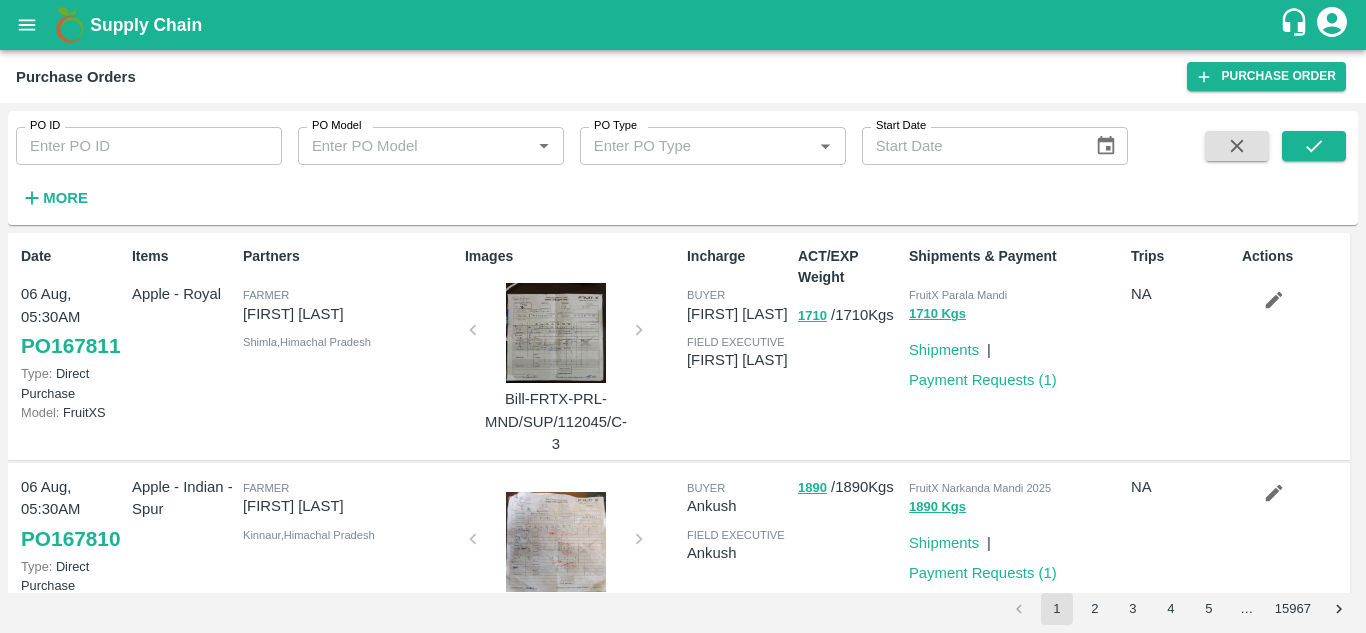 scroll, scrollTop: 0, scrollLeft: 0, axis: both 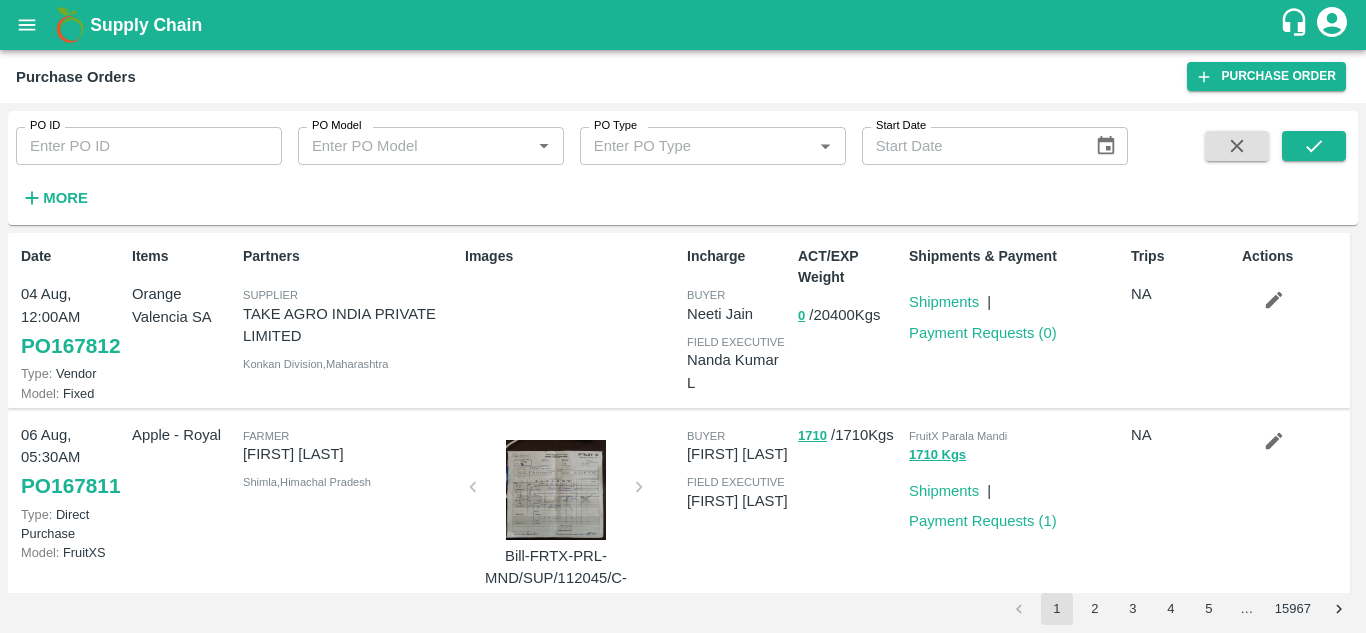 click on "Supply Chain" at bounding box center [683, 25] 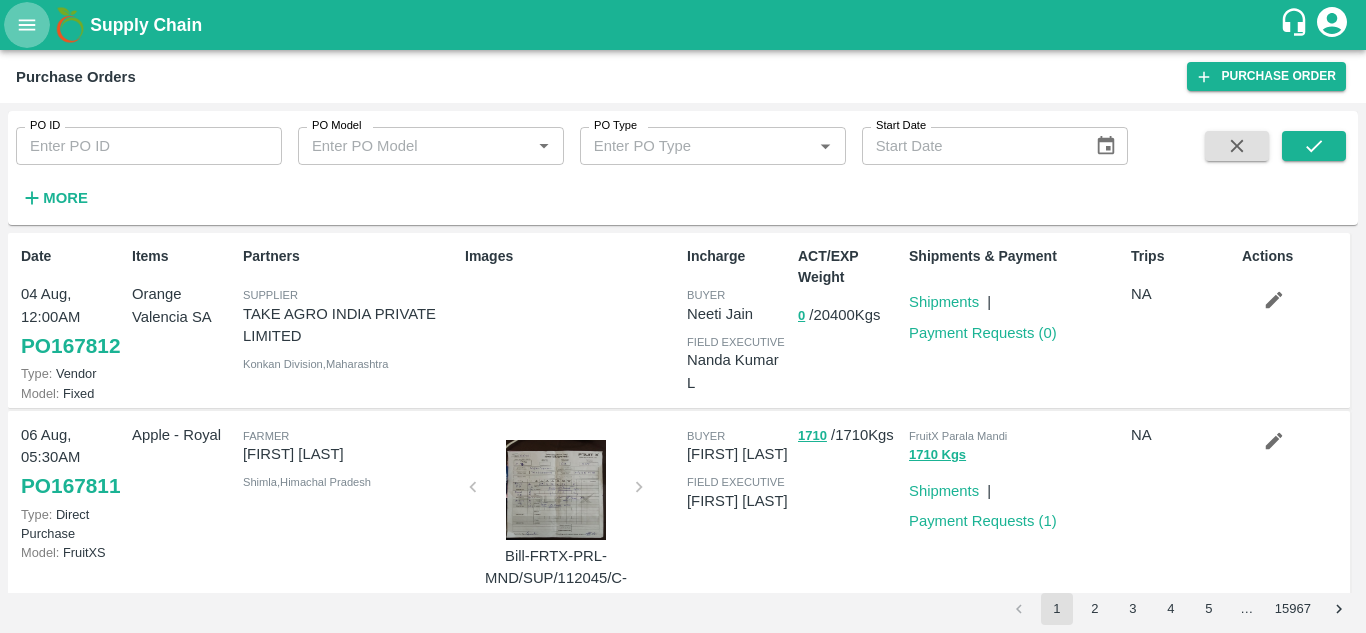 click 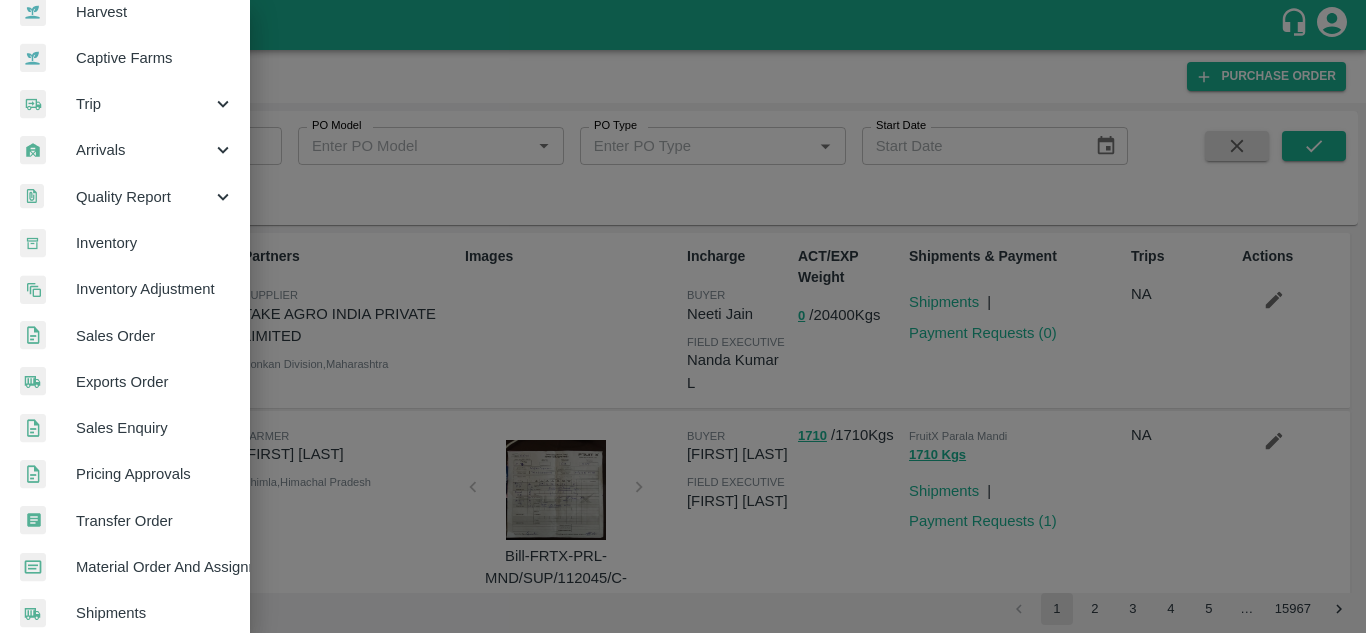 scroll, scrollTop: 164, scrollLeft: 0, axis: vertical 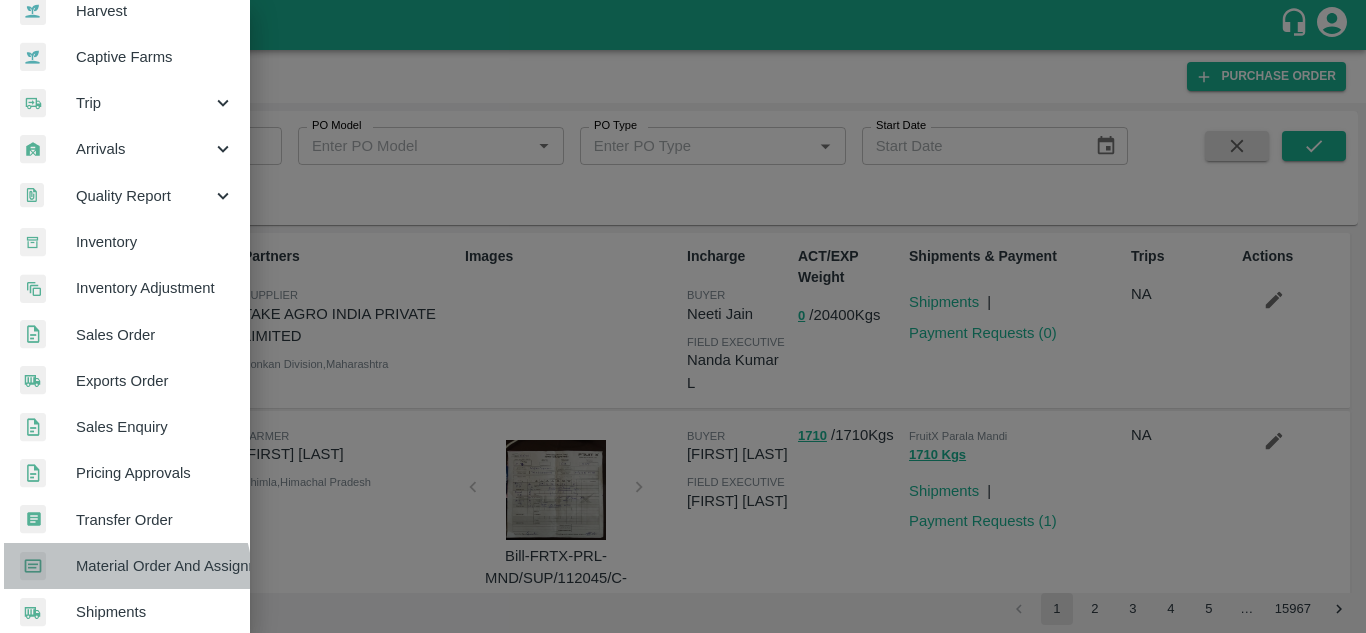 click on "Material Order And Assignment" at bounding box center (155, 566) 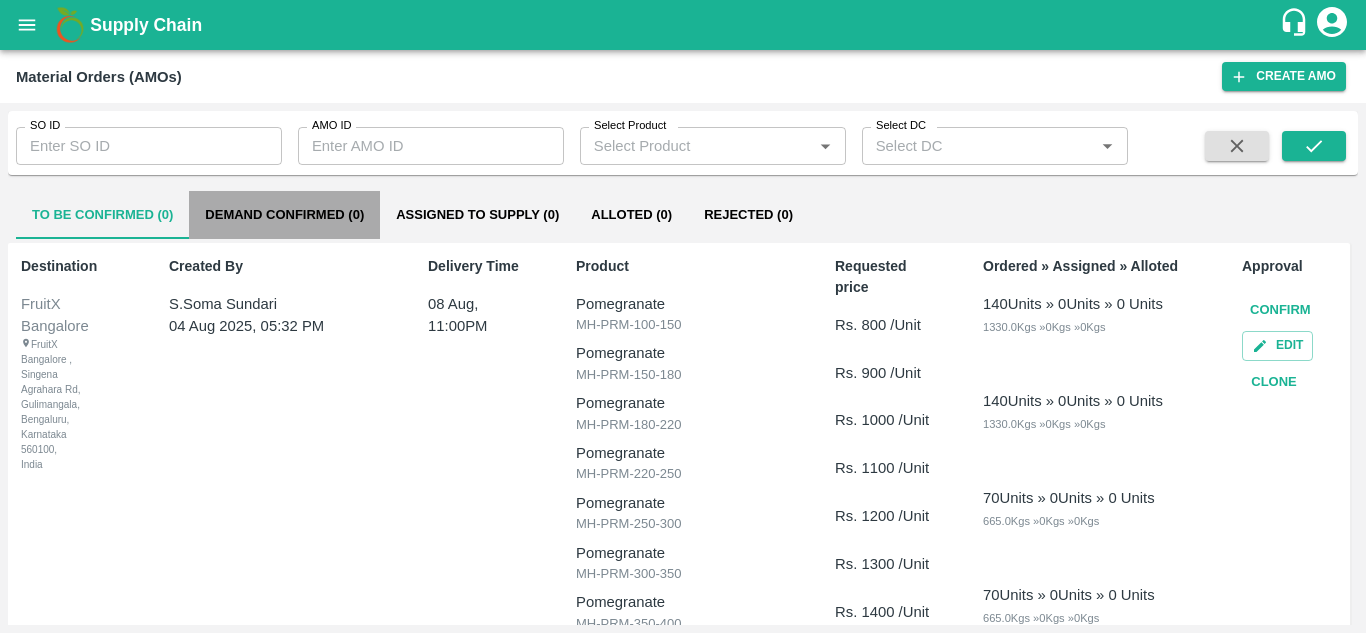 click on "Demand Confirmed (0)" at bounding box center (284, 215) 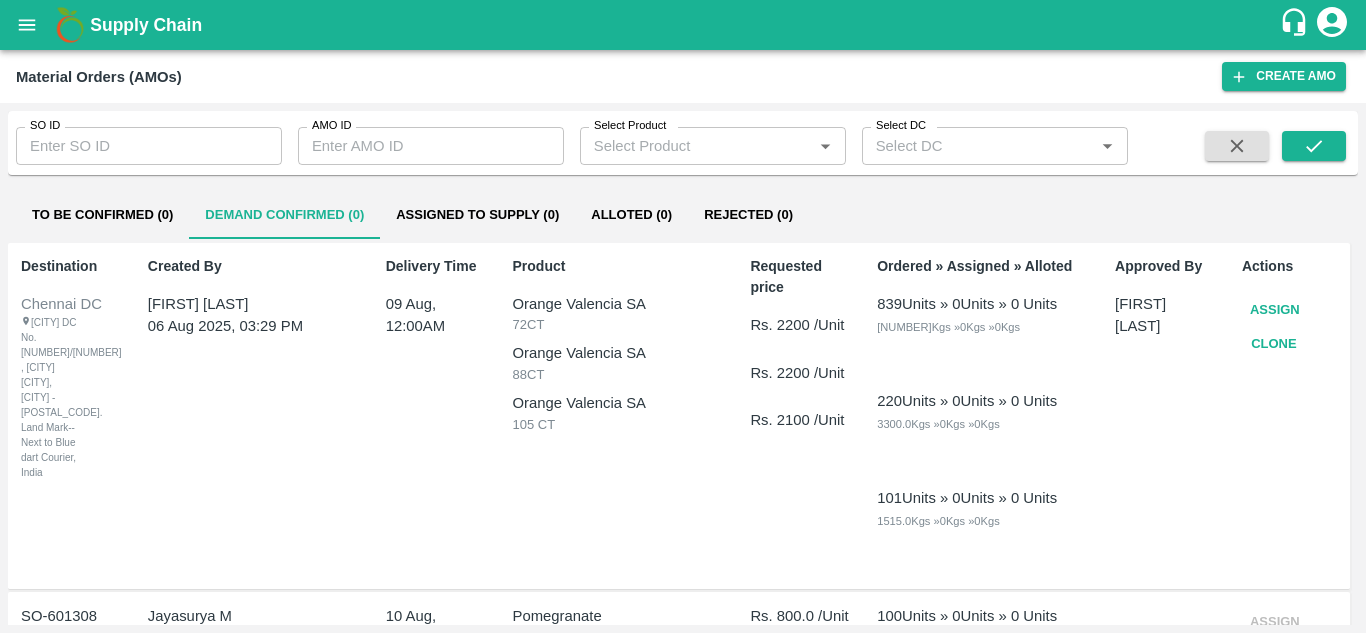 type 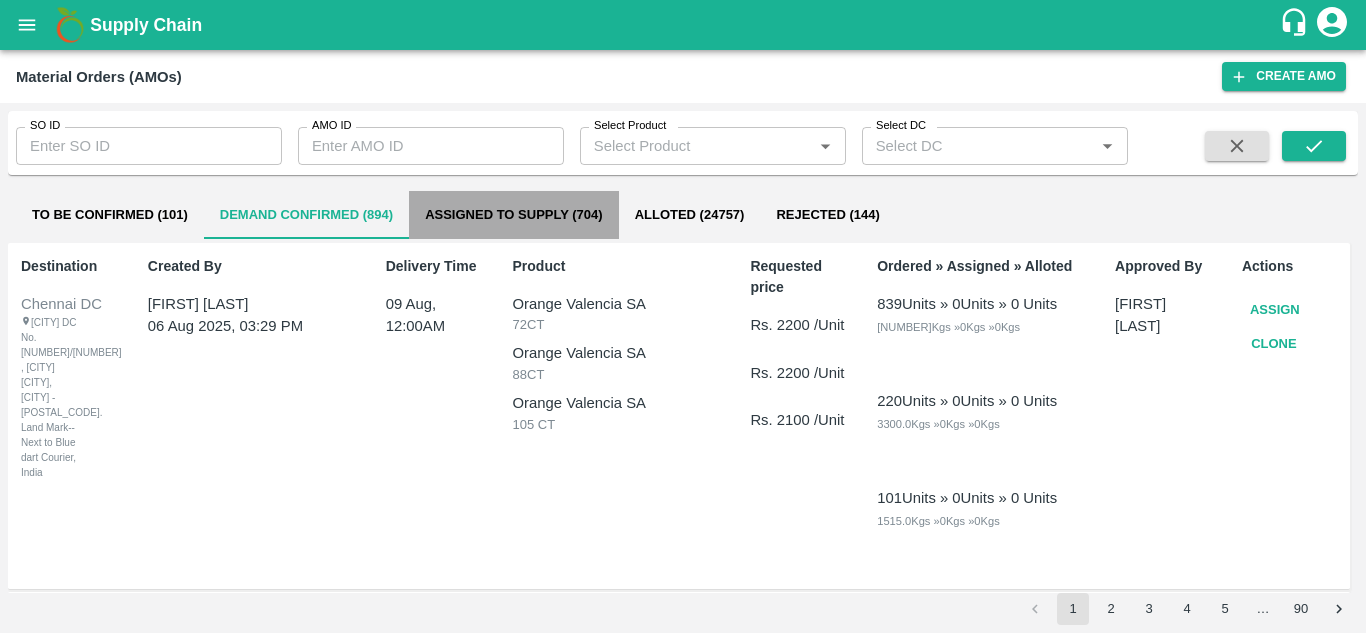 click on "Assigned to Supply (704)" at bounding box center [514, 215] 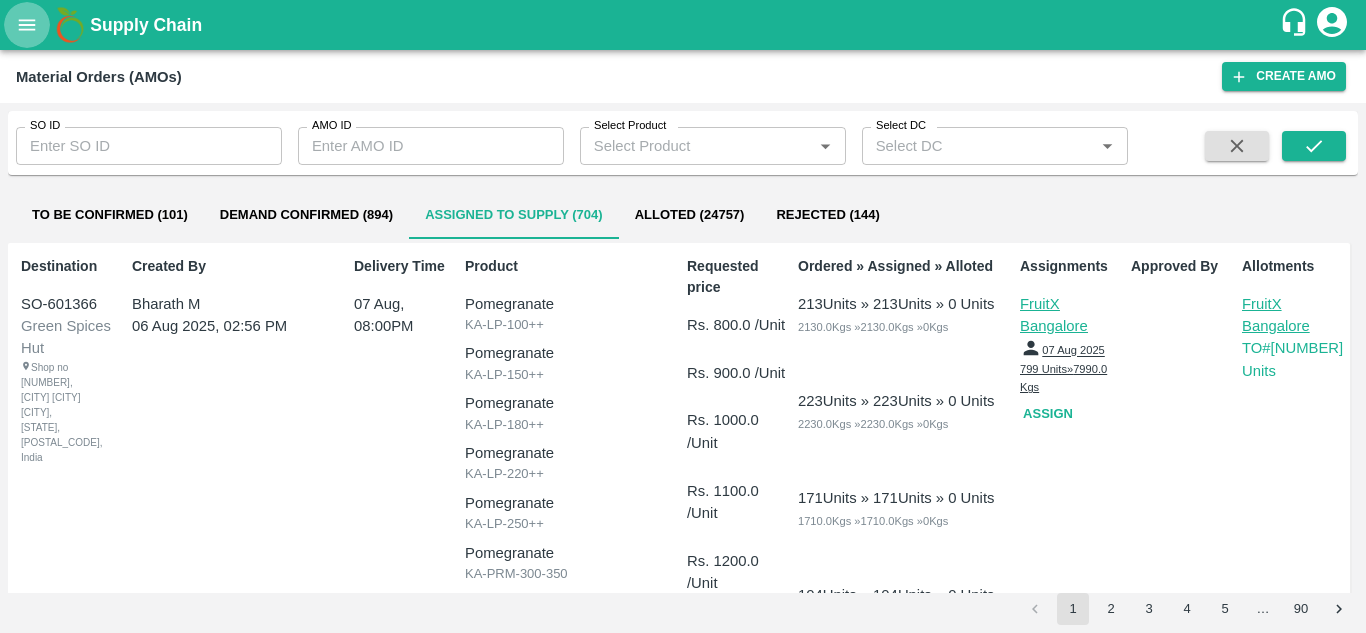 click at bounding box center (27, 25) 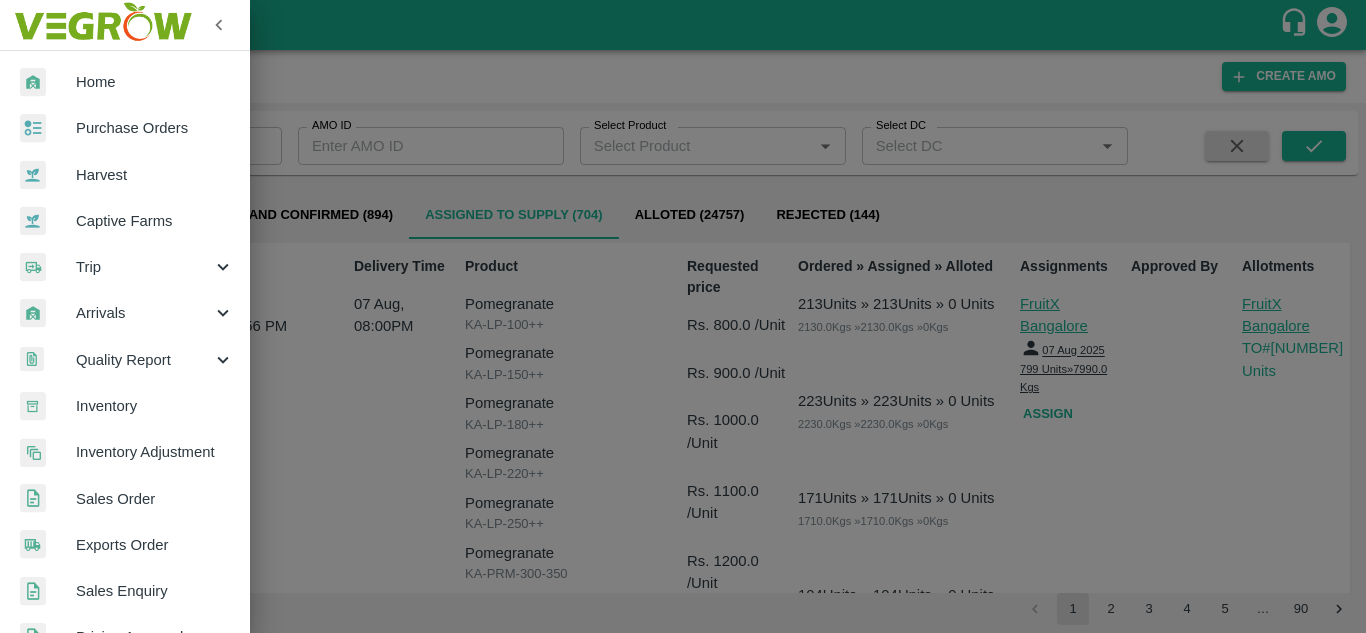 scroll, scrollTop: 506, scrollLeft: 0, axis: vertical 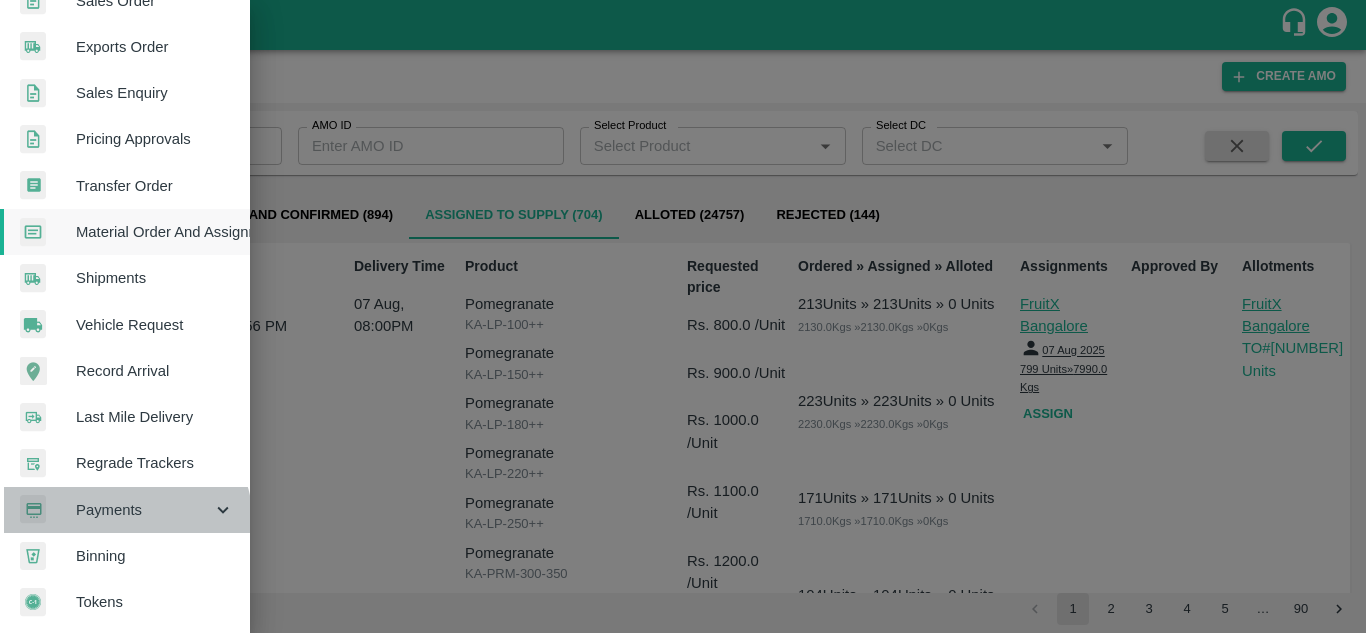 click on "Payments" at bounding box center (125, 510) 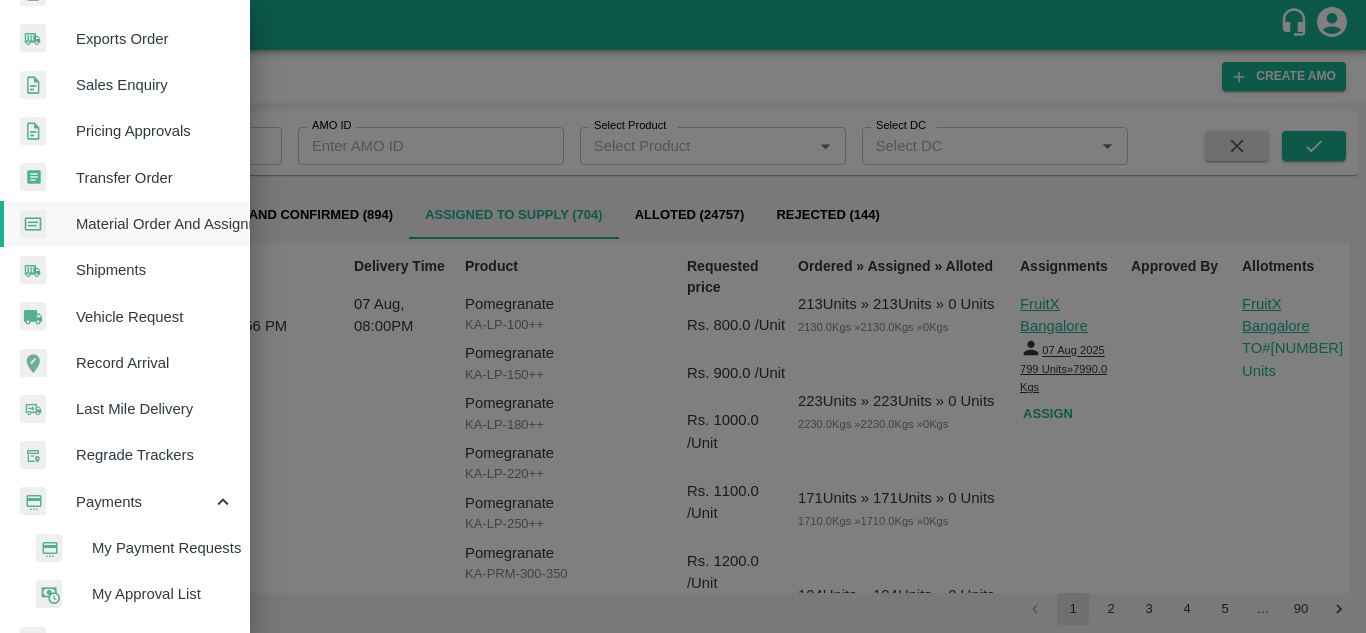 click on "My Payment Requests" at bounding box center (163, 548) 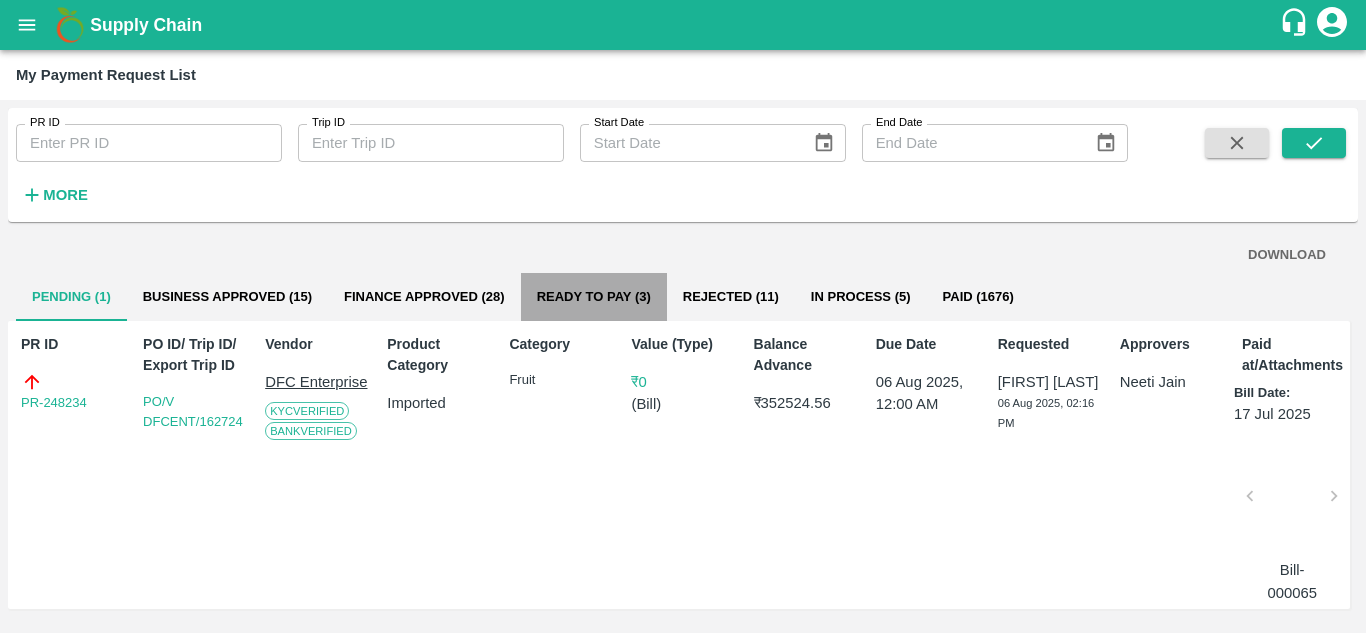click on "Ready To Pay (3)" at bounding box center (594, 297) 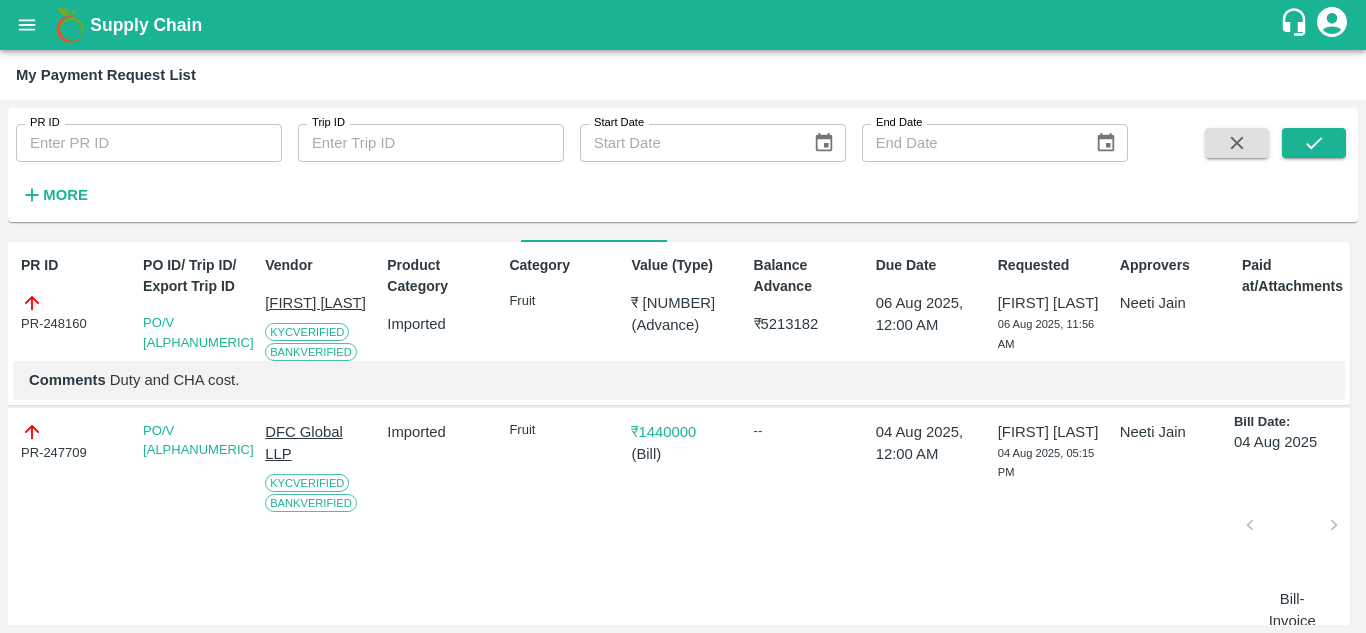 scroll, scrollTop: 0, scrollLeft: 0, axis: both 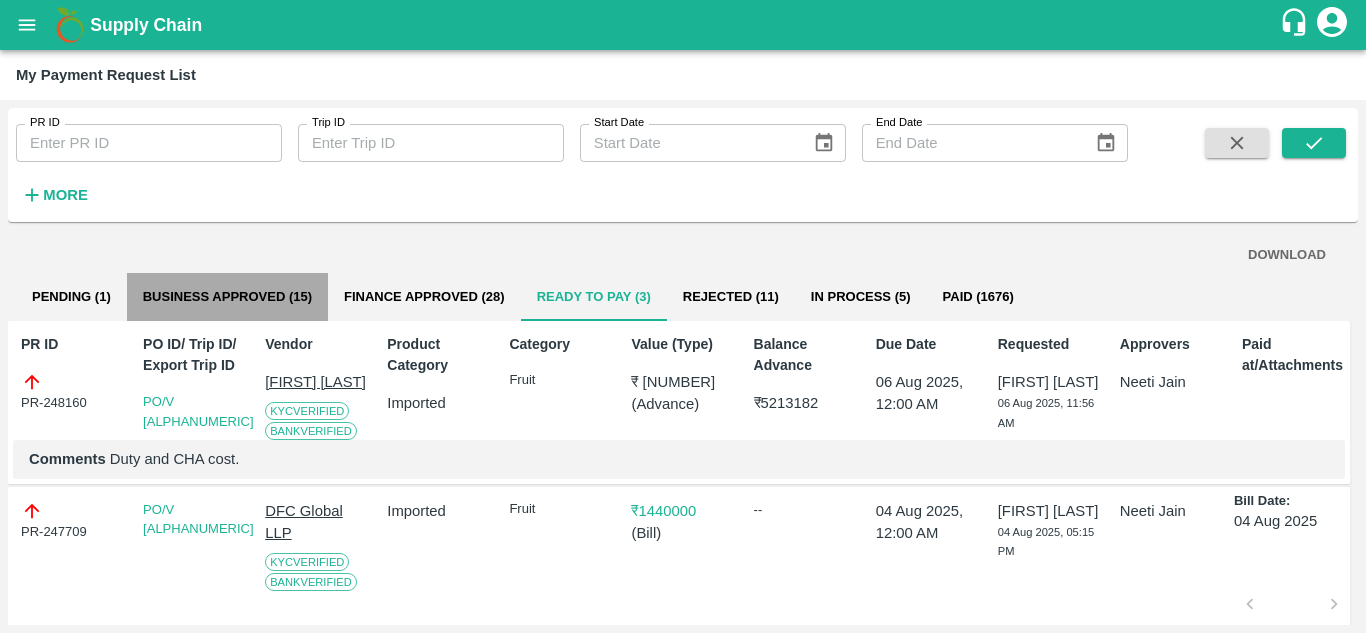 click on "Business Approved (15)" at bounding box center (227, 297) 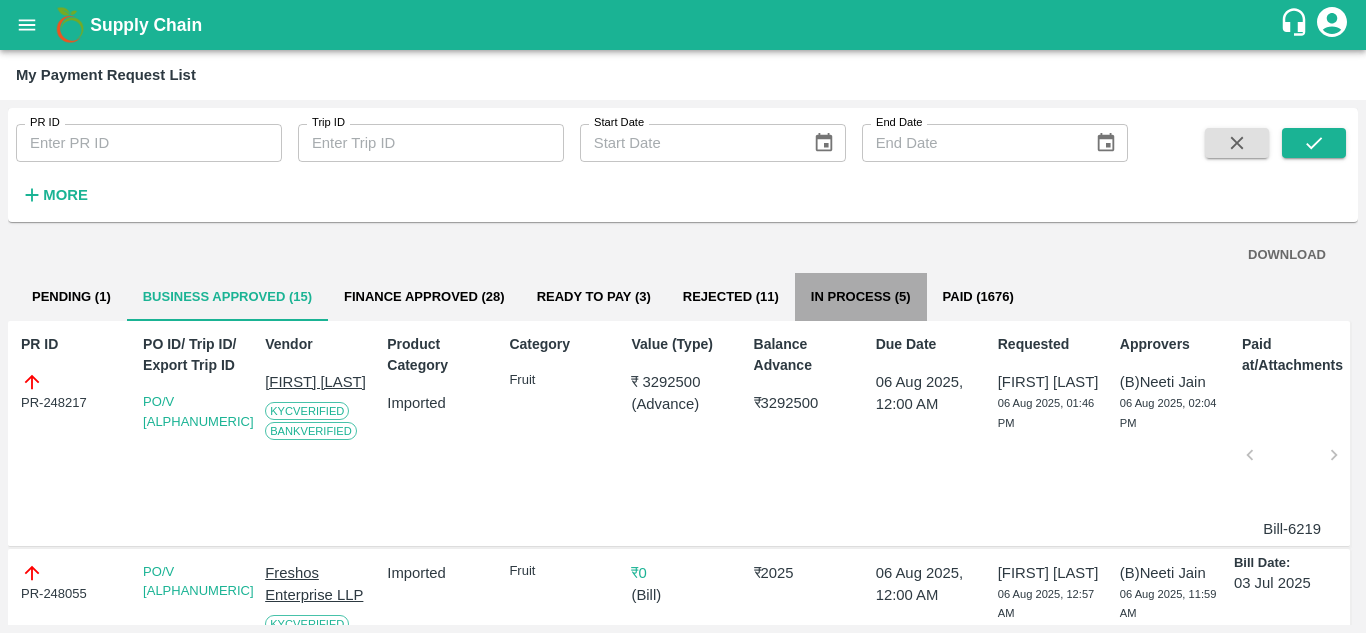 click on "In Process (5)" at bounding box center (861, 297) 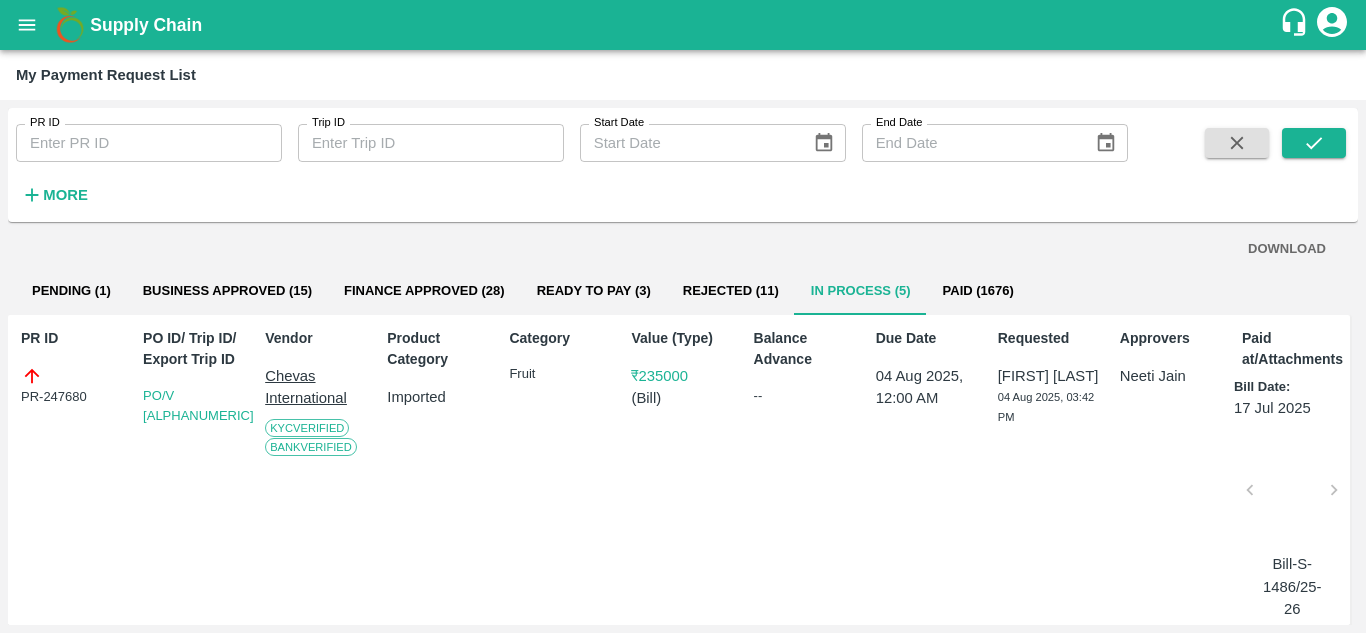 scroll, scrollTop: 0, scrollLeft: 0, axis: both 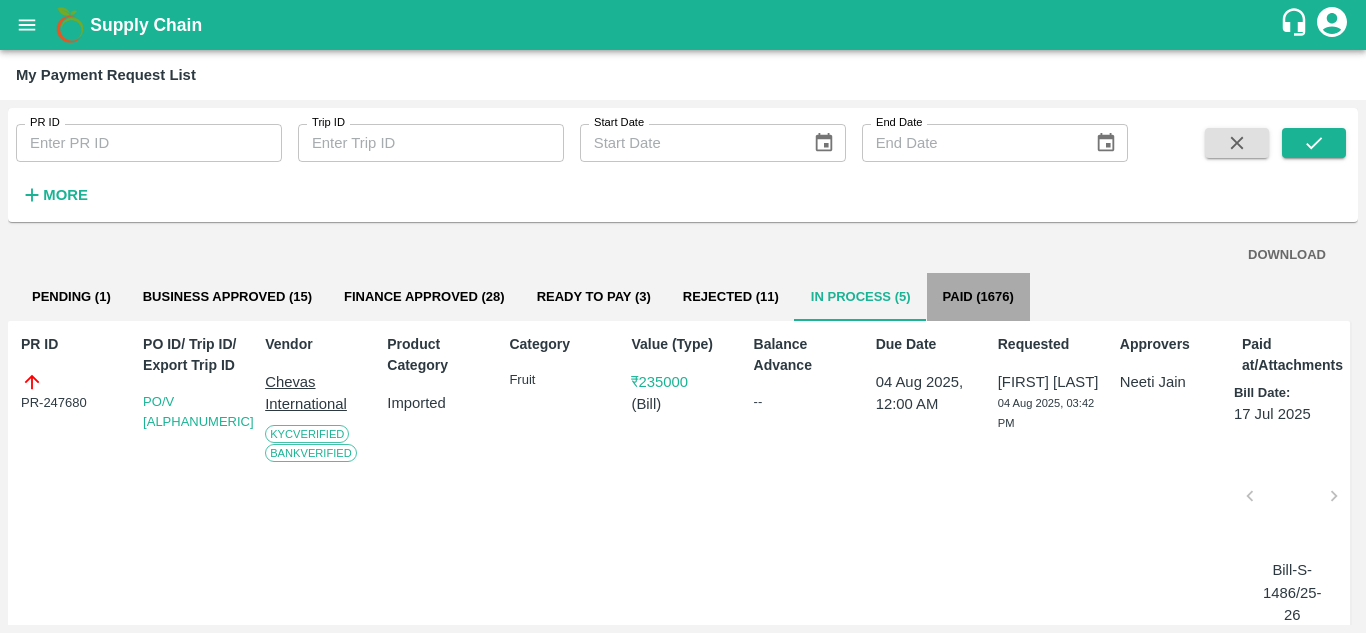 click on "Paid (1676)" at bounding box center [978, 297] 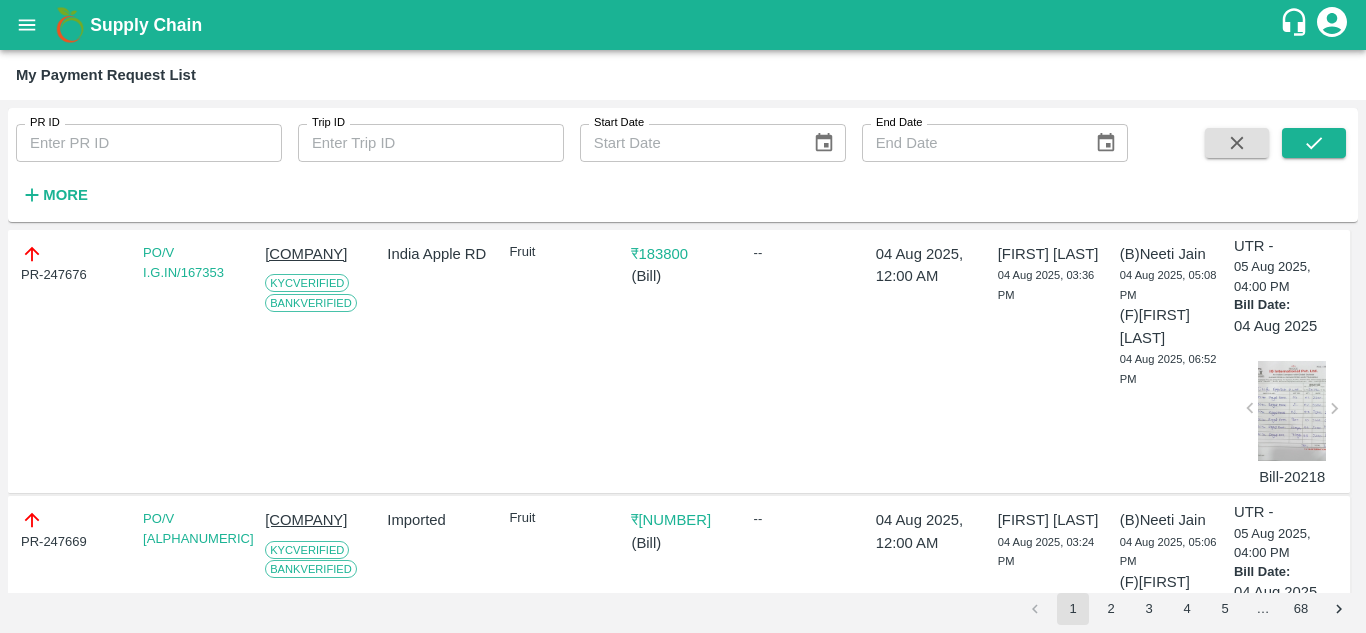 scroll, scrollTop: 670, scrollLeft: 0, axis: vertical 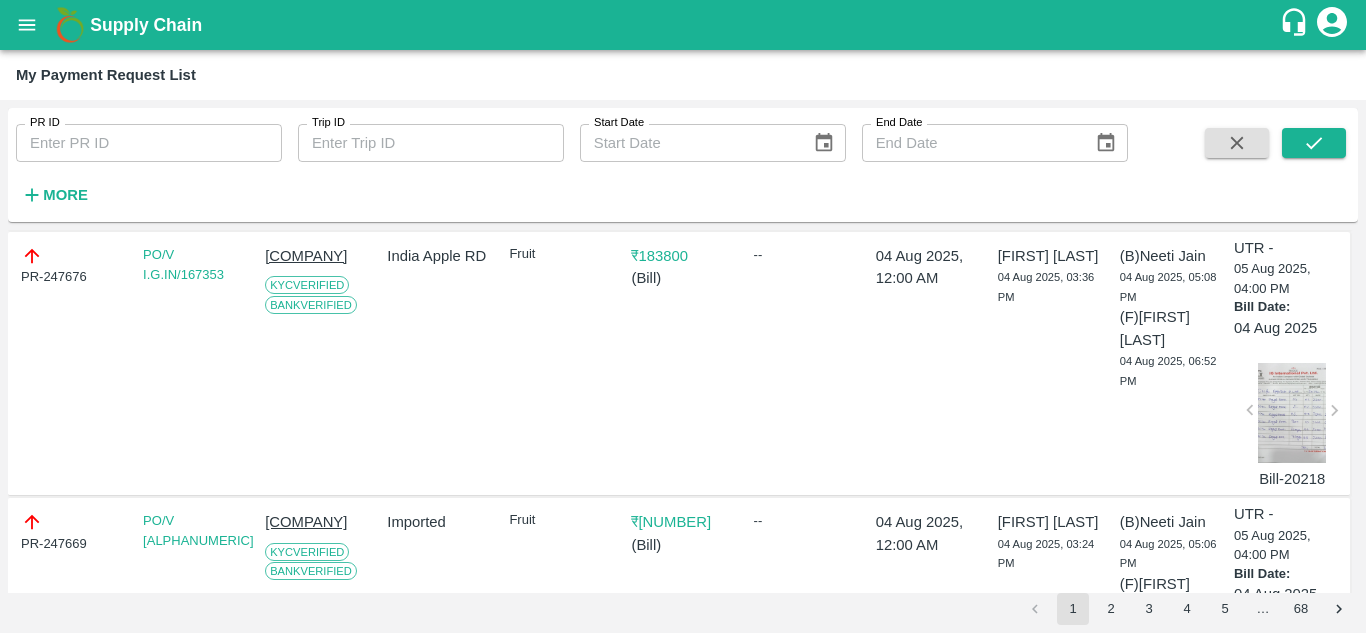 click on "PR-247676 PO/V I.G.IN/167353 I.G. INTERNATIONAL PRIVATE LIMITED BANGALORE KYC  Verified Bank  Verified India Apple RD Fruit ₹  183800 ( Bill ) -- 04 Aug 2025, 12:00 AM Hanshu Sharma 04 Aug 2025, 03:36 PM (B)  Neeti Jain    04 Aug 2025, 05:08 PM (F)  Charan M 04 Aug 2025, 06:52 PM UTR -  05 Aug 2025, 04:00 PM Bill Date: 04 Aug 2025 Bill-20218" at bounding box center (679, 364) 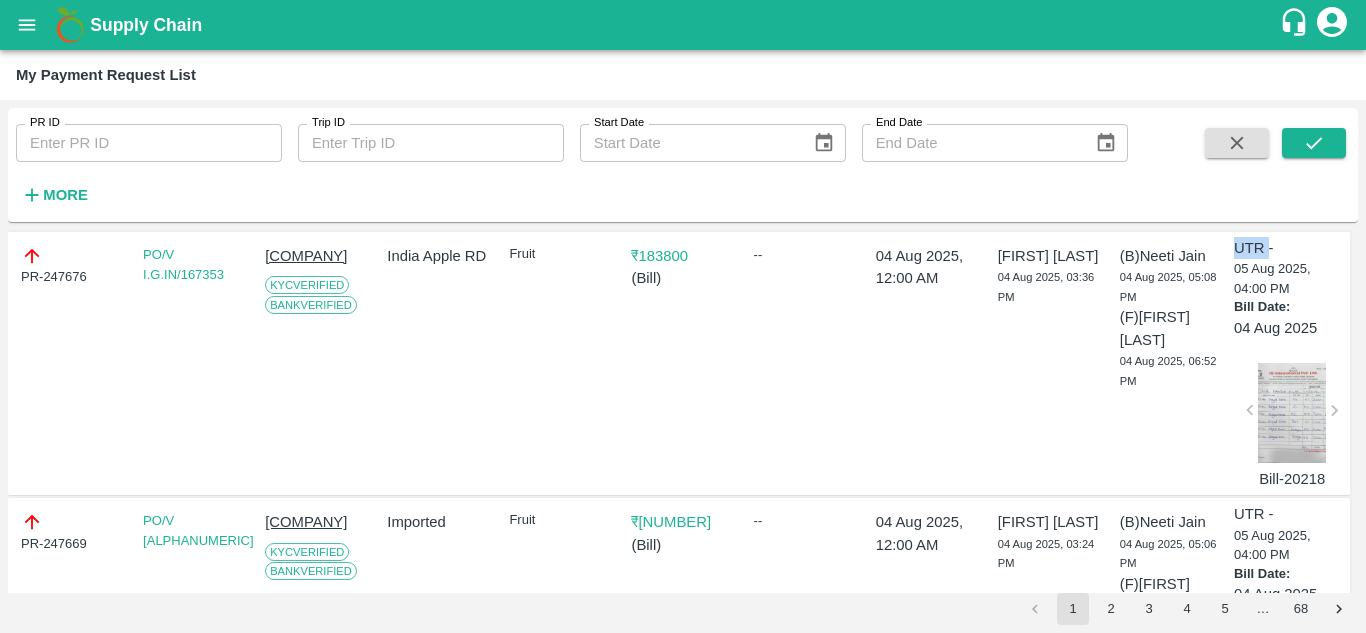 click on "UTR -" at bounding box center [1254, 248] 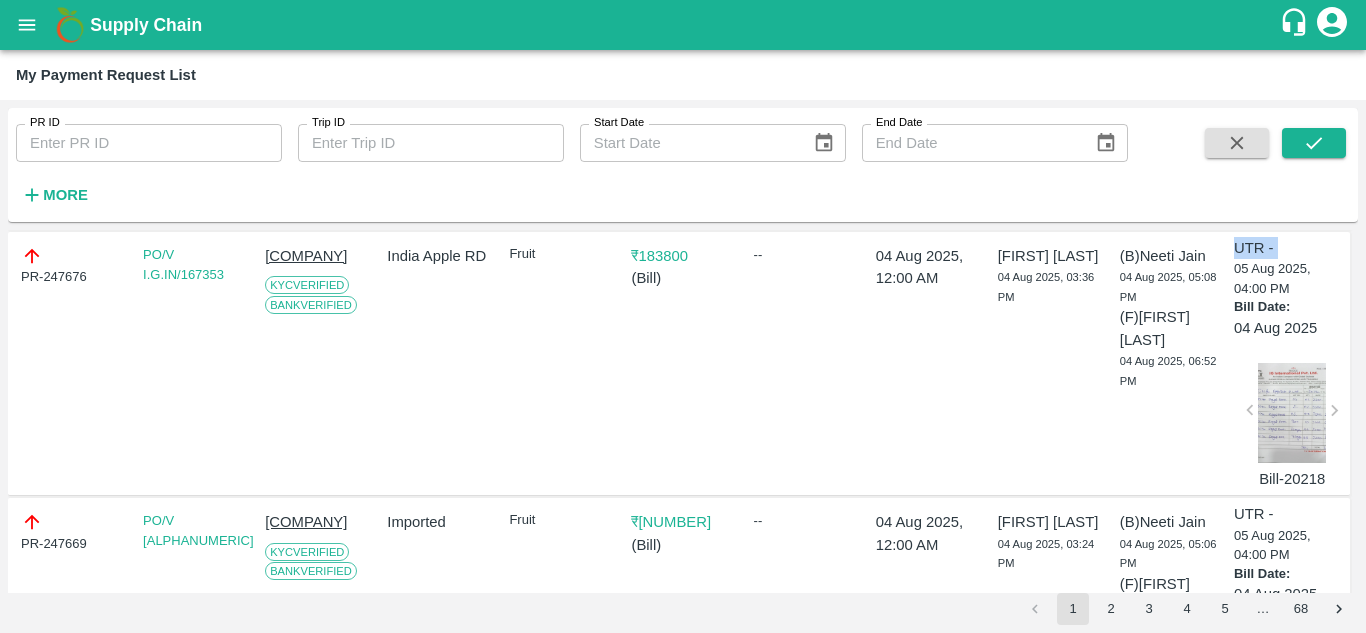 click on "UTR -" at bounding box center [1254, 248] 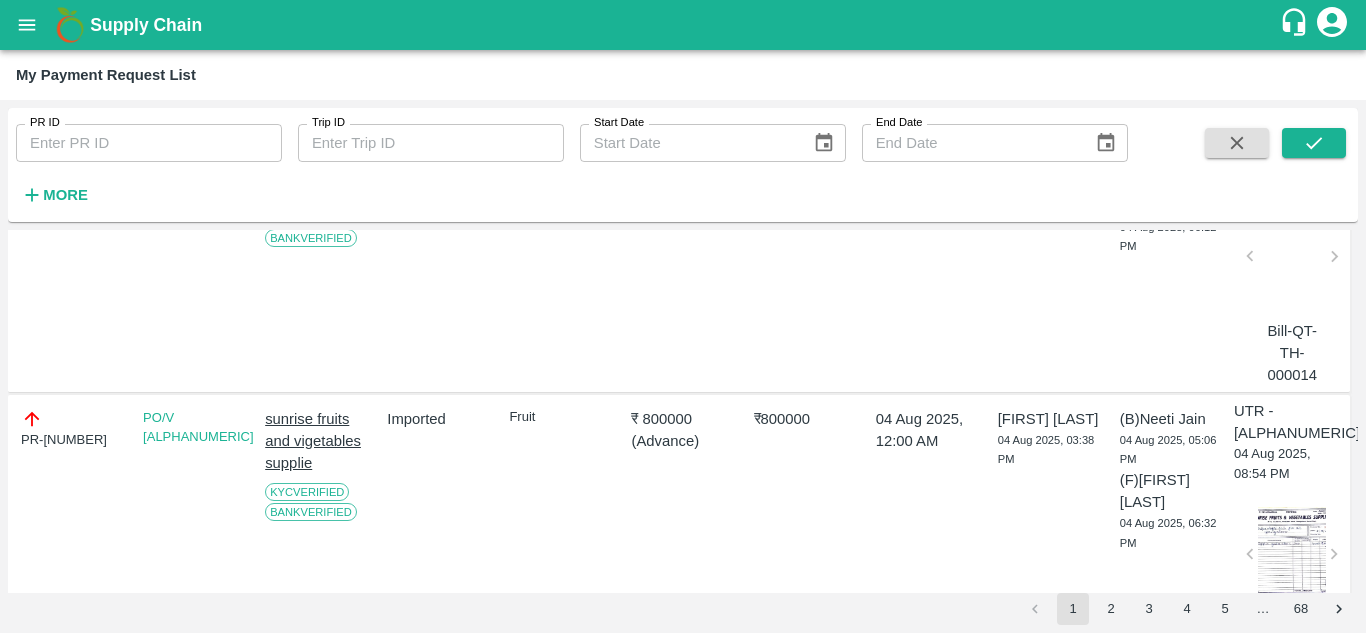 scroll, scrollTop: 0, scrollLeft: 0, axis: both 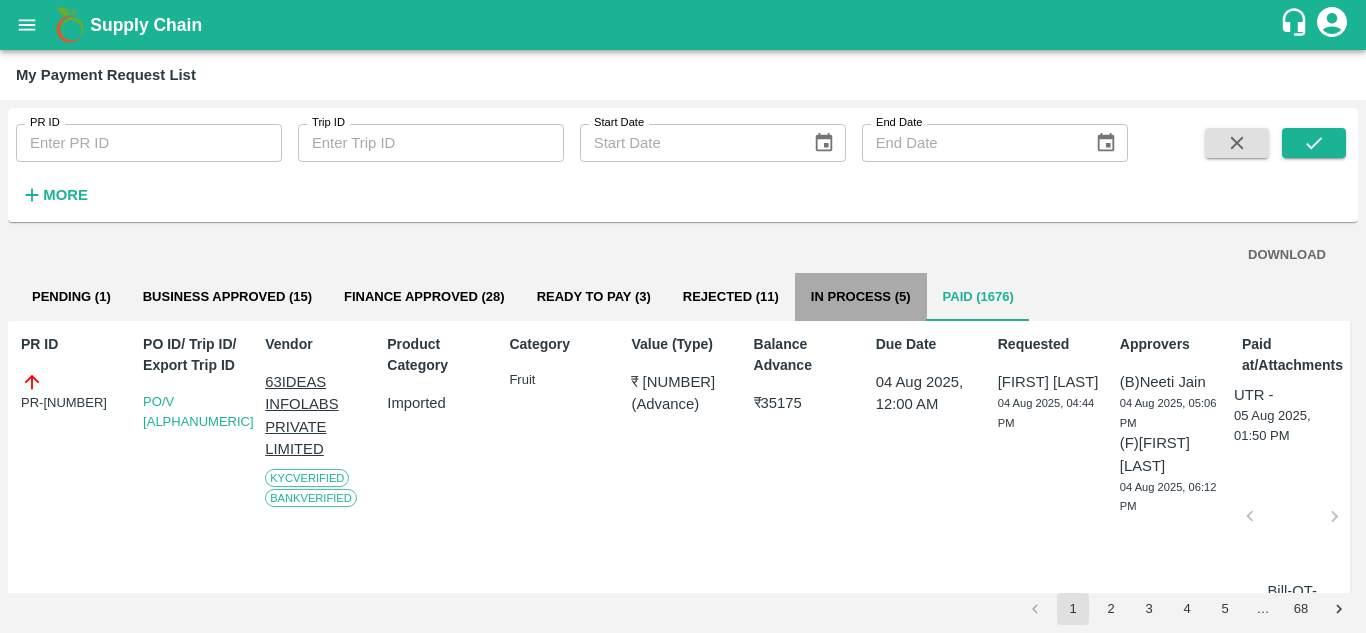 click on "In Process (5)" at bounding box center (861, 297) 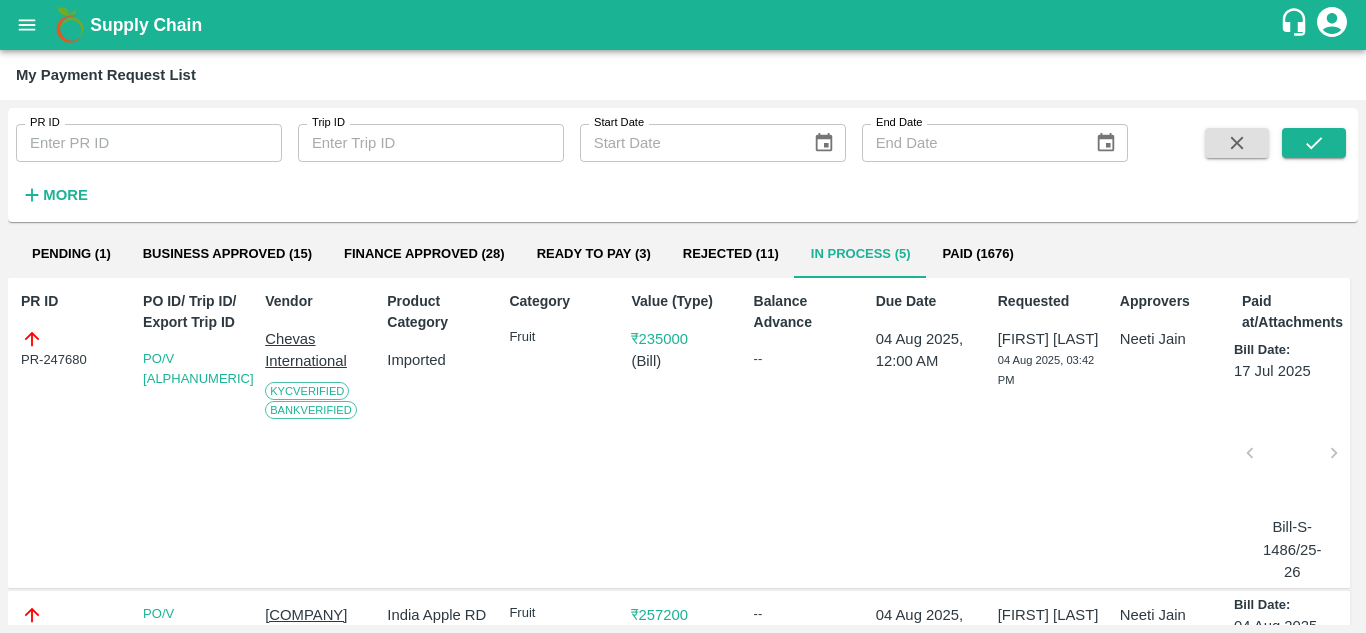 scroll, scrollTop: 118, scrollLeft: 0, axis: vertical 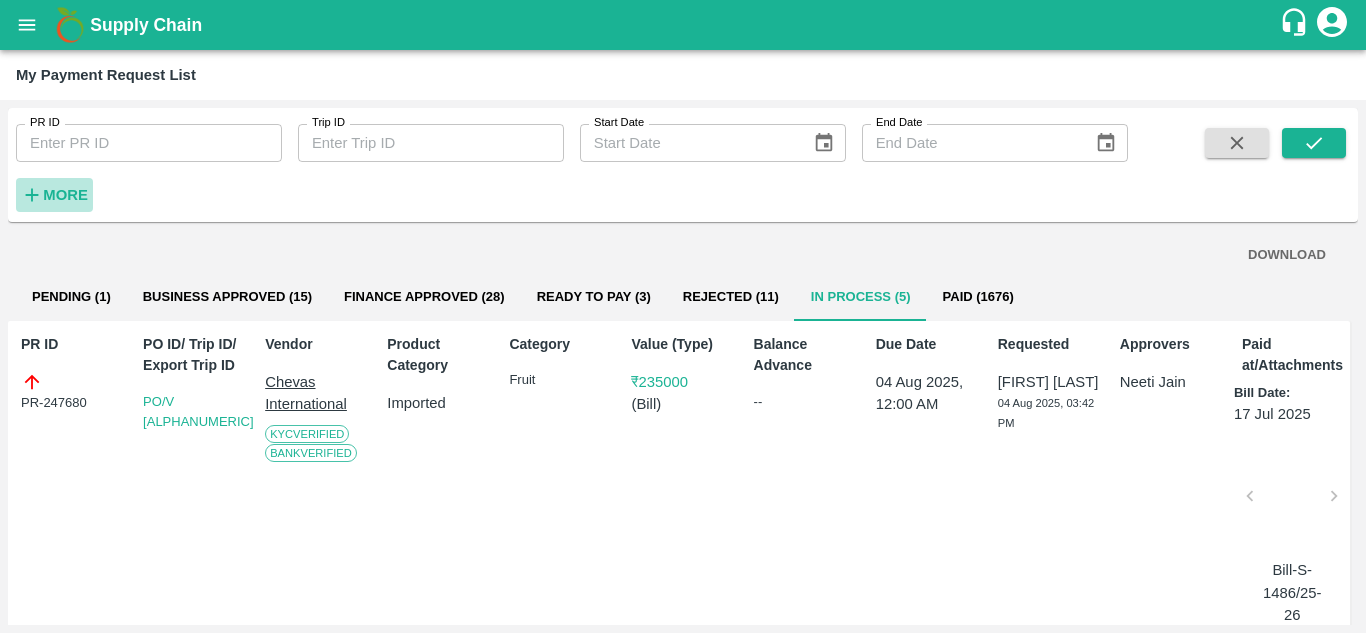 click on "More" at bounding box center (65, 195) 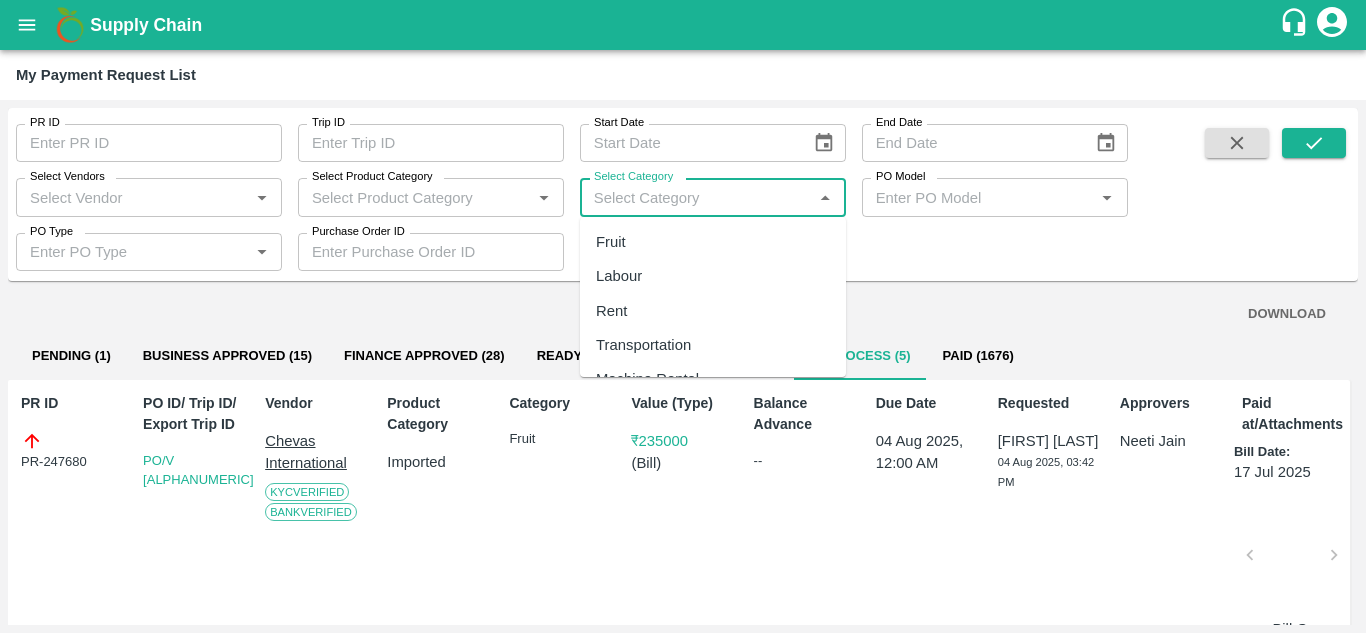 click on "Select Category" at bounding box center (696, 197) 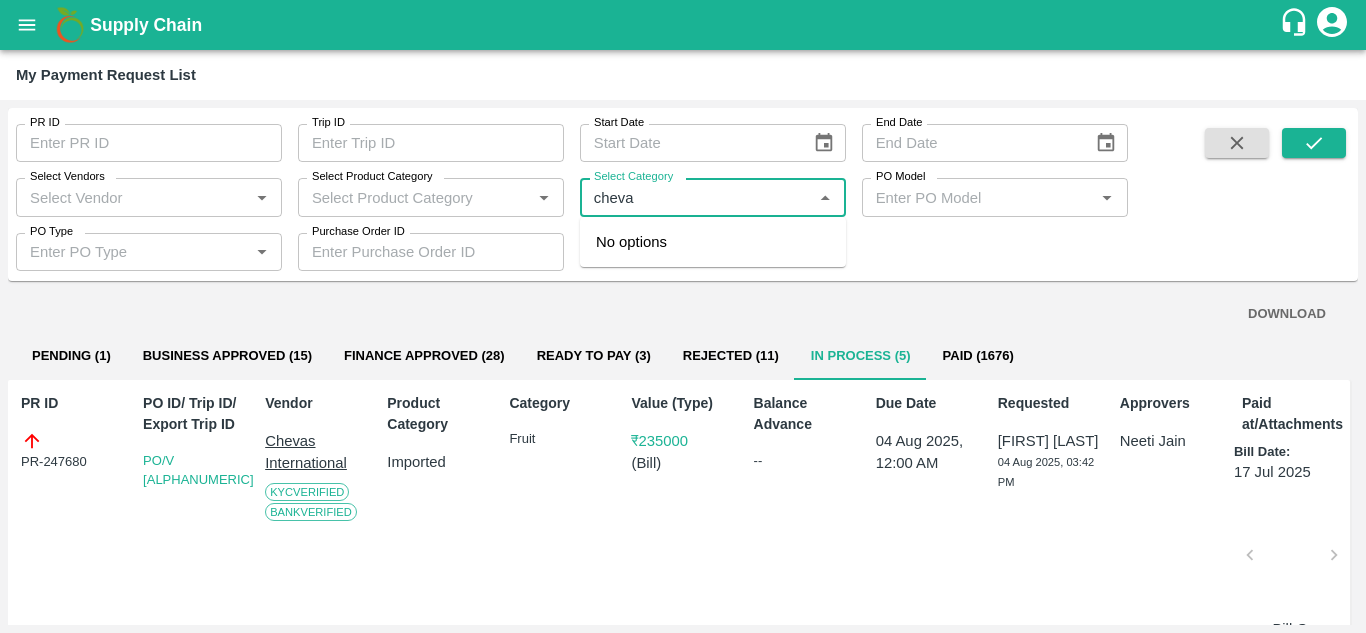 type on "chevas" 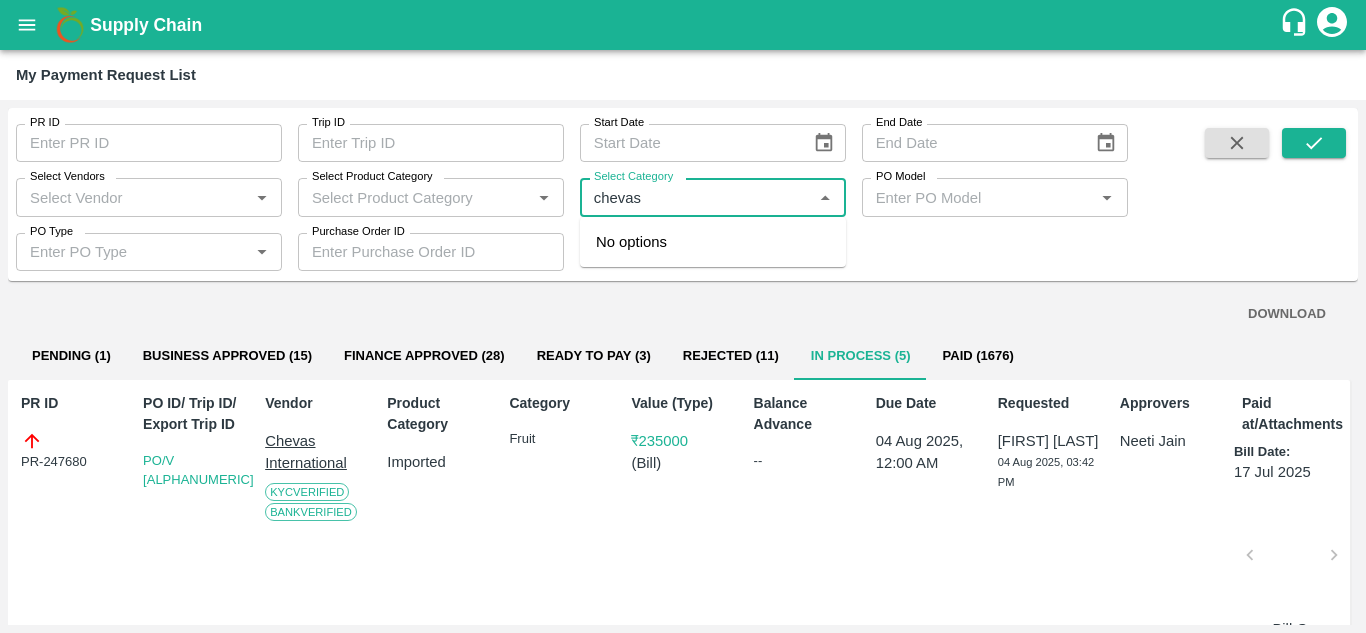 click on "Select Category" at bounding box center (696, 197) 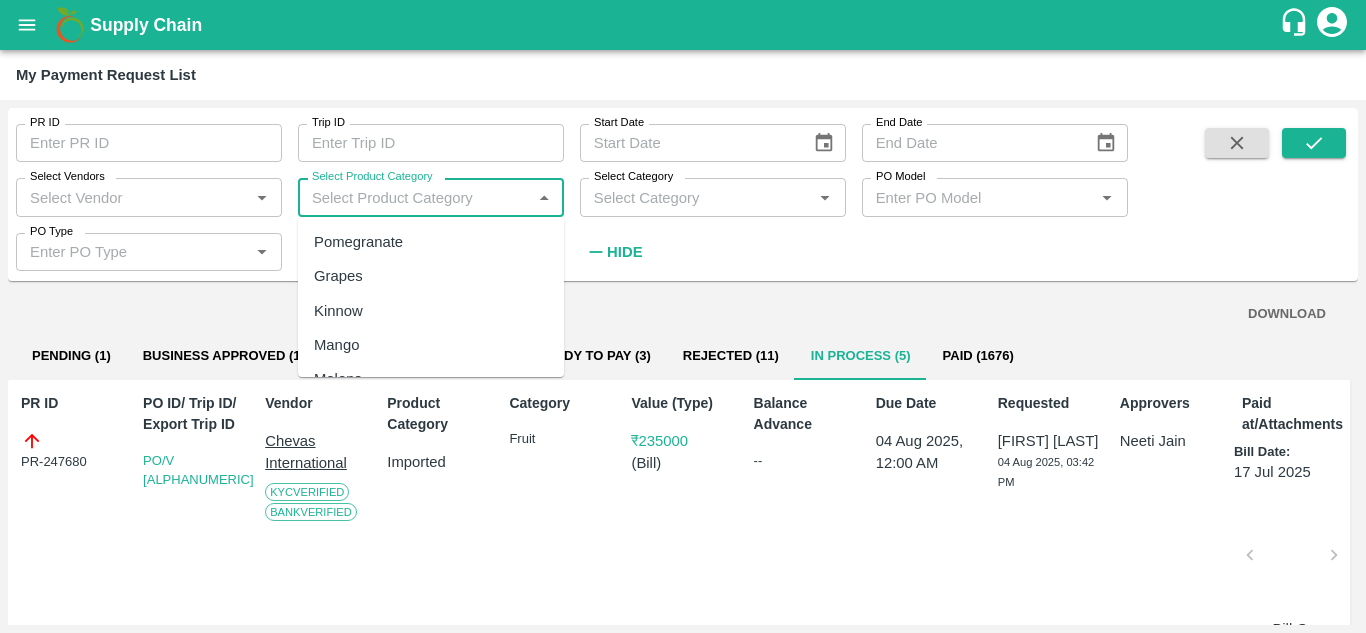 click on "Select Product Category" at bounding box center (414, 197) 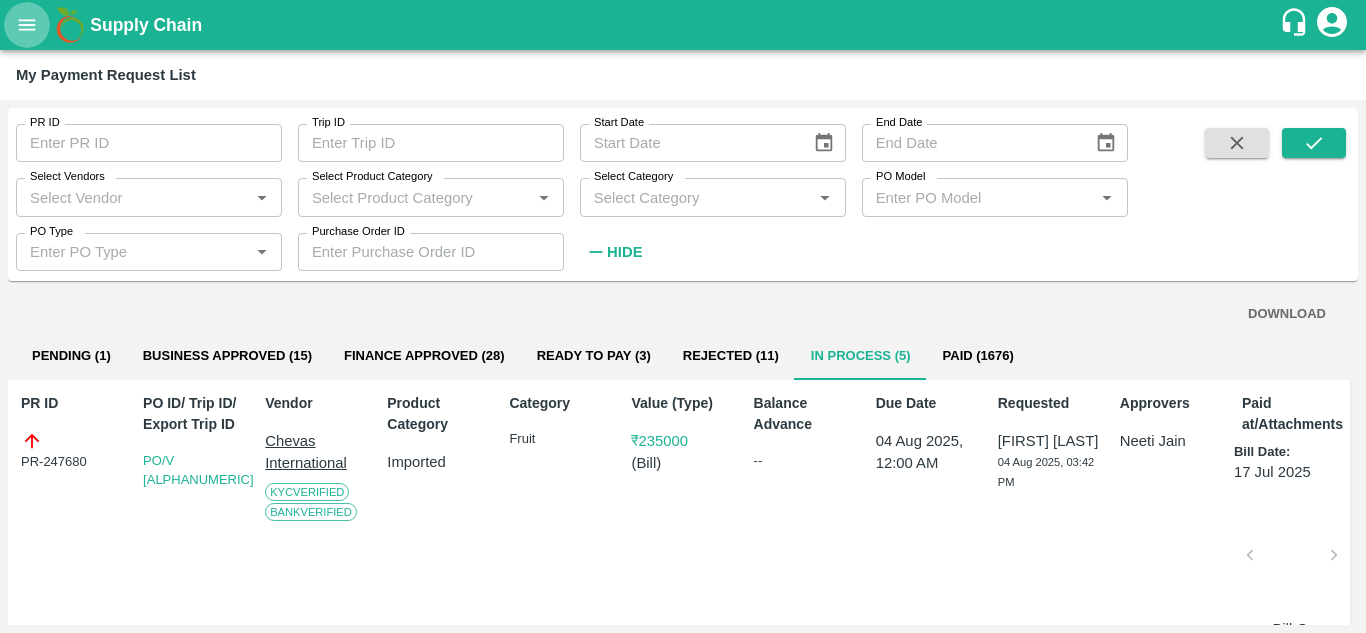 click at bounding box center [27, 25] 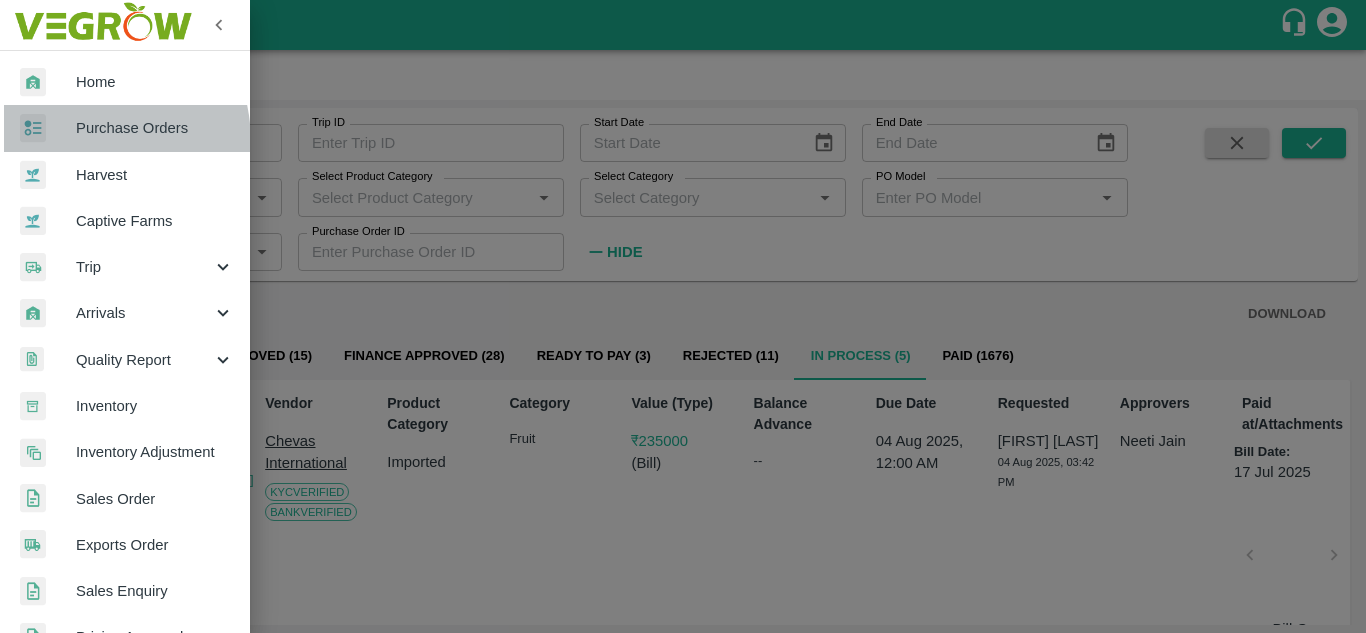 click on "Purchase Orders" at bounding box center (125, 128) 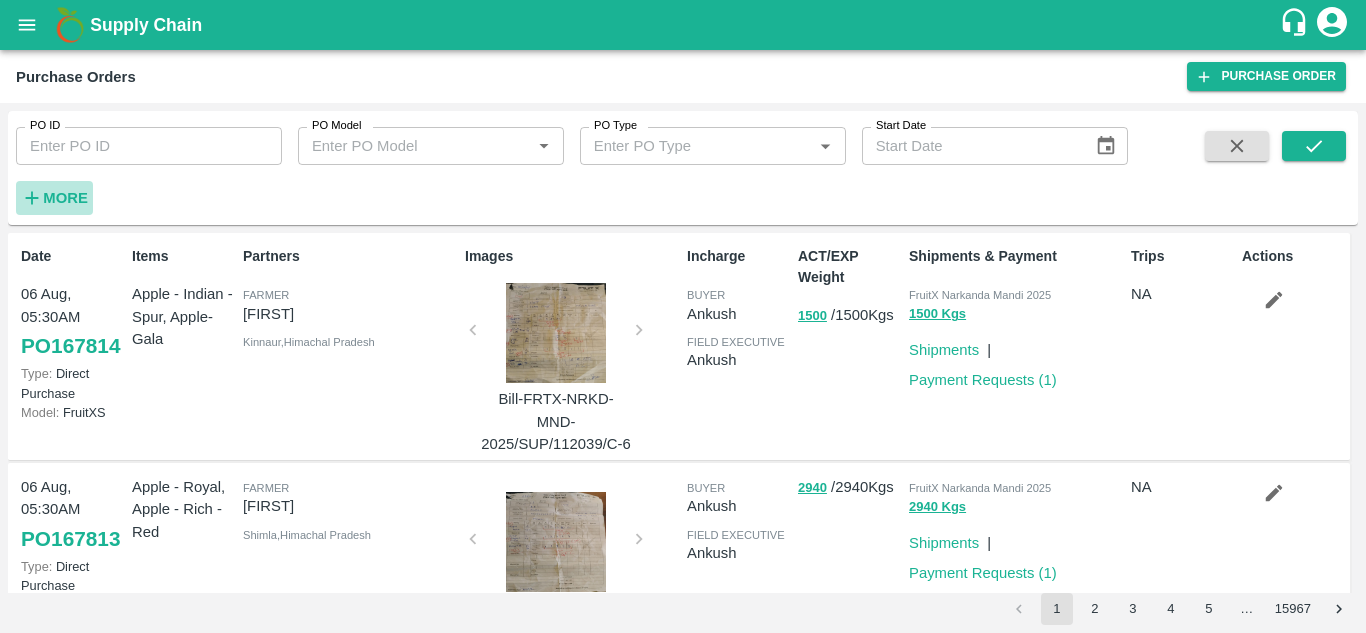 click on "More" at bounding box center [65, 198] 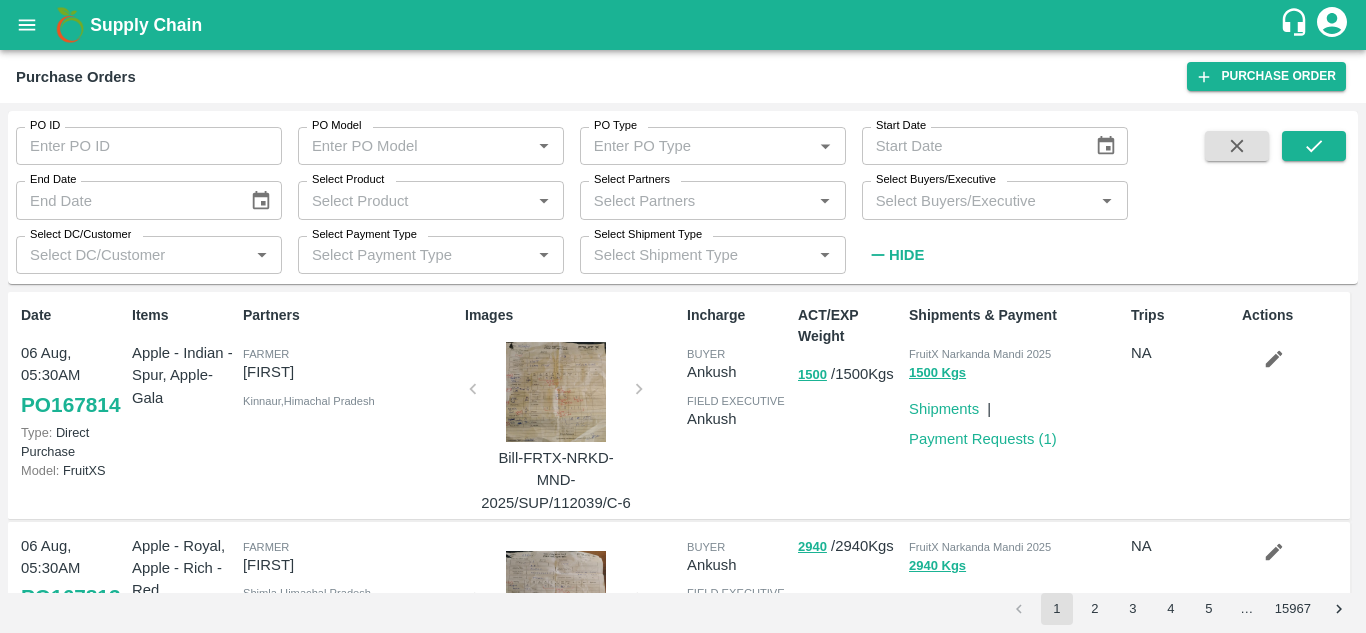 click on "Select Partners" at bounding box center (632, 180) 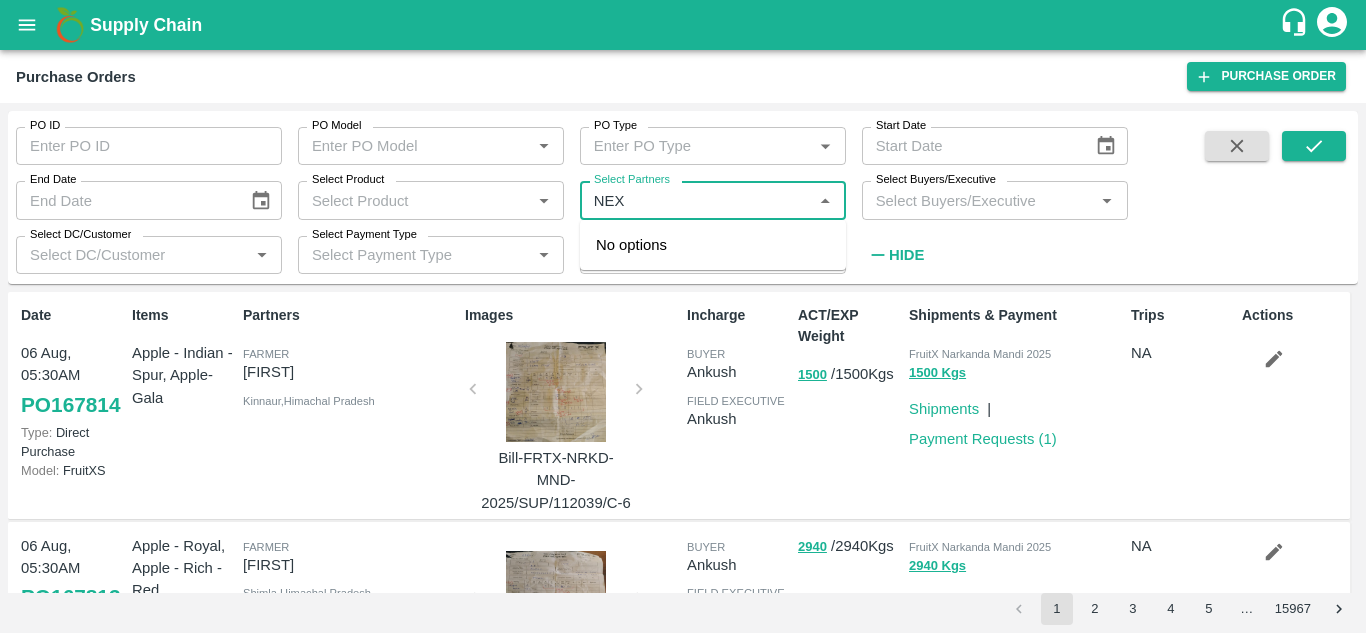 type on "NEXG" 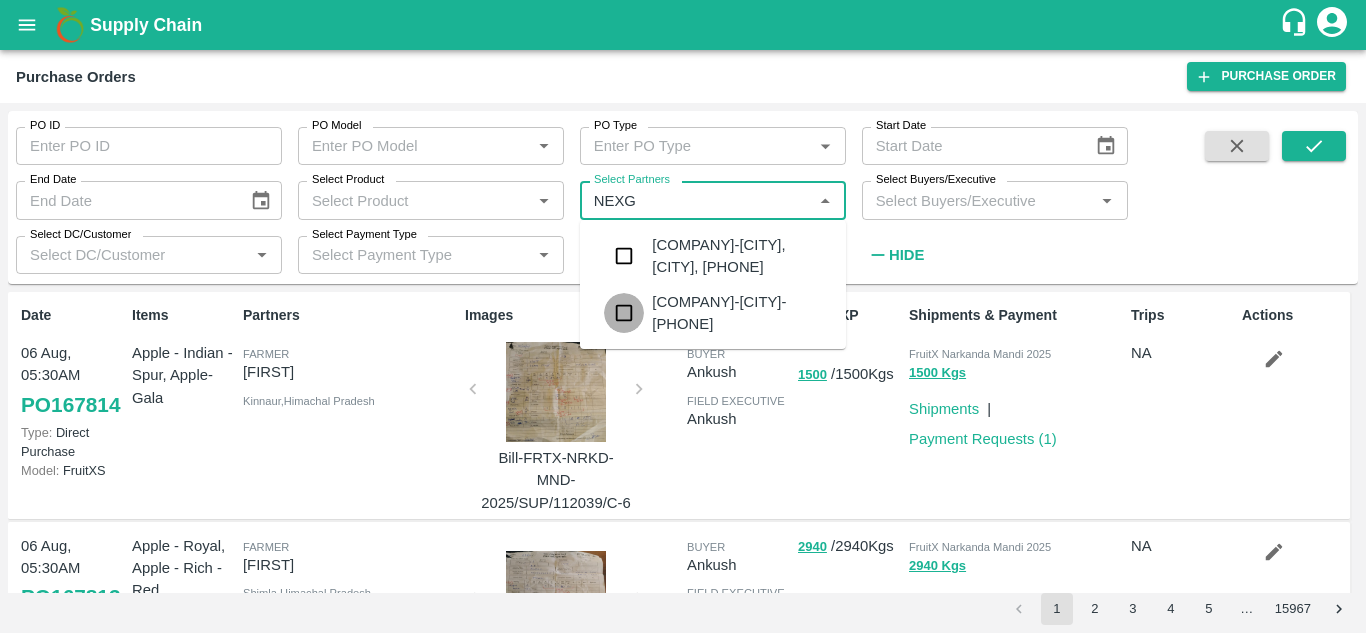 click at bounding box center [624, 313] 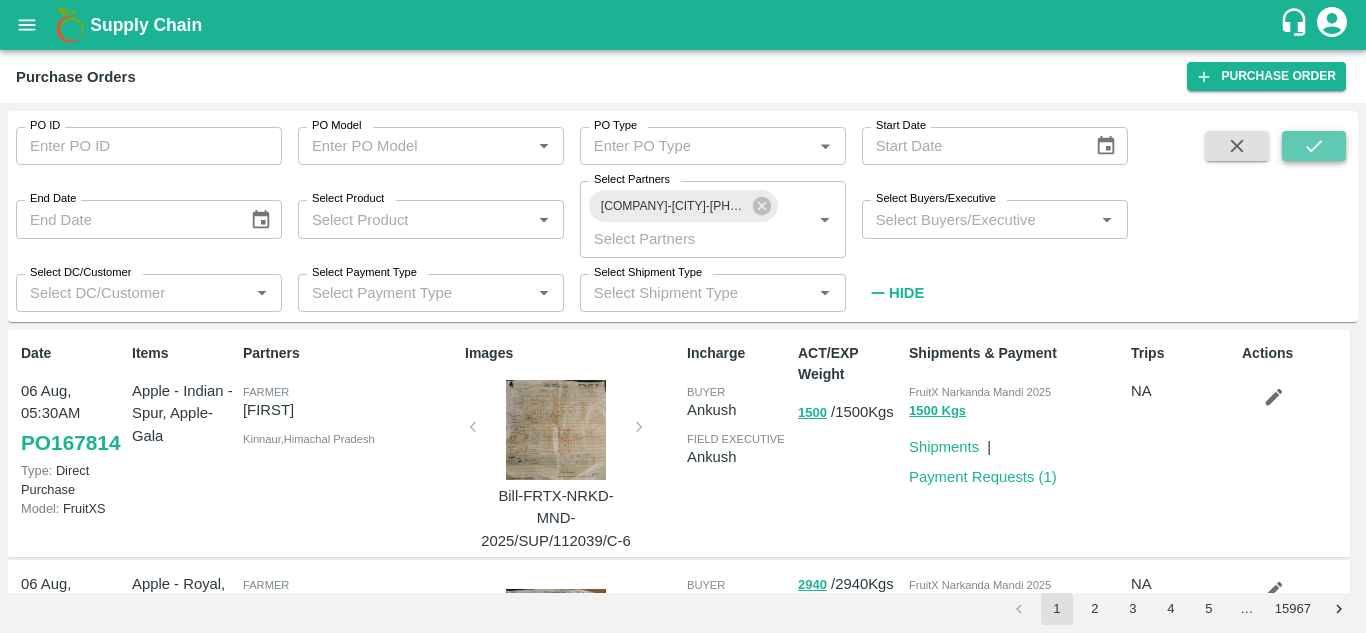 click at bounding box center [1314, 146] 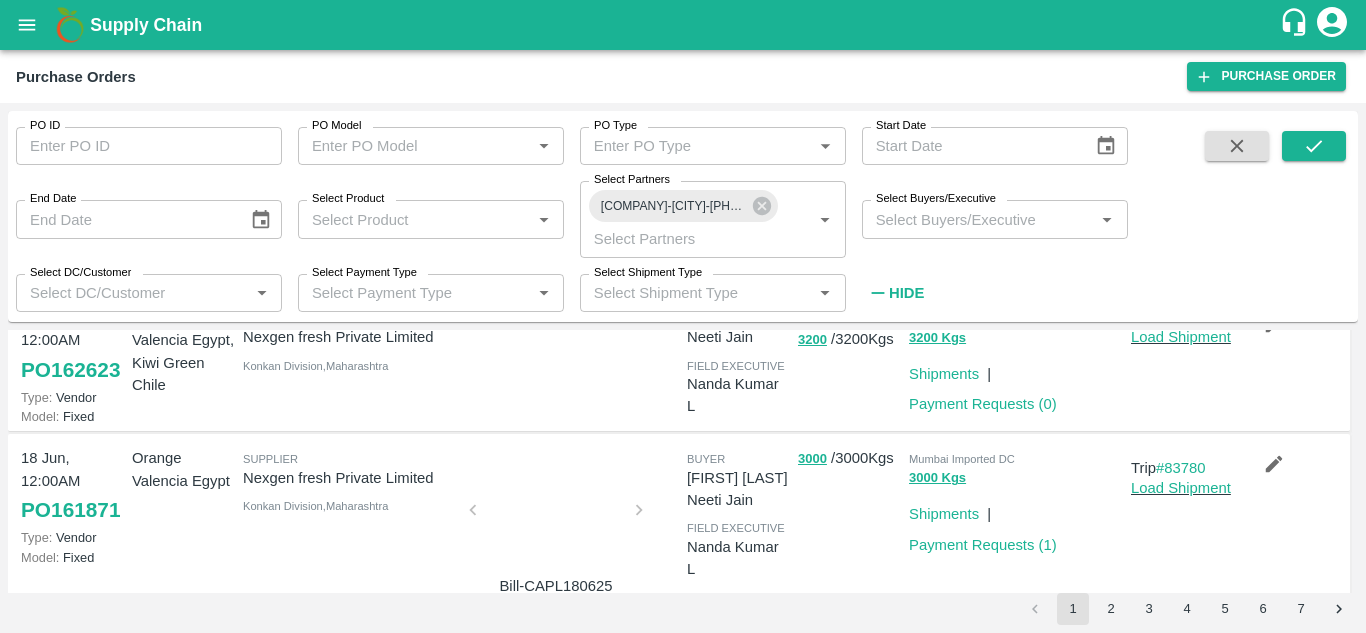 scroll, scrollTop: 41, scrollLeft: 0, axis: vertical 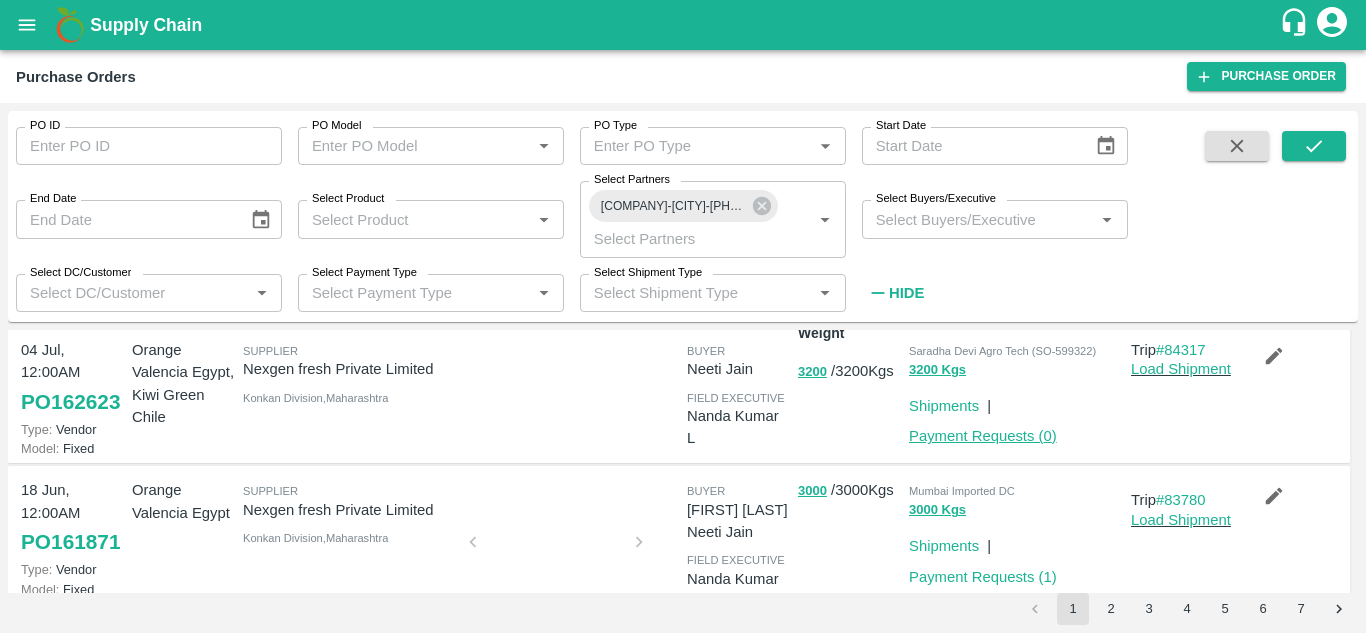 click on "Payment Requests ( 0 )" at bounding box center (983, 436) 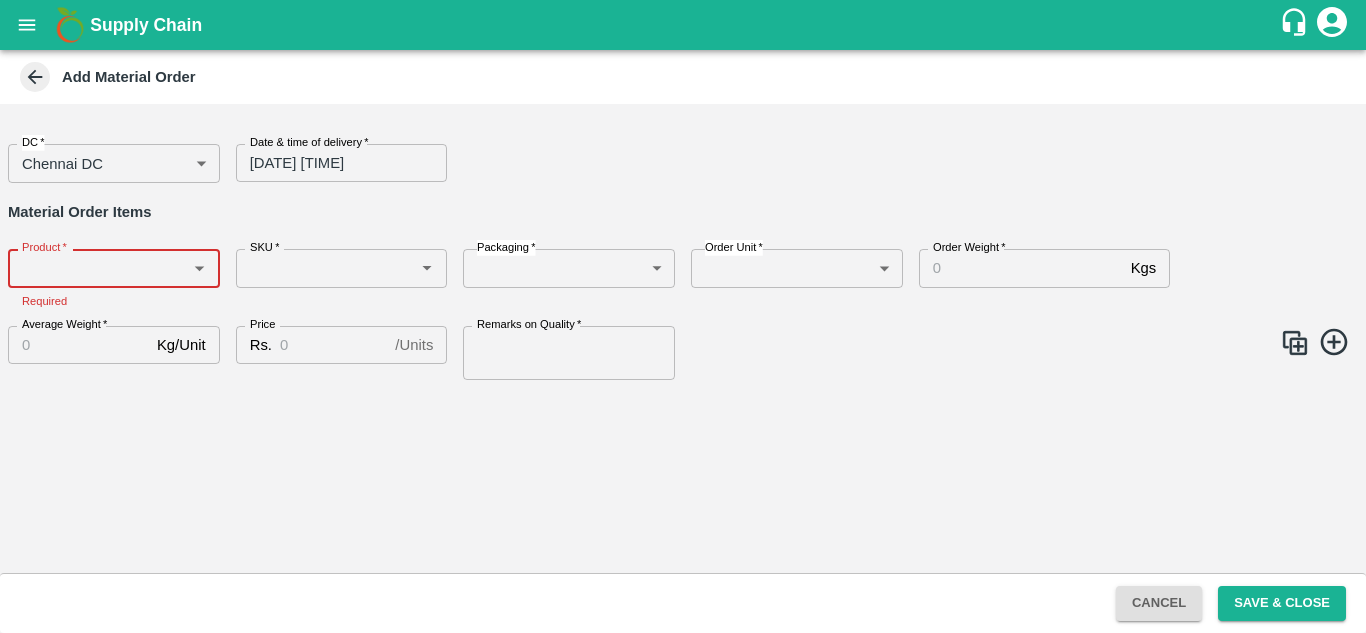 scroll, scrollTop: 0, scrollLeft: 0, axis: both 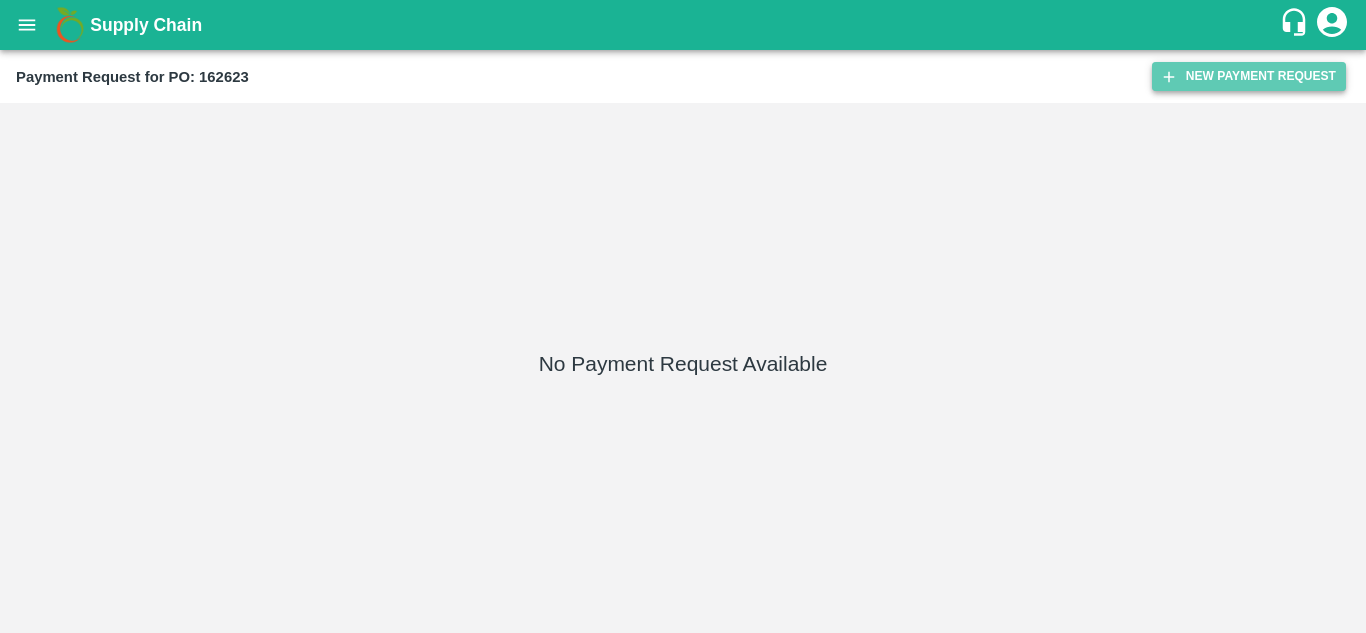 click on "New Payment Request" at bounding box center (1249, 76) 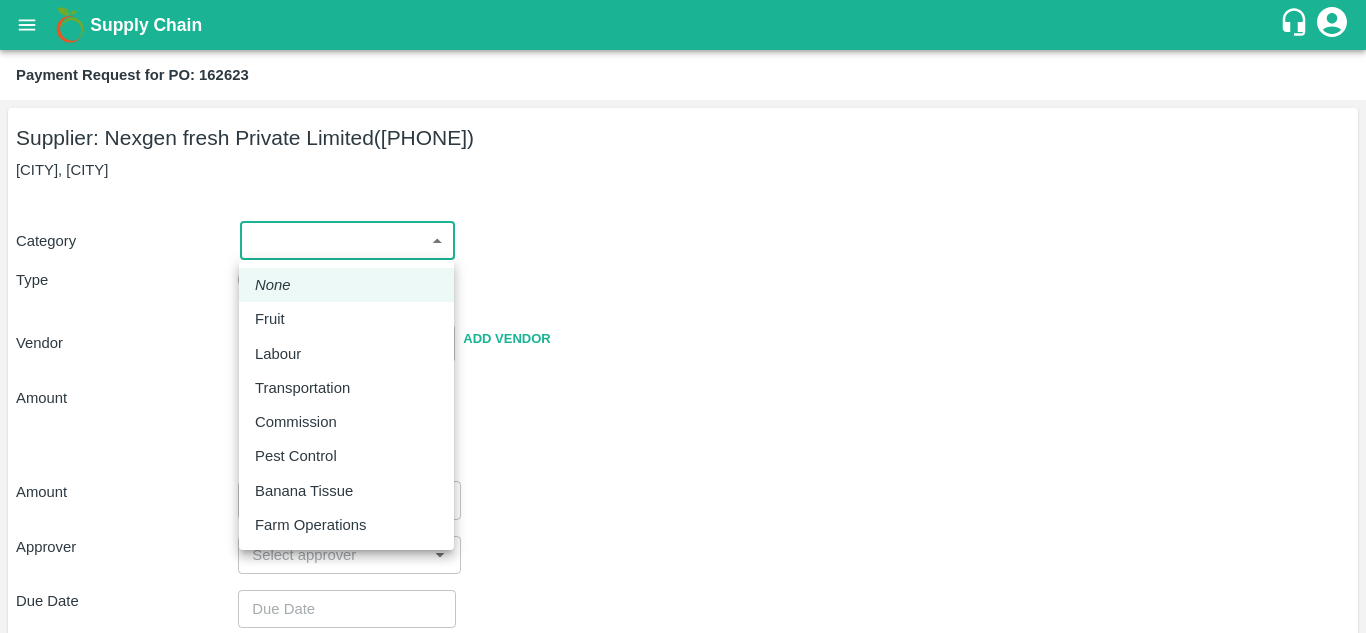 drag, startPoint x: 322, startPoint y: 236, endPoint x: 295, endPoint y: 308, distance: 76.896034 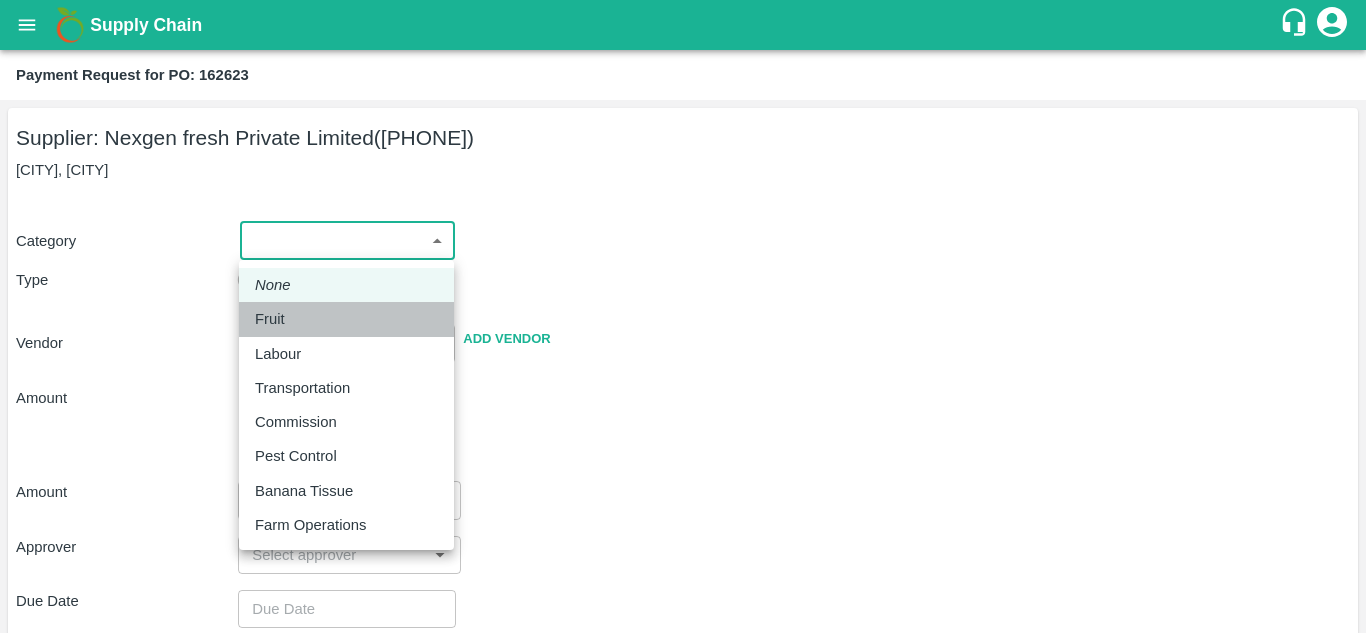 click on "Fruit" at bounding box center (346, 319) 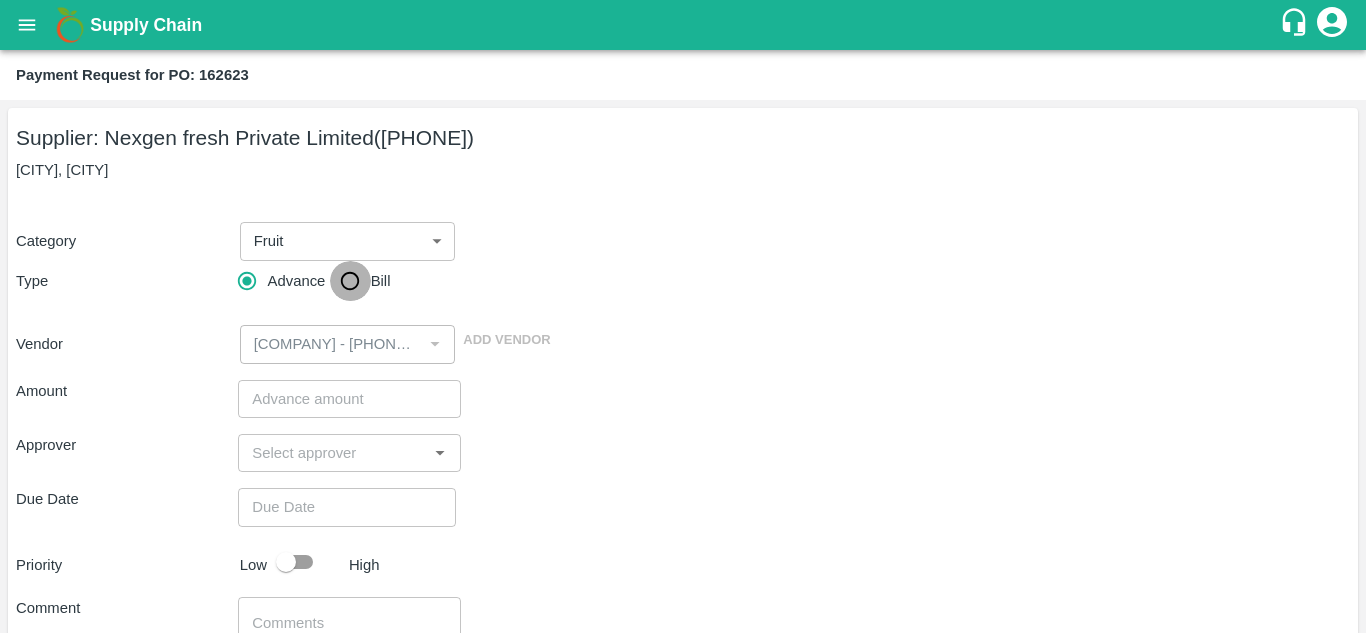 click on "Bill" at bounding box center (350, 281) 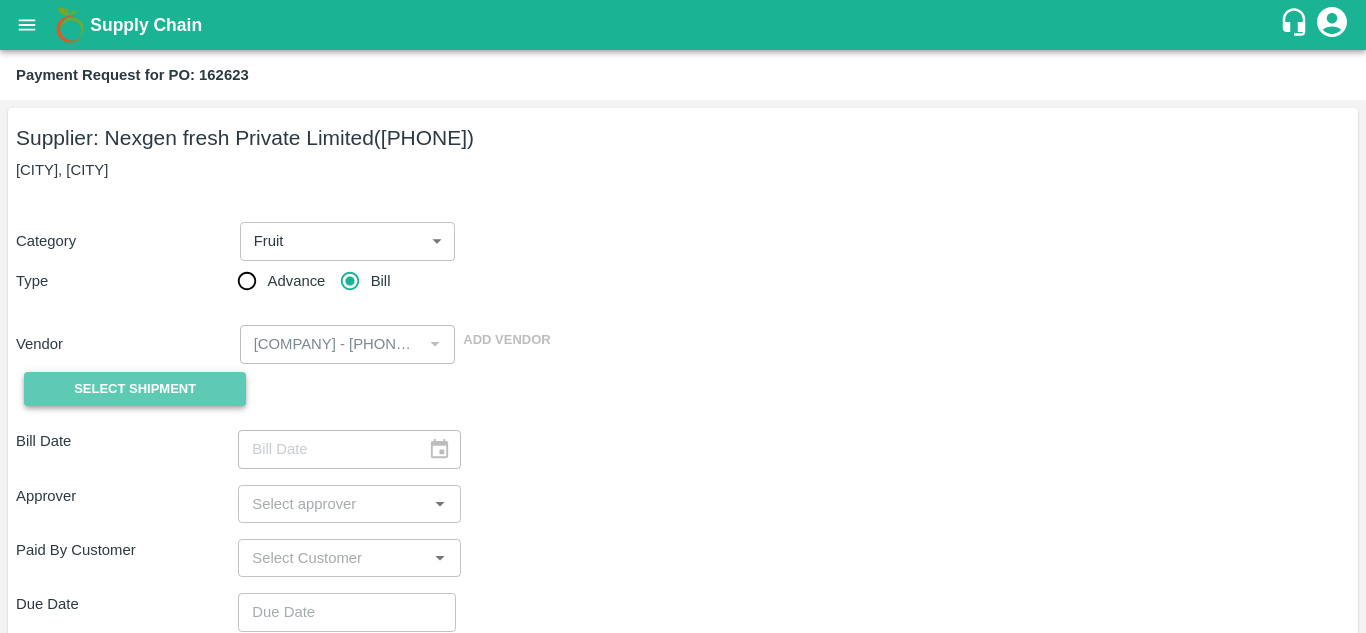 click on "Select Shipment" at bounding box center [135, 389] 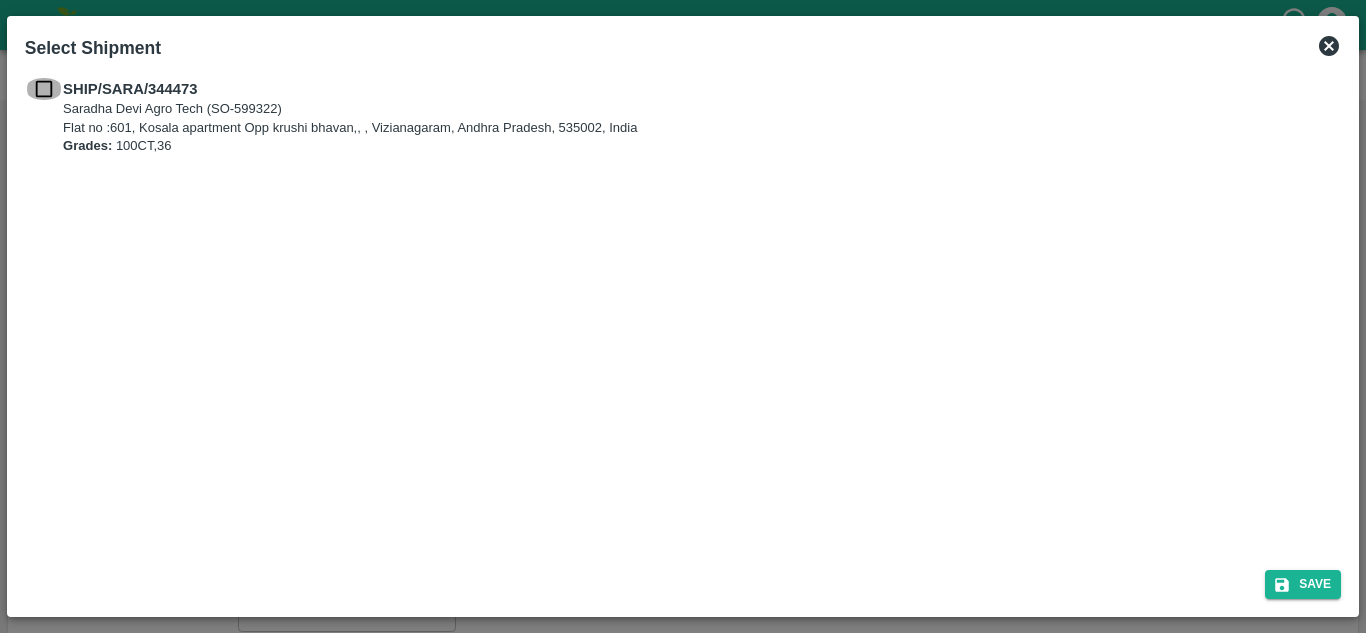 click at bounding box center (44, 89) 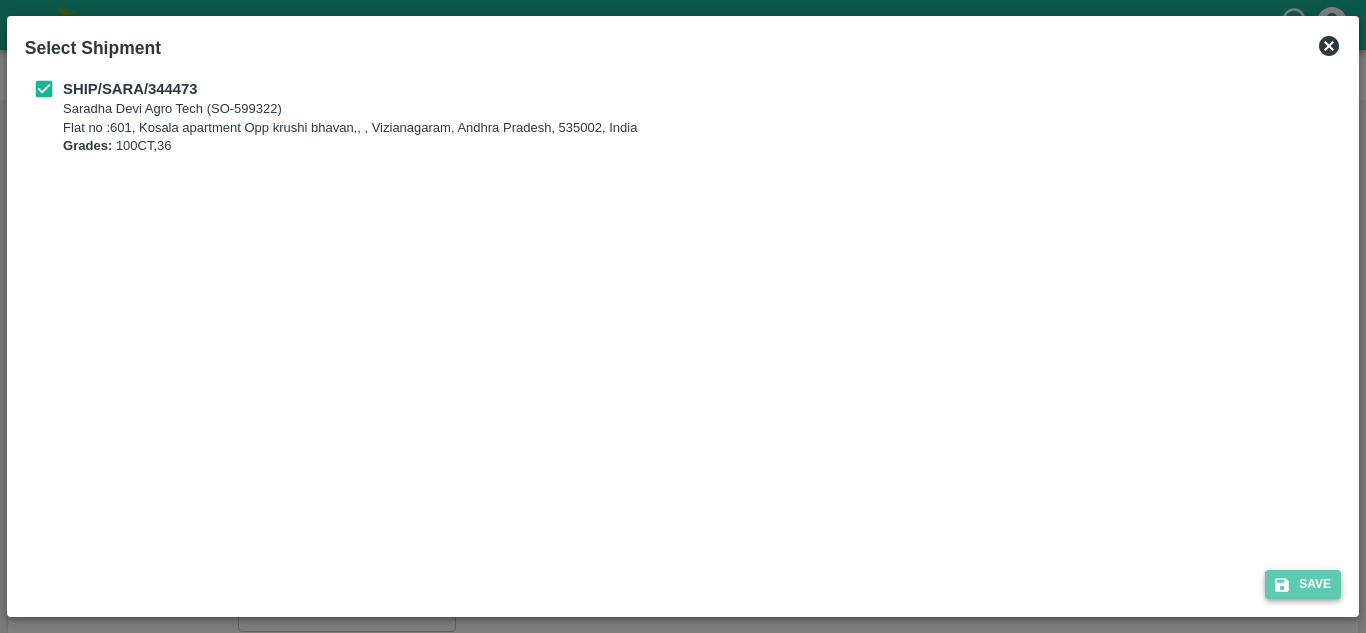 click on "Save" at bounding box center (1303, 584) 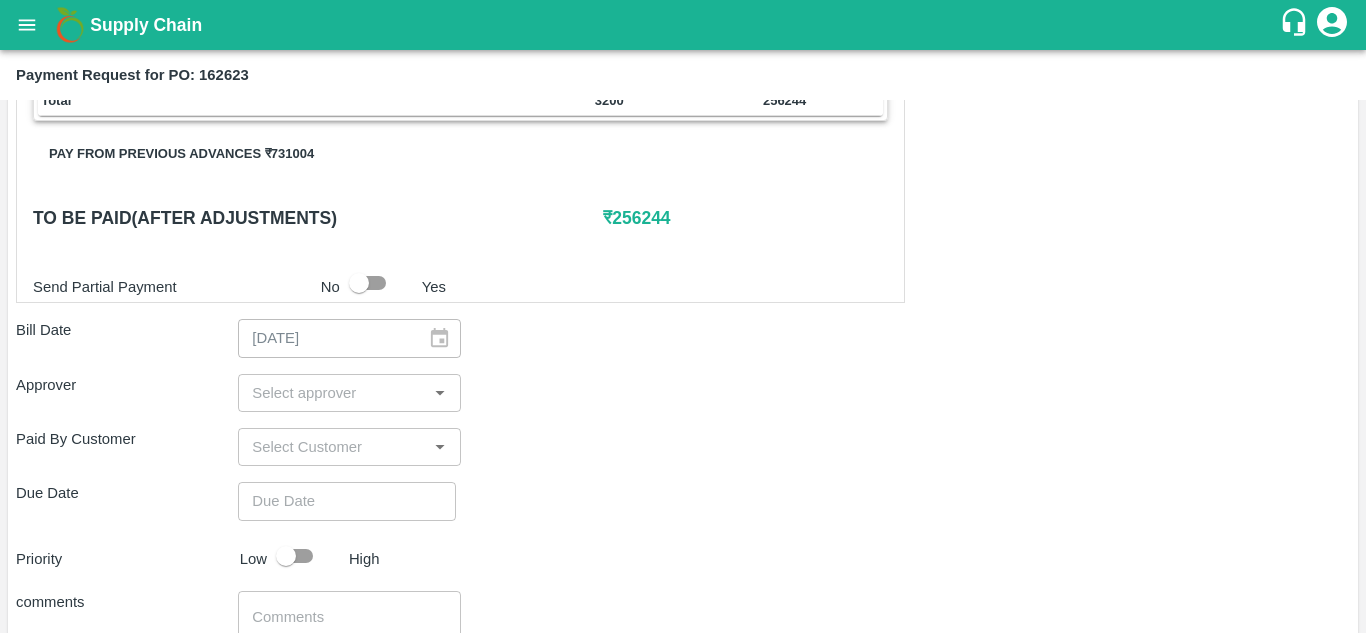 scroll, scrollTop: 479, scrollLeft: 0, axis: vertical 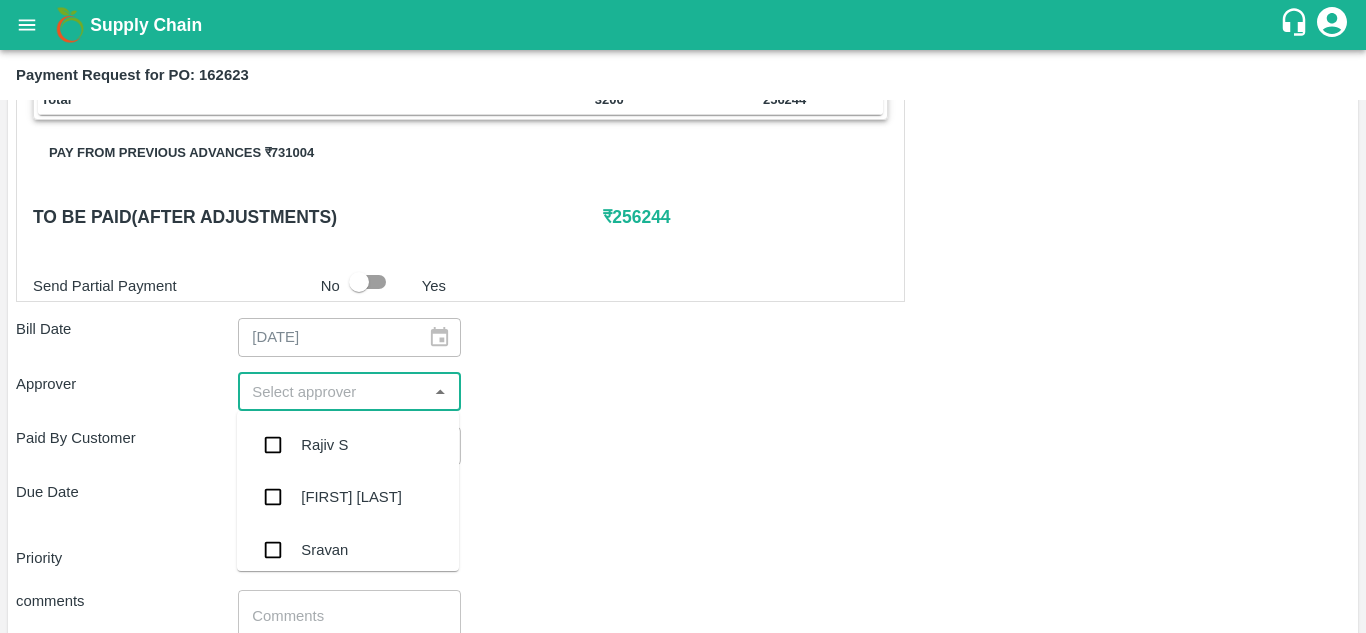 click at bounding box center [332, 392] 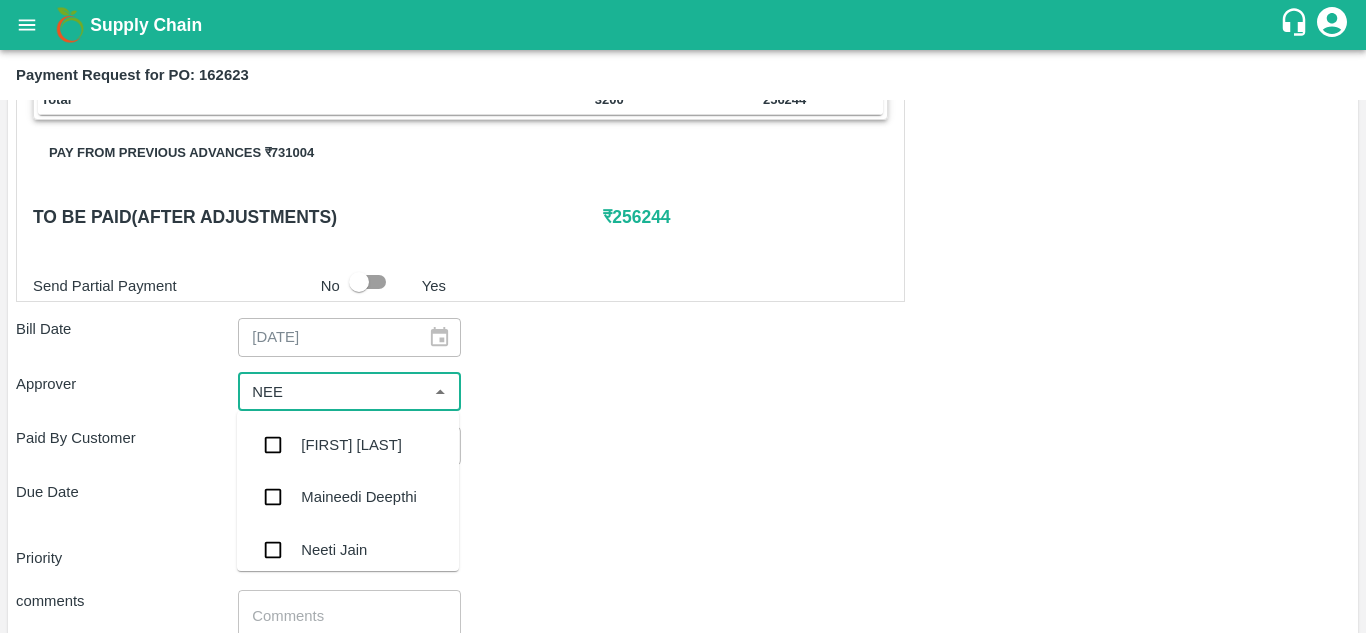 type on "NEET" 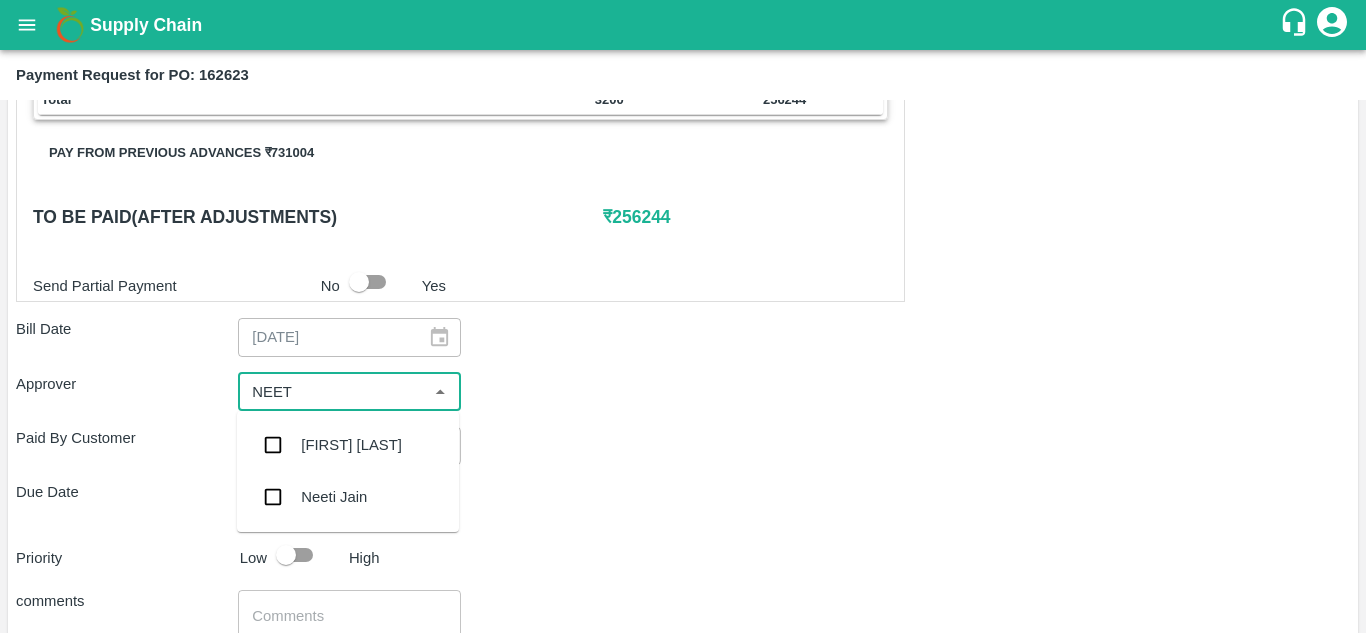click on "Neeti Jain" at bounding box center (348, 497) 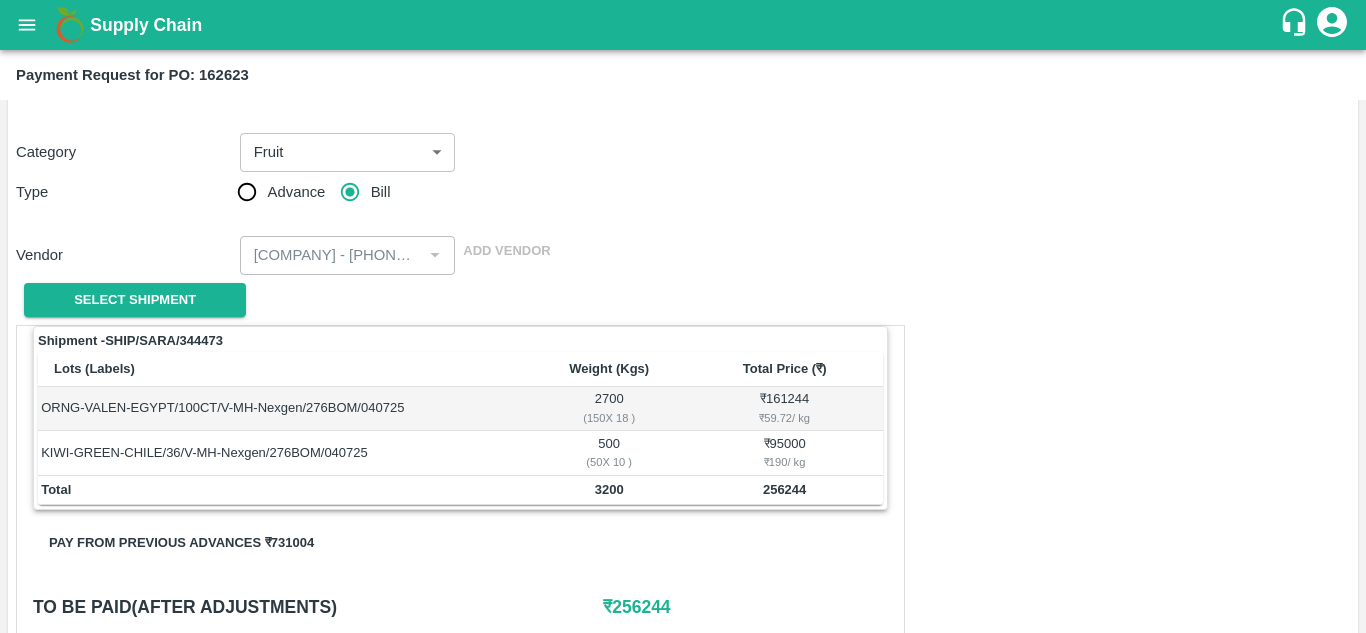 scroll, scrollTop: 88, scrollLeft: 0, axis: vertical 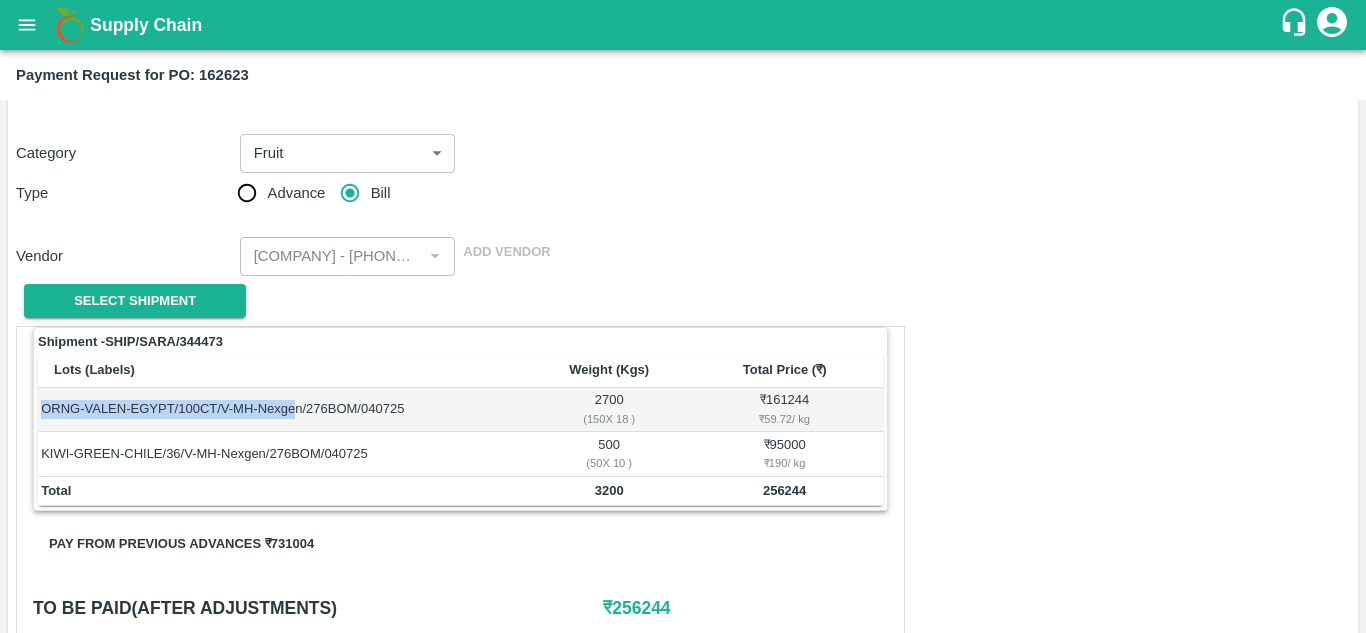 drag, startPoint x: 42, startPoint y: 406, endPoint x: 290, endPoint y: 421, distance: 248.45322 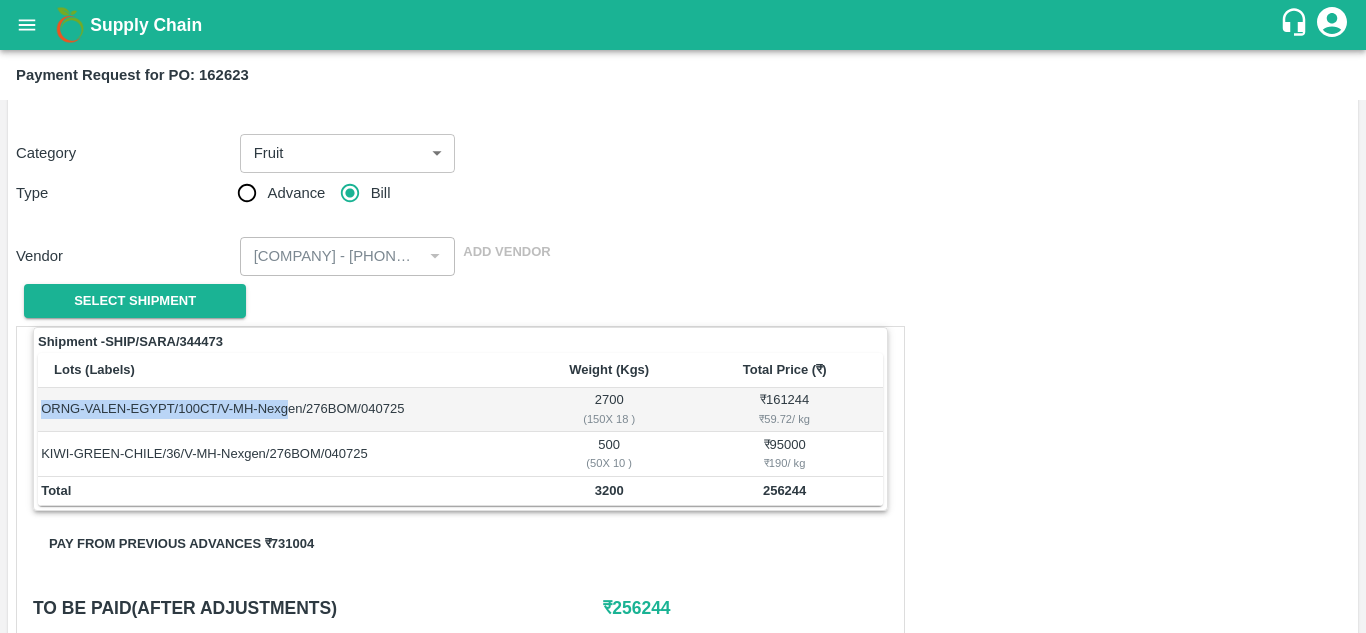 scroll, scrollTop: 0, scrollLeft: 0, axis: both 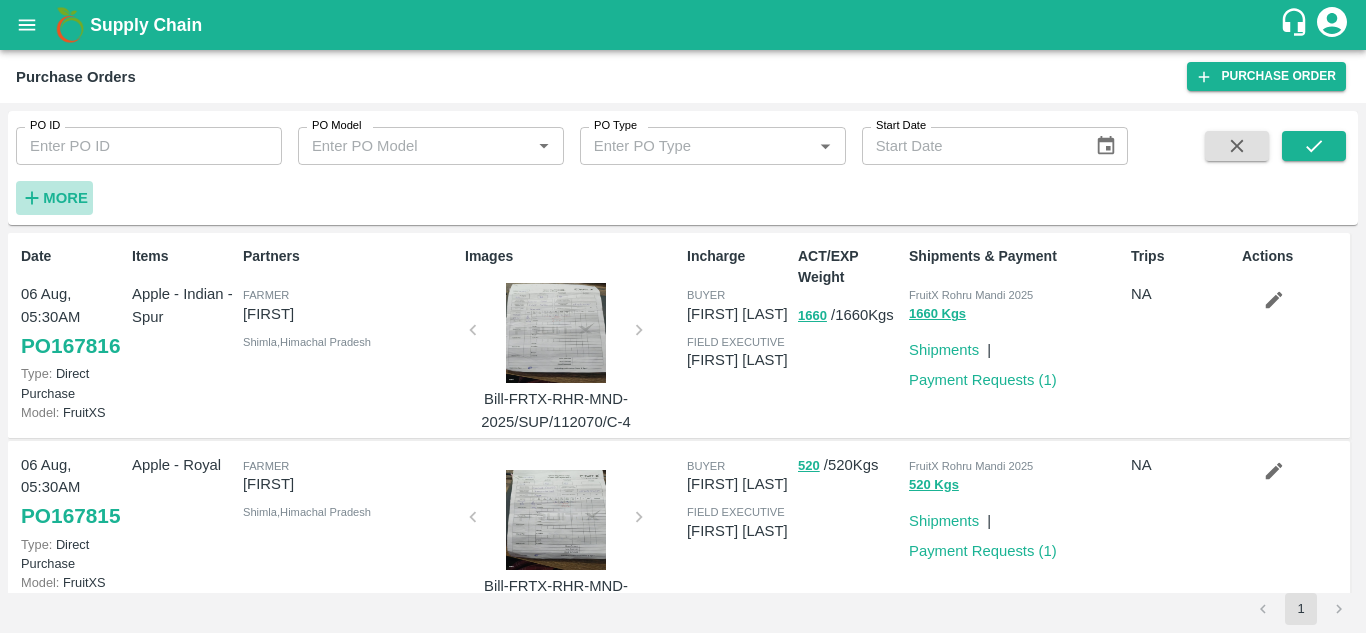 click on "More" at bounding box center (65, 198) 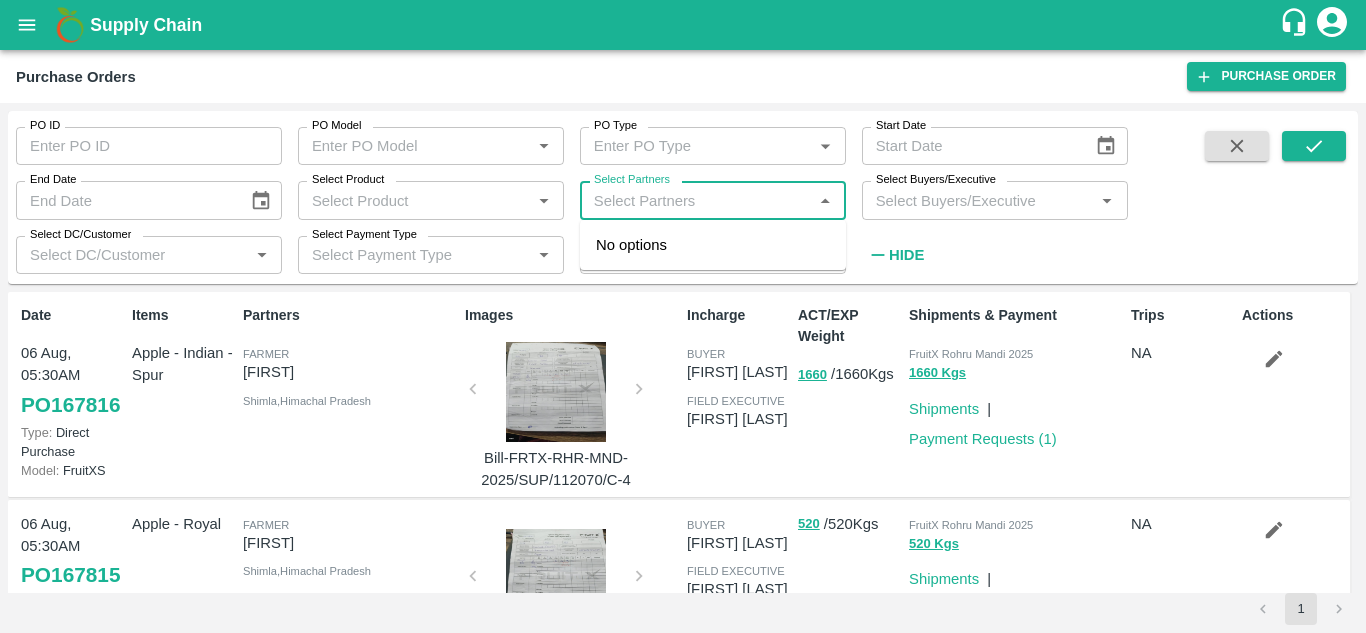 click on "Select Partners" at bounding box center [696, 200] 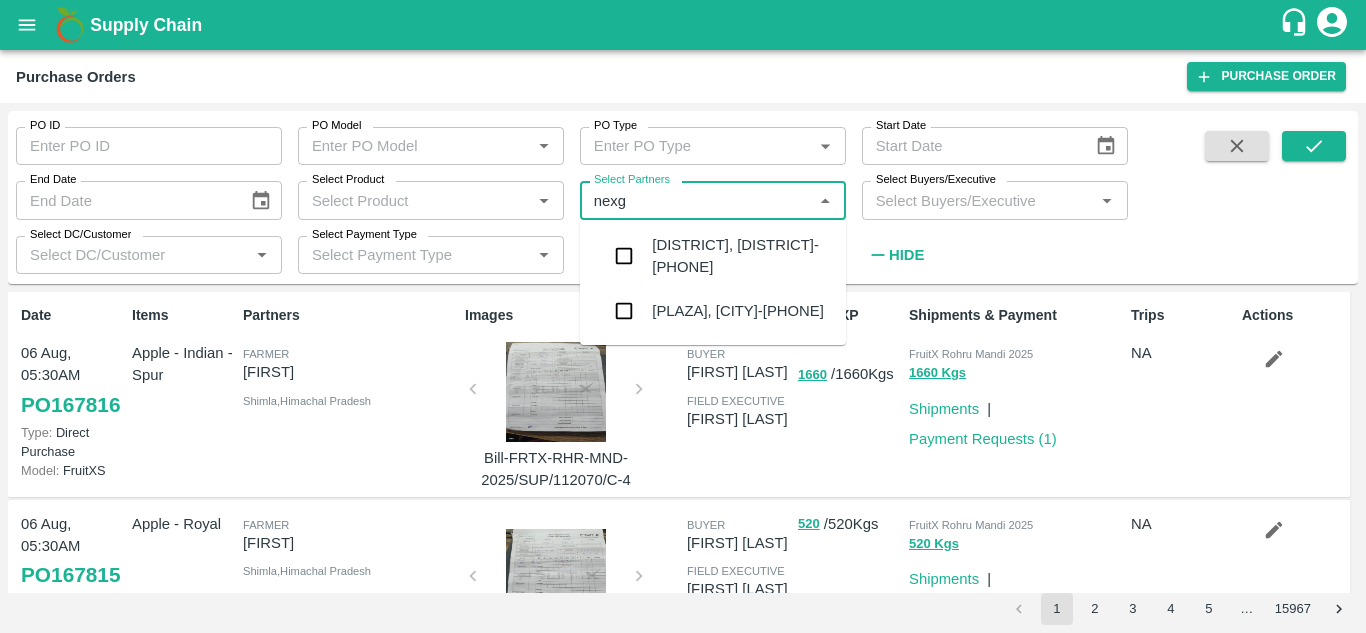 type on "nexge" 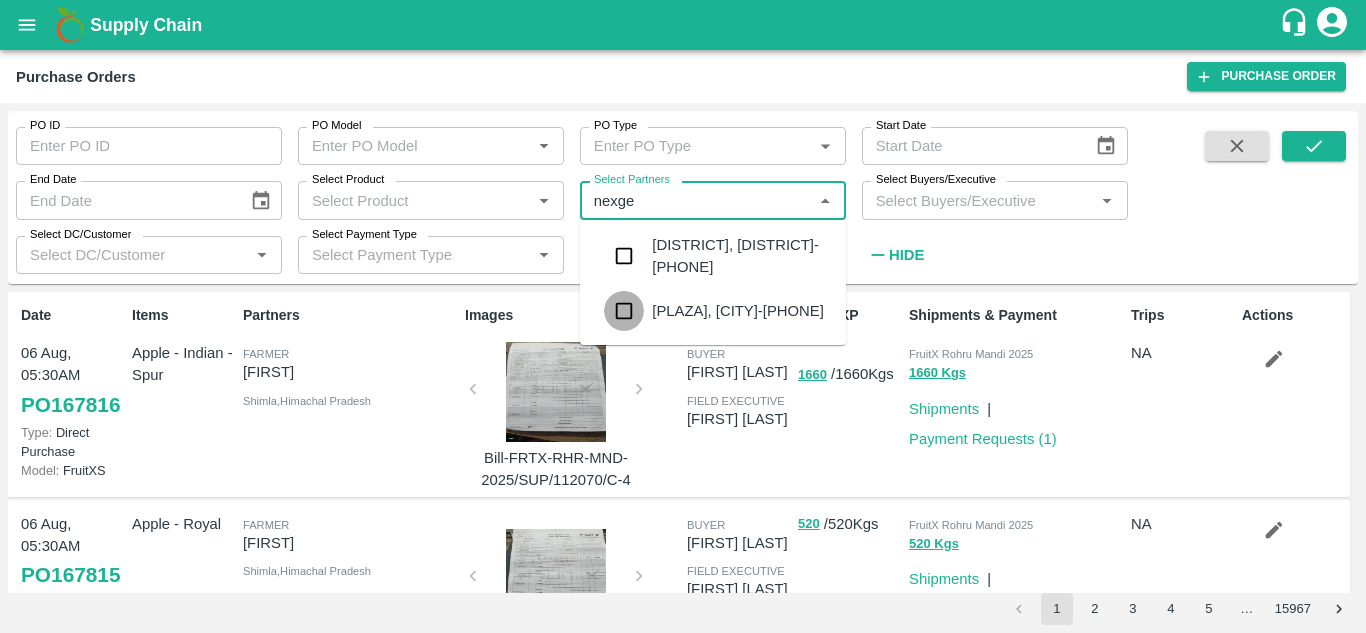 click at bounding box center (624, 311) 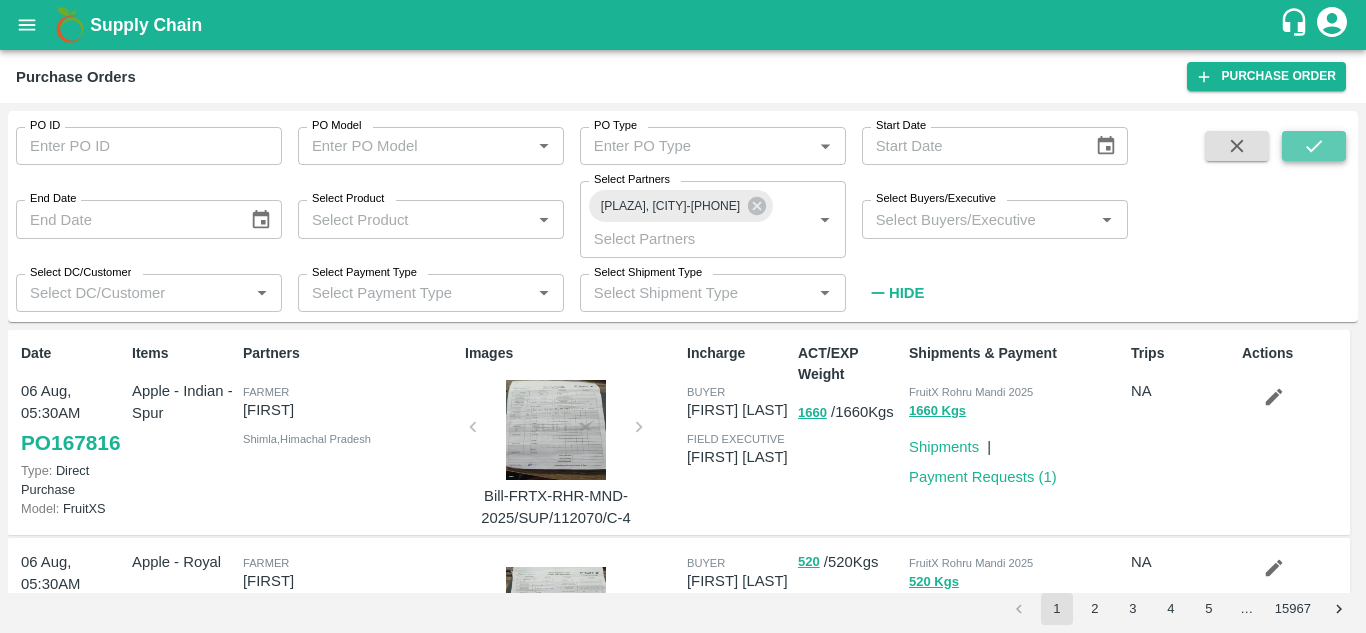 click 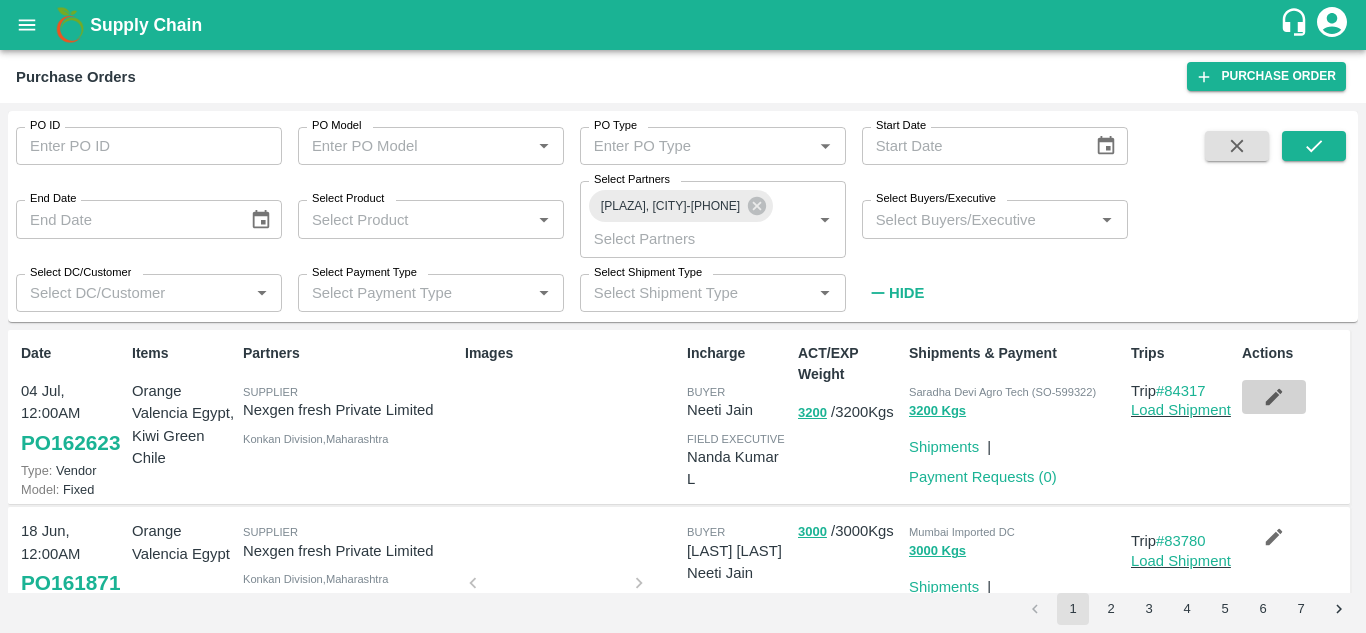 click at bounding box center [1274, 397] 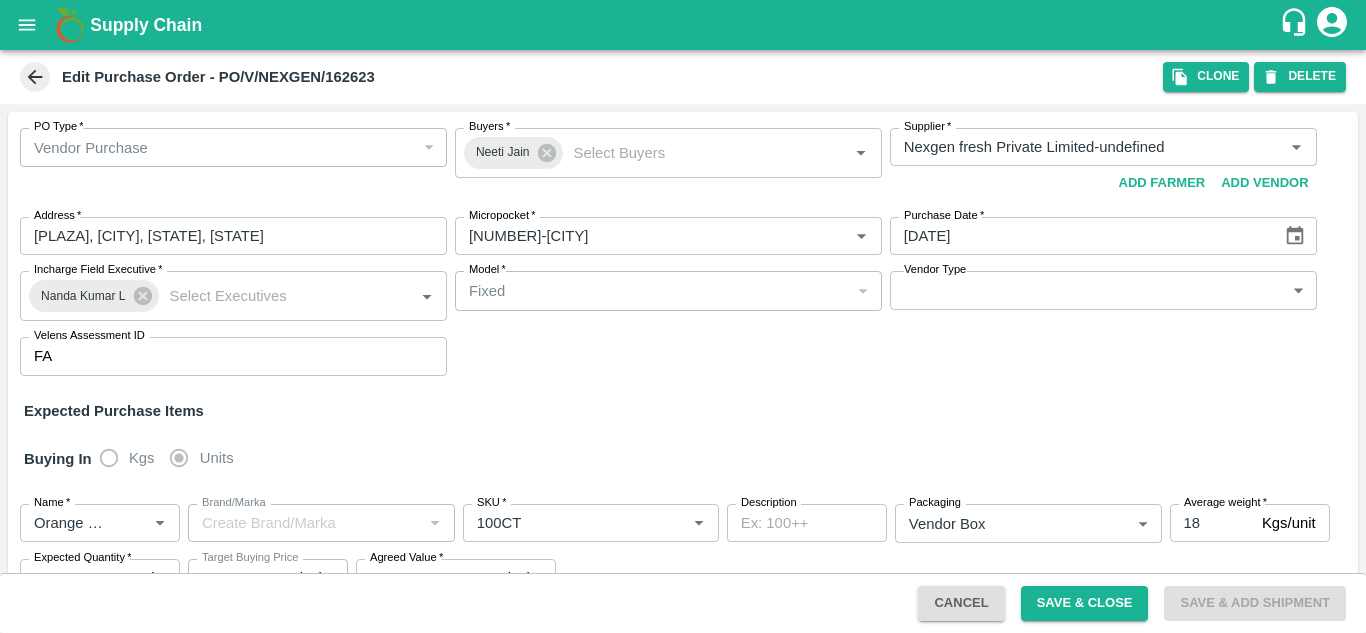 scroll, scrollTop: 220, scrollLeft: 0, axis: vertical 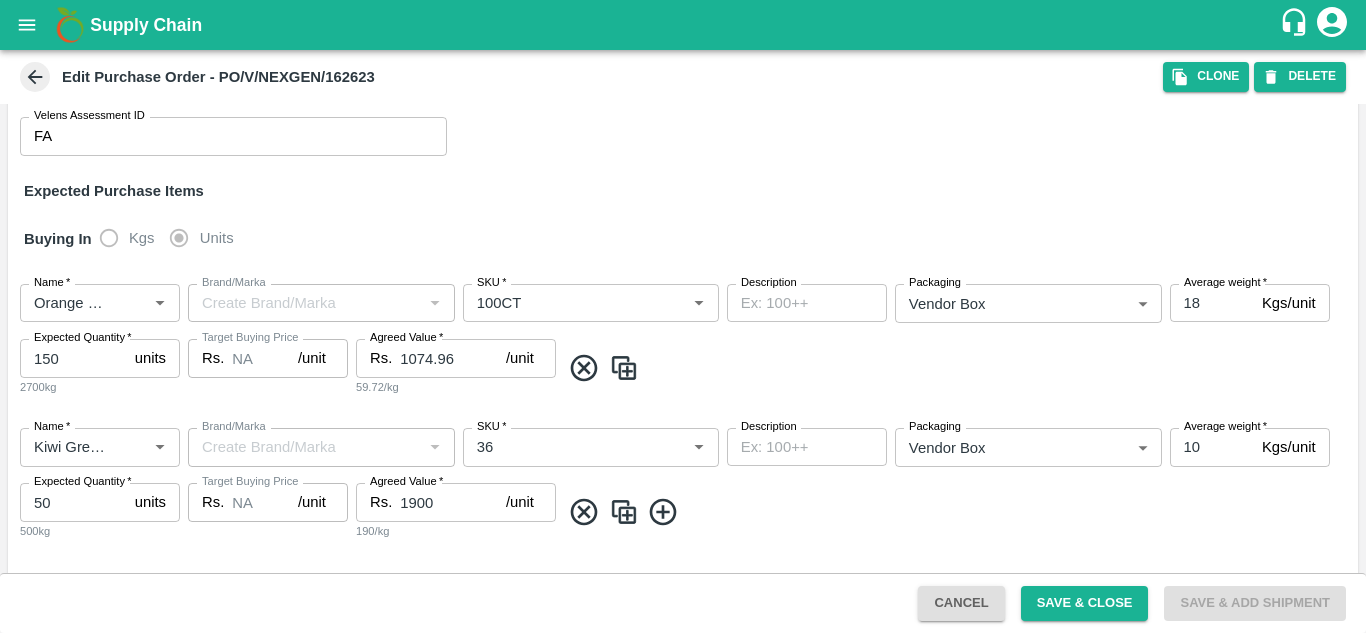 click on "1900" at bounding box center (453, 502) 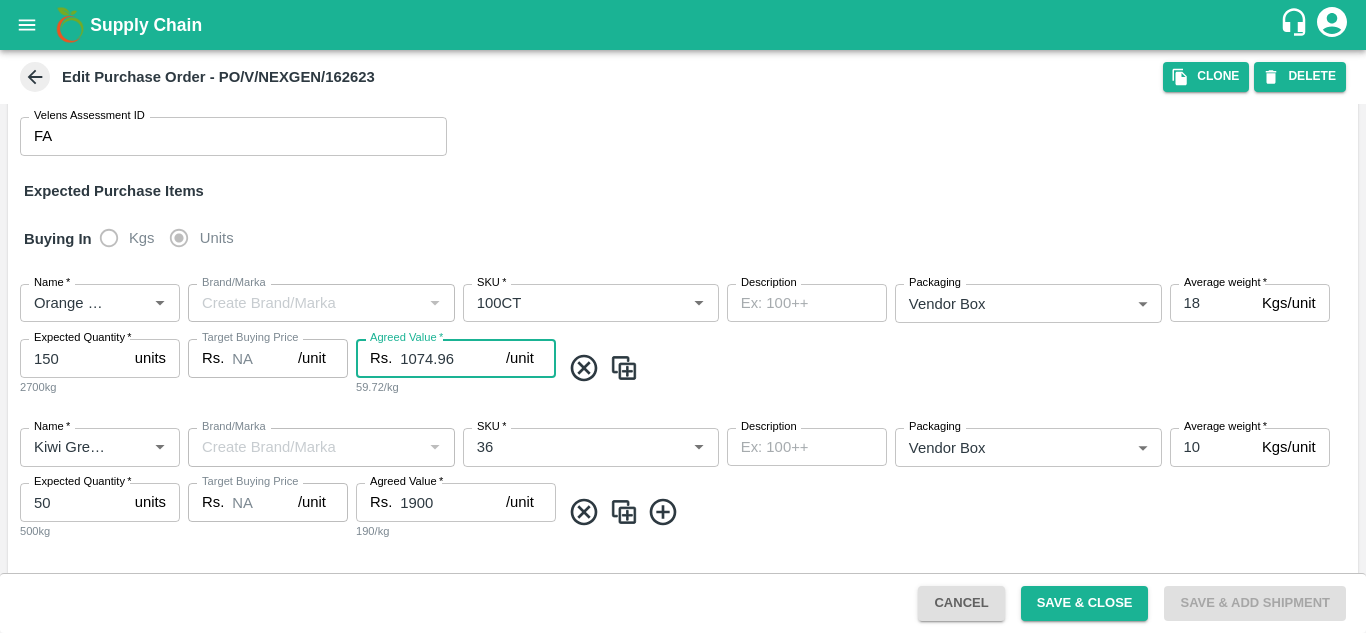 click on "1074.96" at bounding box center (453, 358) 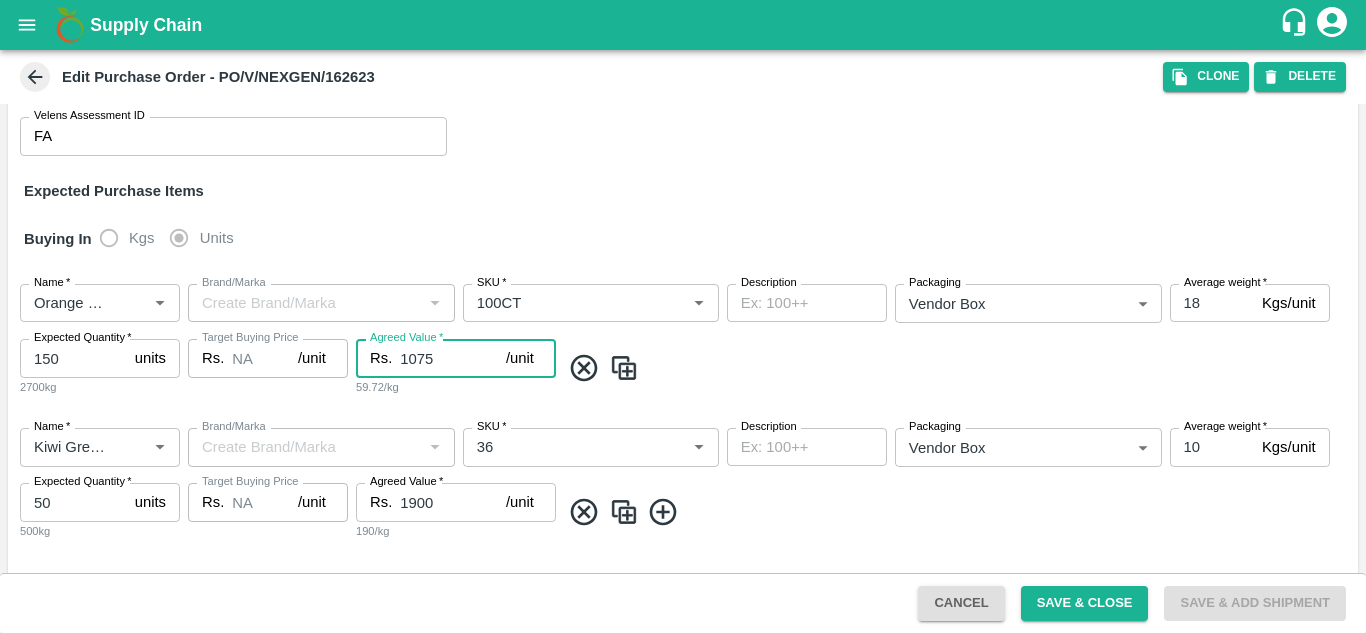 type on "1075" 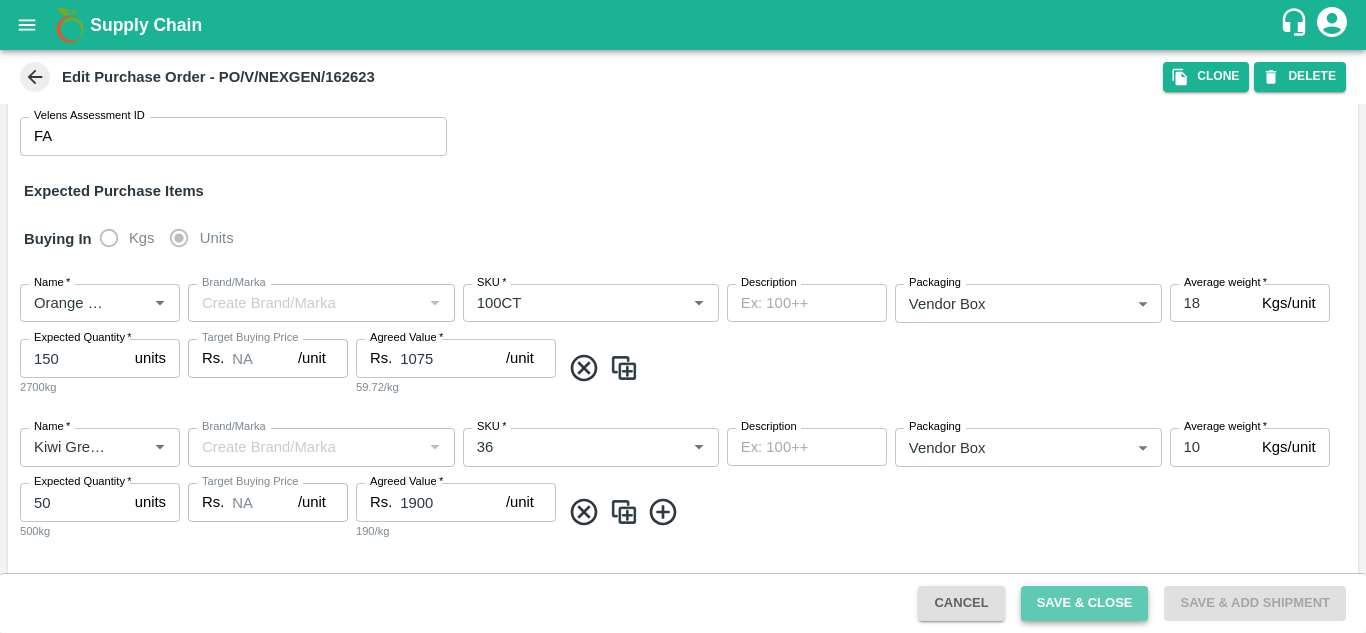 click on "Save & Close" at bounding box center [1085, 603] 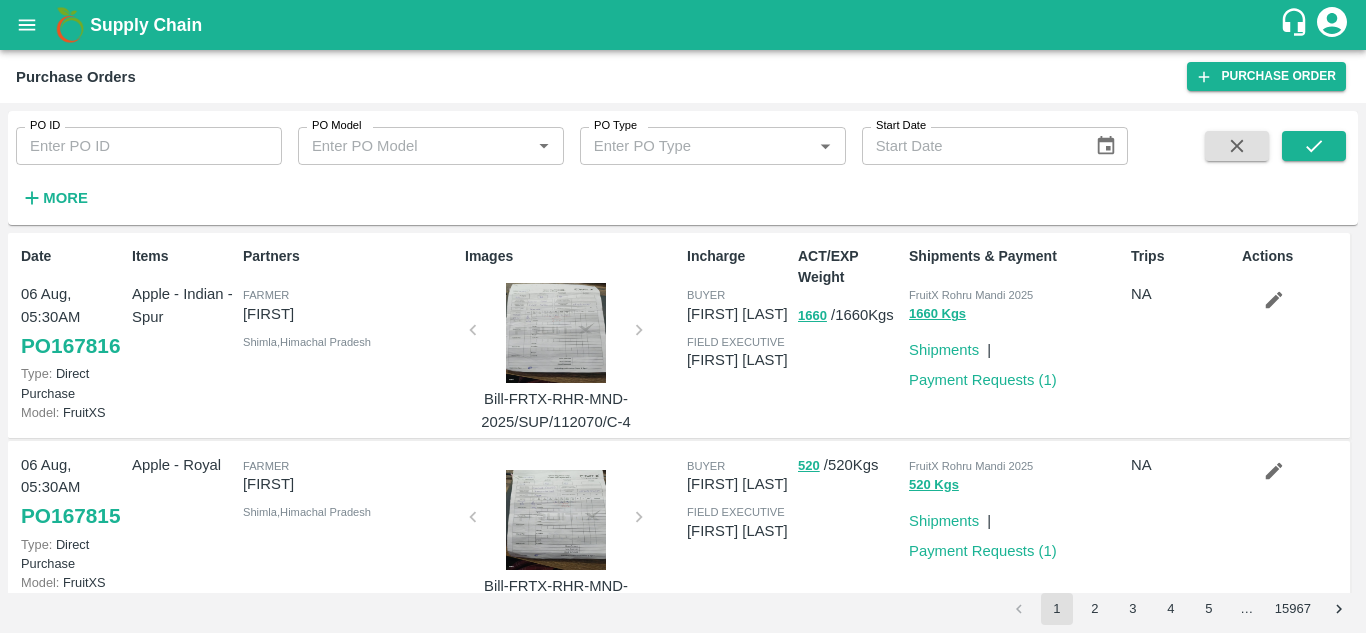 click on "PO ID PO ID PO Model PO Model   * PO Type PO Type   * Start Date Start Date More Date 06 Aug, 05:30AM PO  167816 Type:    Direct Purchase Model:    FruitXS Items   Apple - Indian - Spur   Partners Farmer   Govind  Shimla , Himachal Pradesh Images Bill-FRTX-RHR-MND-2025/SUP/112070/C-4 Incharge buyer Naresh D   field executive Naresh D   ACT/EXP Weight 1660   /  1660  Kgs Shipments & Payment   FruitX Rohru Mandi 2025 1660  Kgs   Shipments | Payment Requests ( 1 ) Trips NA Actions 06 Aug, 05:30AM PO  167815 Type:    Direct Purchase Model:    FruitXS   Apple - Royal   Farmer   Govind  Shimla , Himachal Pradesh Bill-FRTX-RHR-MND-2025/SUP/112089/C-13 buyer Naresh D   field executive Naresh D   520   /  520  Kgs   FruitX Rohru Mandi 2025 520  Kgs   Shipments | Payment Requests ( 1 ) NA 06 Aug, 05:30AM PO  167814 Type:    Direct Purchase Model:    FruitXS   Apple - Indian - Spur, Apple-Gala   Farmer   Vinit Kinnaur , Himachal Pradesh Bill-FRTX-NRKD-MND-2025/SUP/112039/C-6 buyer Ankush   field executive Ankush" at bounding box center [683, 368] 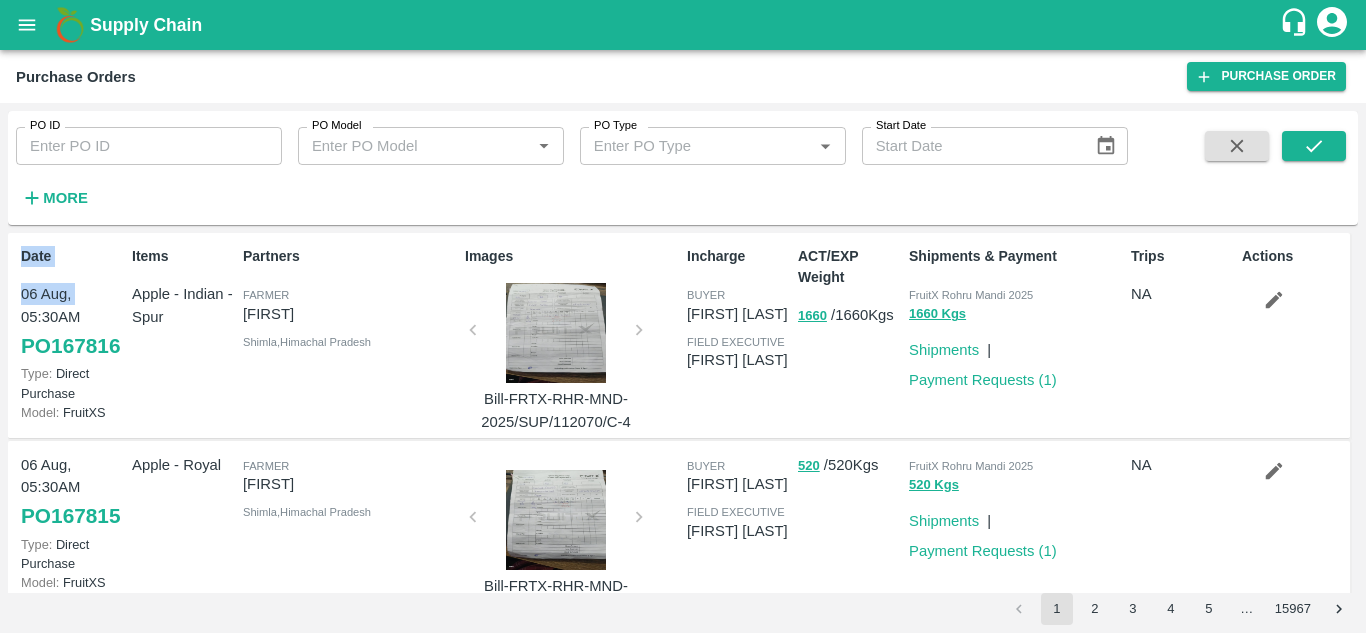 drag, startPoint x: 0, startPoint y: 231, endPoint x: 0, endPoint y: 317, distance: 86 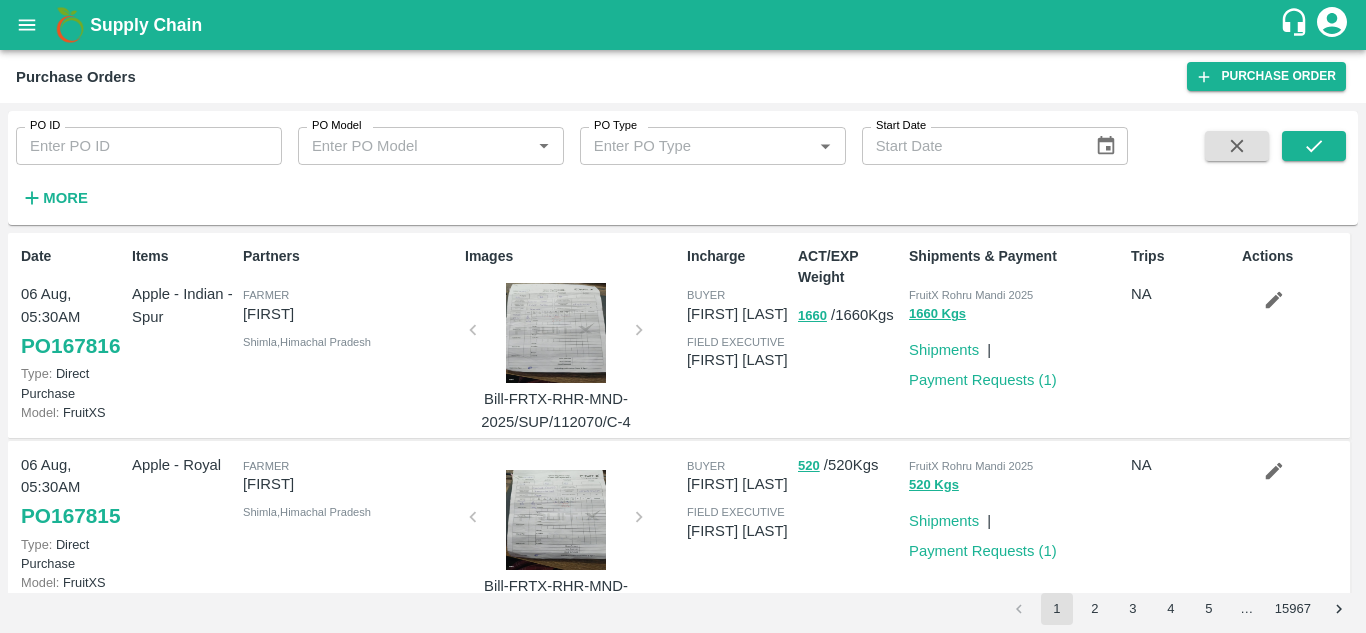 click on "PO ID PO ID PO Model PO Model   * PO Type PO Type   * Start Date Start Date More Date 06 Aug, 05:30AM PO  167816 Type:    Direct Purchase Model:    FruitXS Items   Apple - Indian - Spur   Partners Farmer   Govind  Shimla , Himachal Pradesh Images Bill-FRTX-RHR-MND-2025/SUP/112070/C-4 Incharge buyer Naresh D   field executive Naresh D   ACT/EXP Weight 1660   /  1660  Kgs Shipments & Payment   FruitX Rohru Mandi 2025 1660  Kgs   Shipments | Payment Requests ( 1 ) Trips NA Actions 06 Aug, 05:30AM PO  167815 Type:    Direct Purchase Model:    FruitXS   Apple - Royal   Farmer   Govind  Shimla , Himachal Pradesh Bill-FRTX-RHR-MND-2025/SUP/112089/C-13 buyer Naresh D   field executive Naresh D   520   /  520  Kgs   FruitX Rohru Mandi 2025 520  Kgs   Shipments | Payment Requests ( 1 ) NA 06 Aug, 05:30AM PO  167814 Type:    Direct Purchase Model:    FruitXS   Apple - Indian - Spur, Apple-Gala   Farmer   Vinit Kinnaur , Himachal Pradesh Bill-FRTX-NRKD-MND-2025/SUP/112039/C-6 buyer Ankush   field executive Ankush" at bounding box center (683, 368) 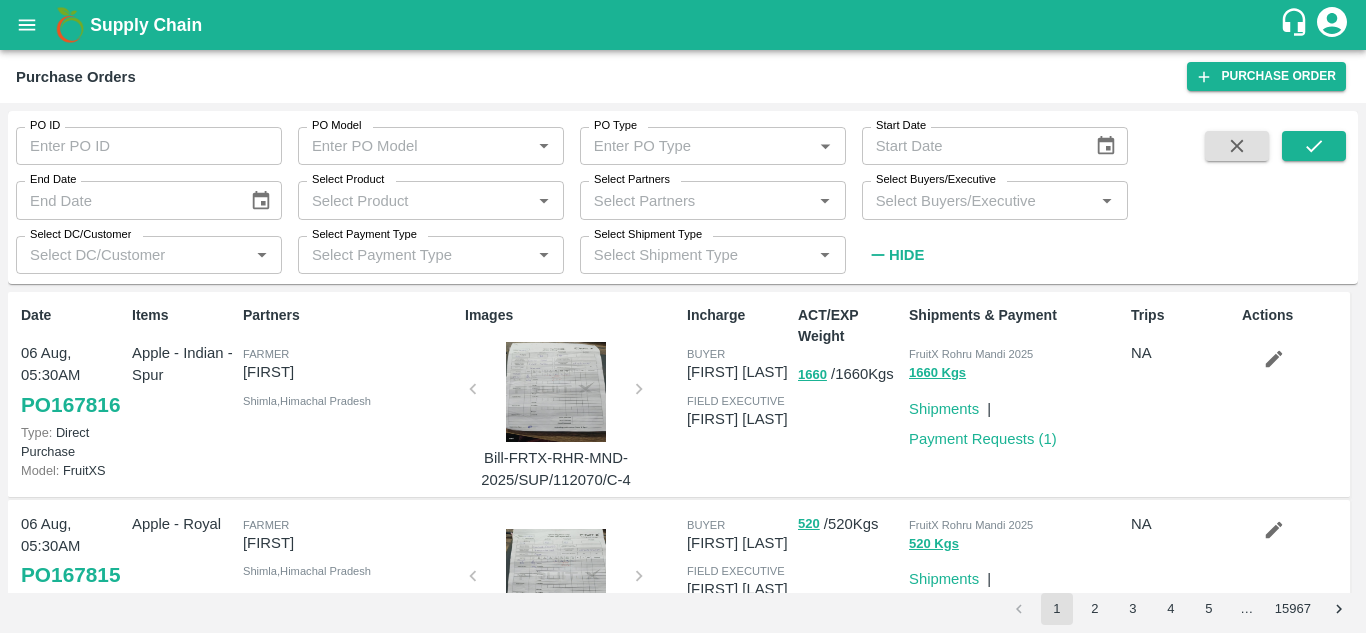 click on "Select Partners" at bounding box center [696, 200] 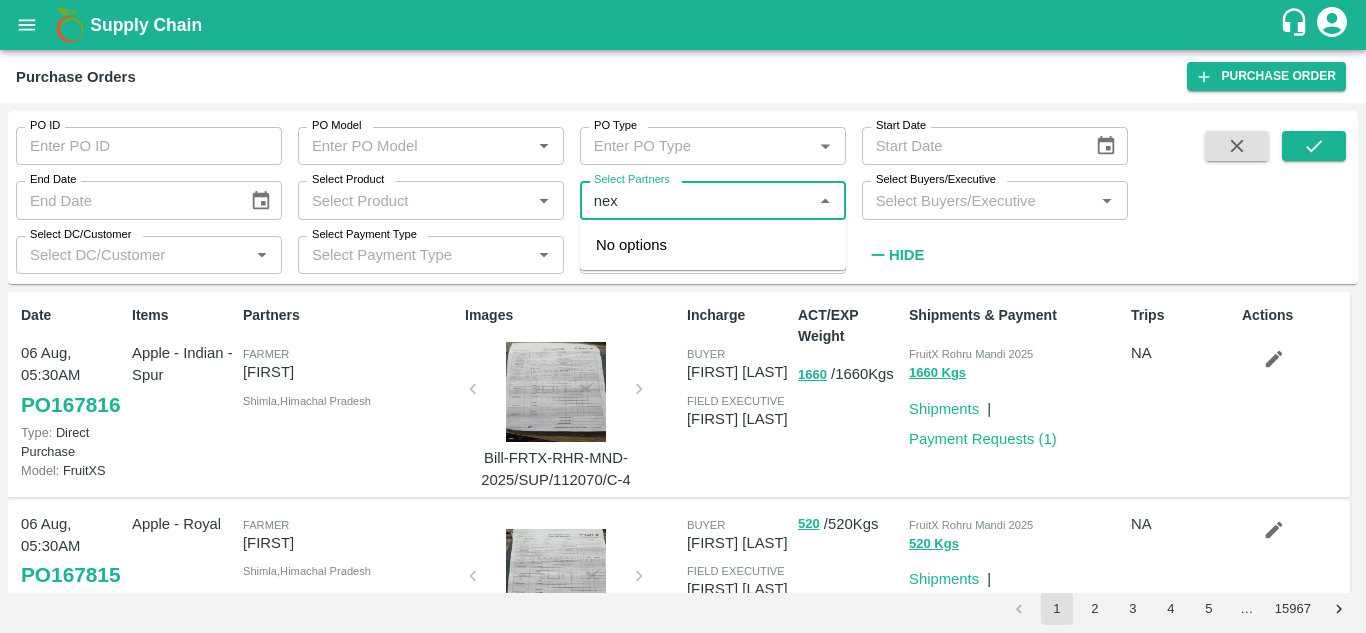 type on "nexg" 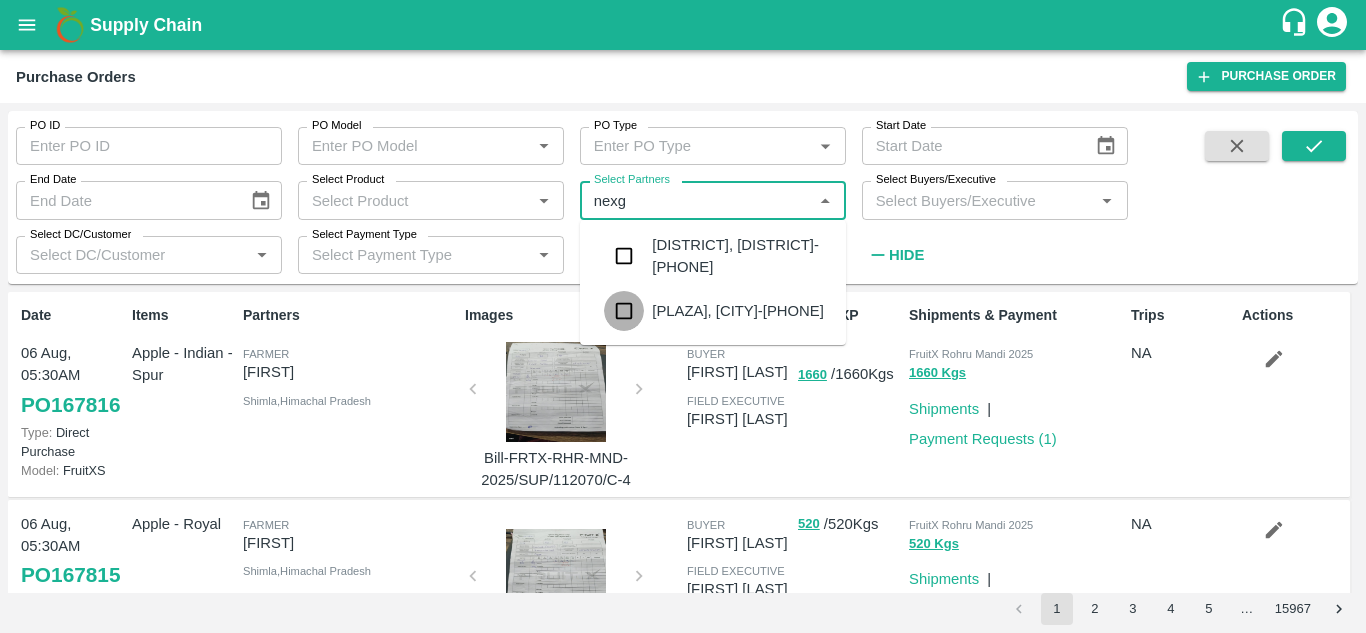 click at bounding box center [624, 311] 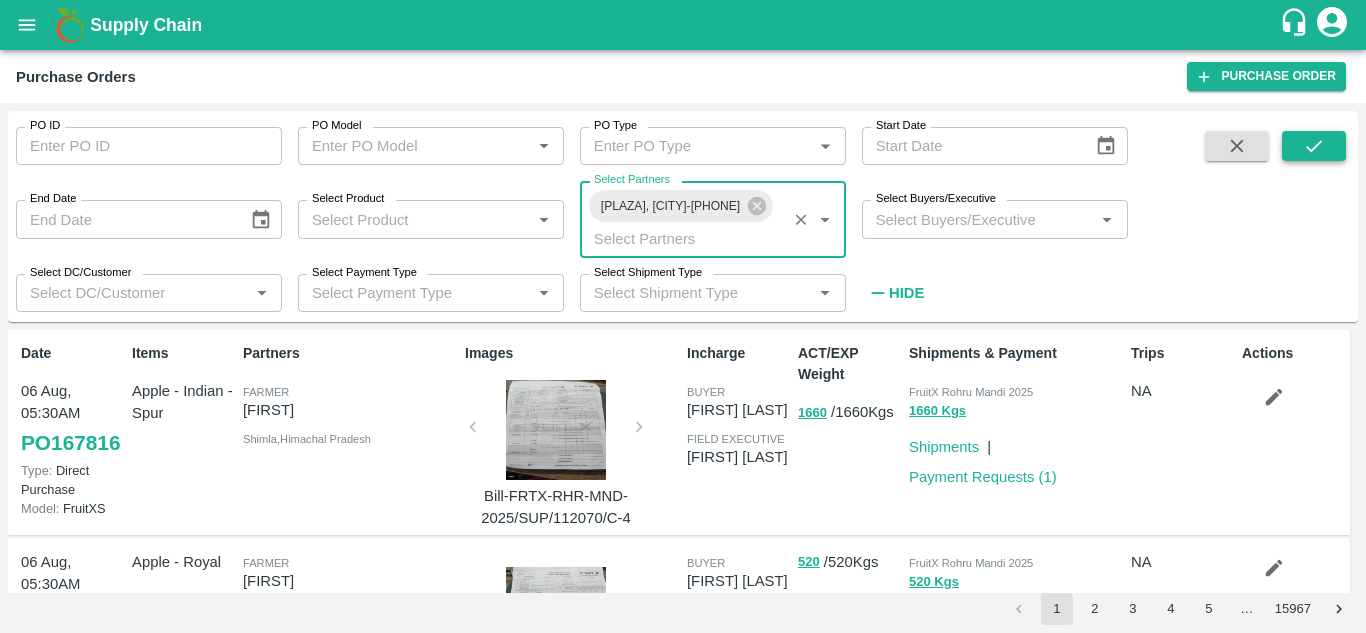 click 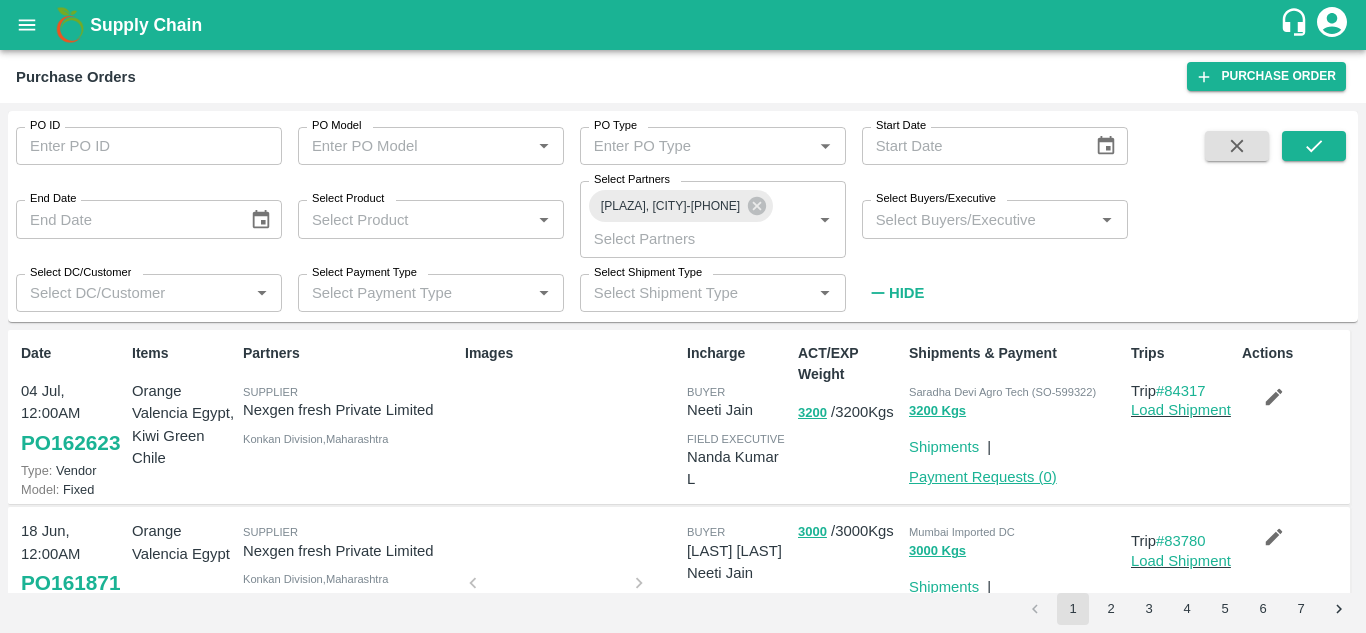 click on "Payment Requests ( 0 )" at bounding box center (983, 477) 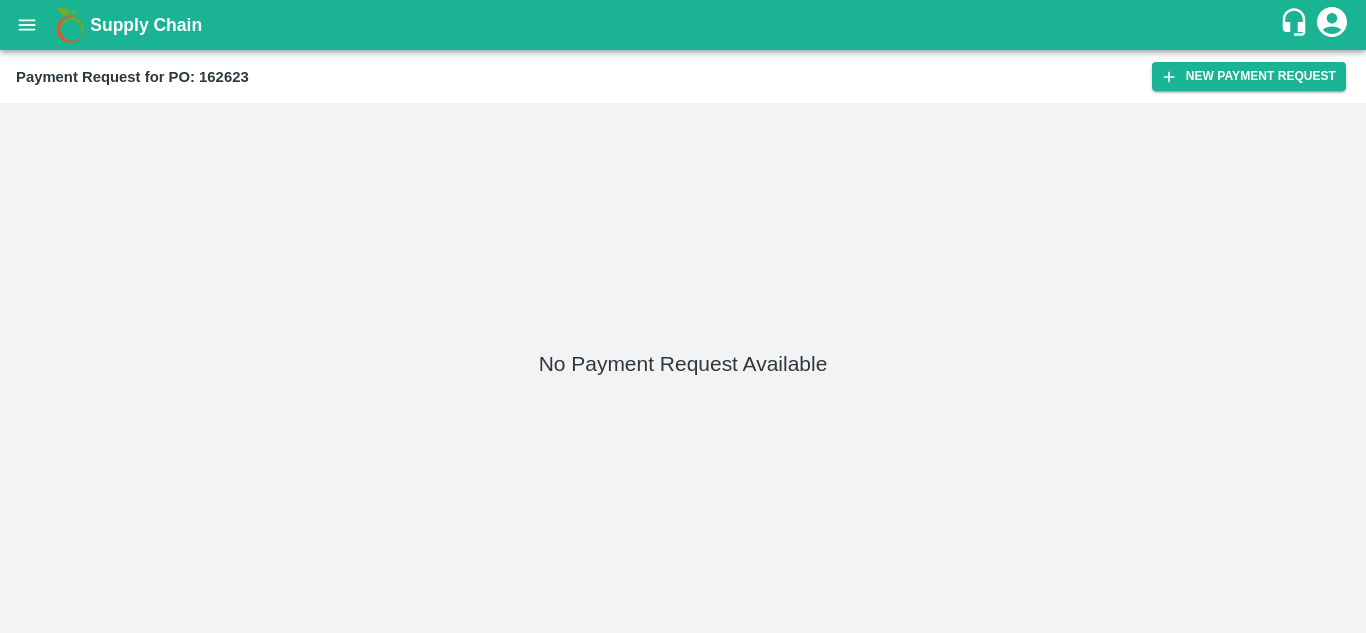scroll, scrollTop: 0, scrollLeft: 0, axis: both 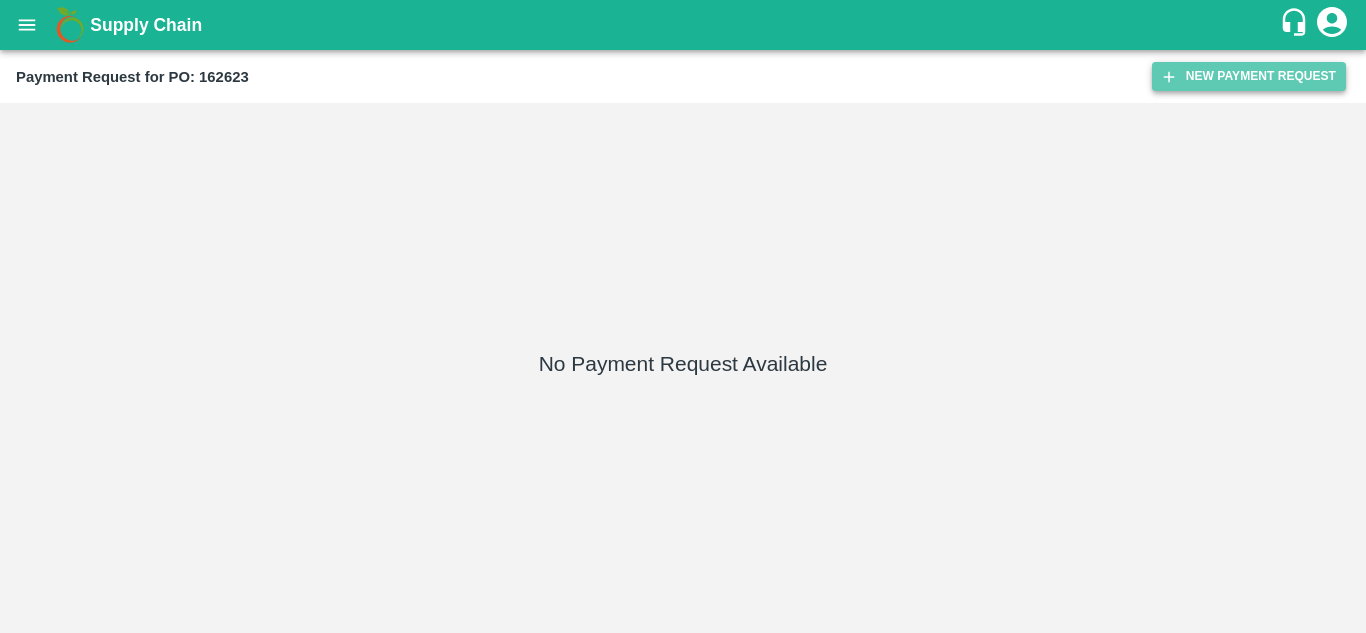 click on "New Payment Request" at bounding box center [1249, 76] 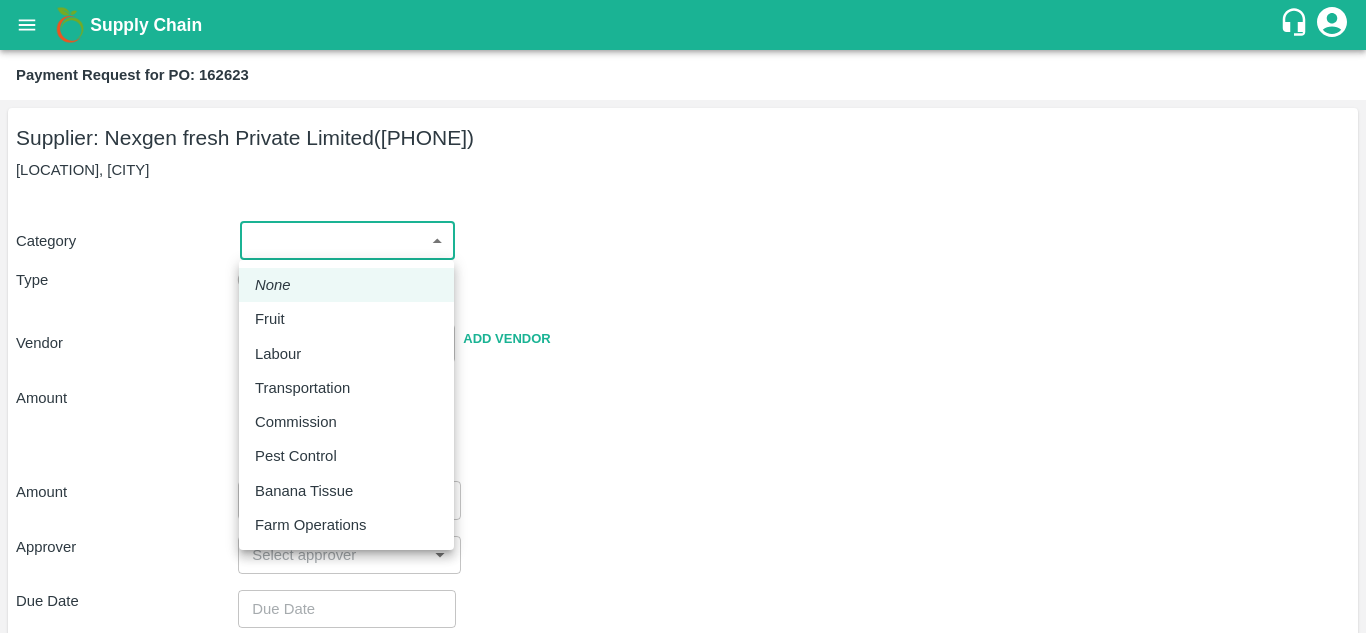 click on "[COMPANY] ([PHONE]) [LOCATION], [CITY] [FIRST] [LAST]" at bounding box center [683, 316] 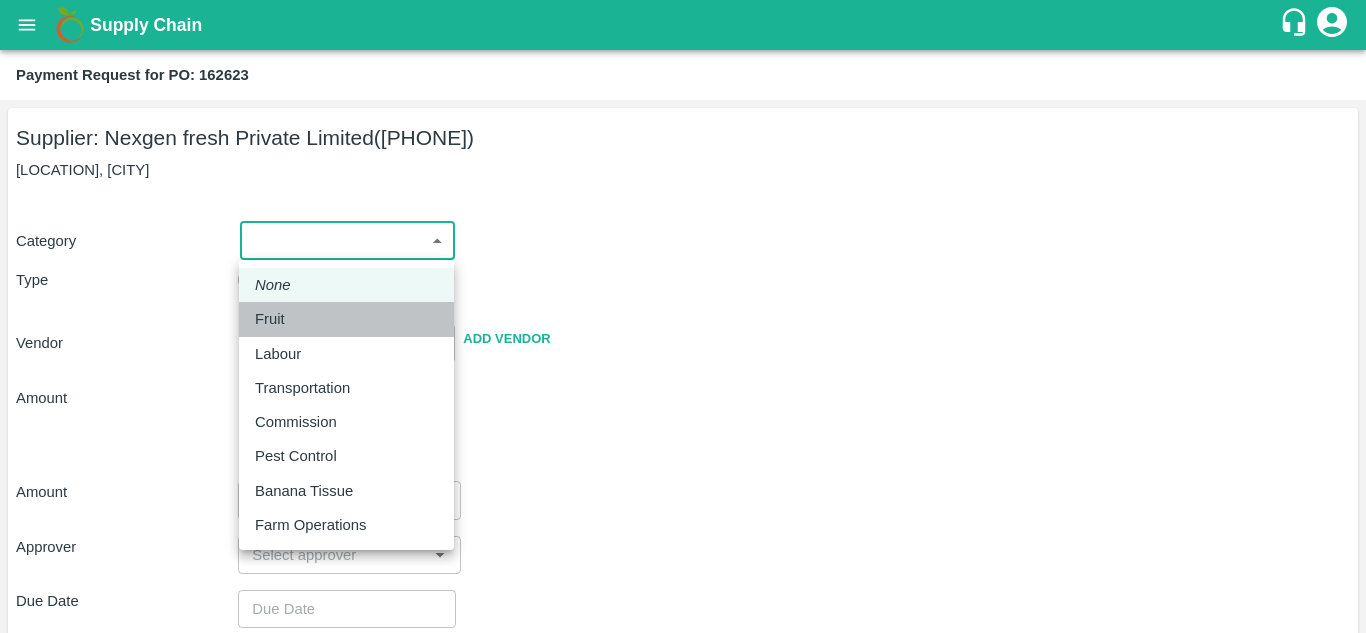 click on "Fruit" at bounding box center (270, 319) 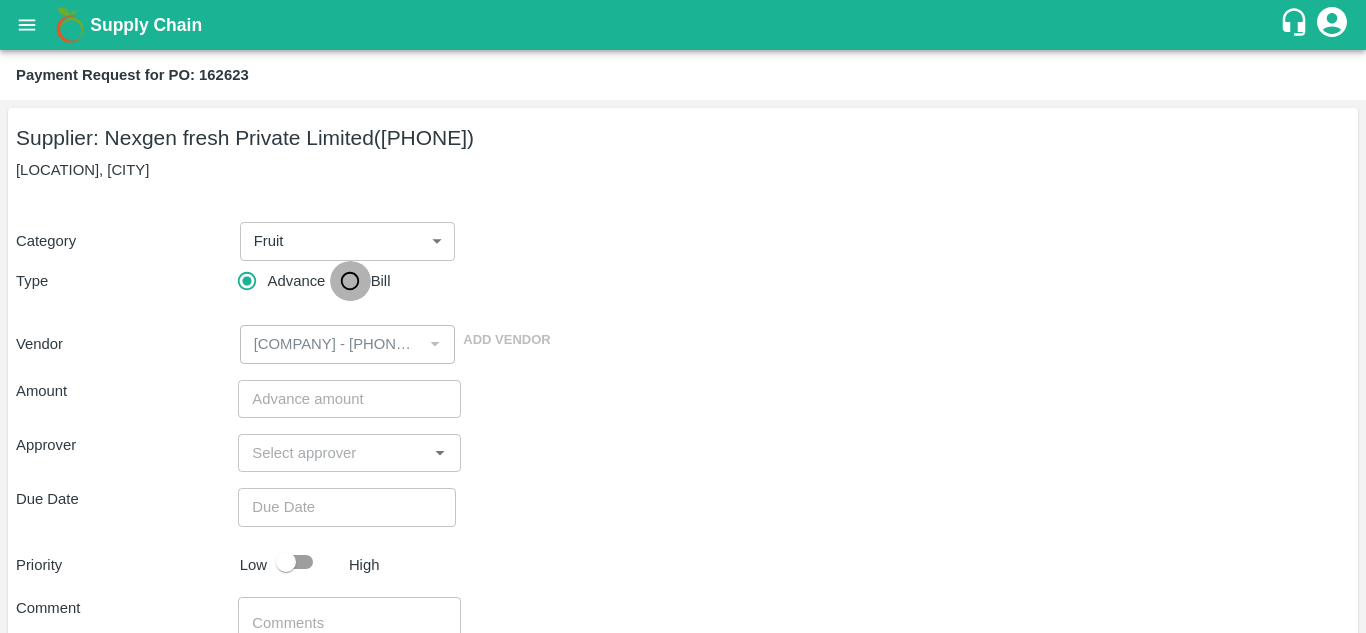click on "Bill" at bounding box center (350, 281) 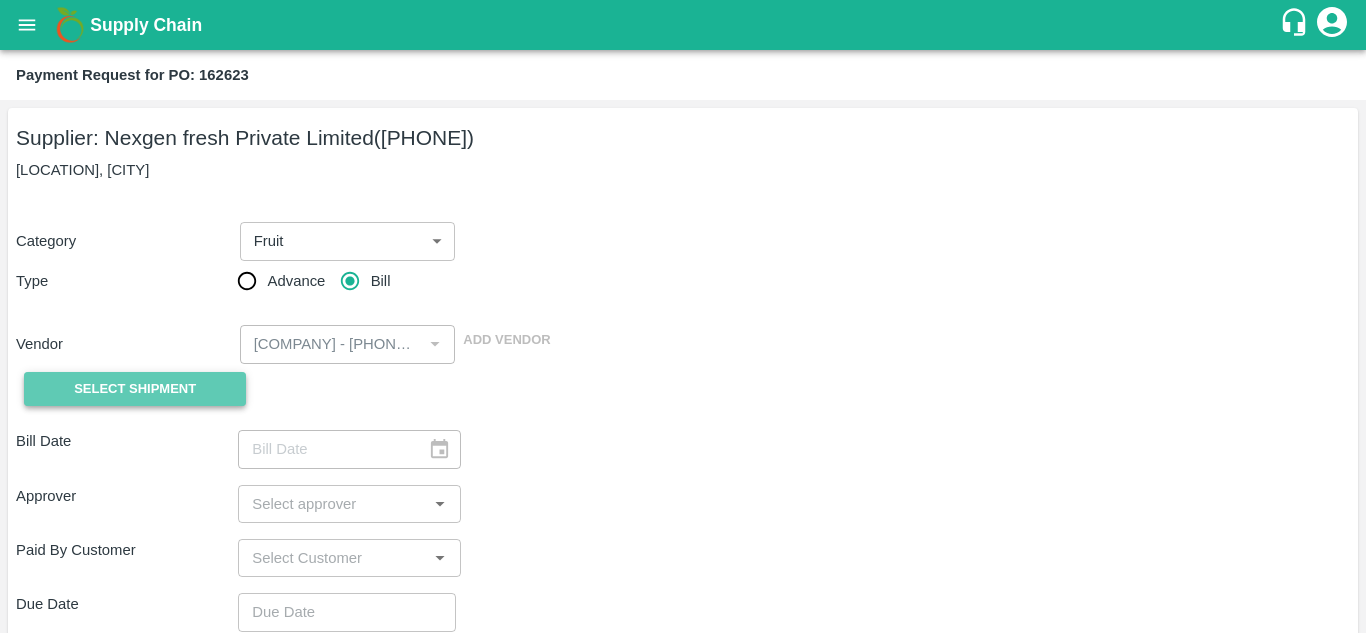 click on "Select Shipment" at bounding box center (135, 389) 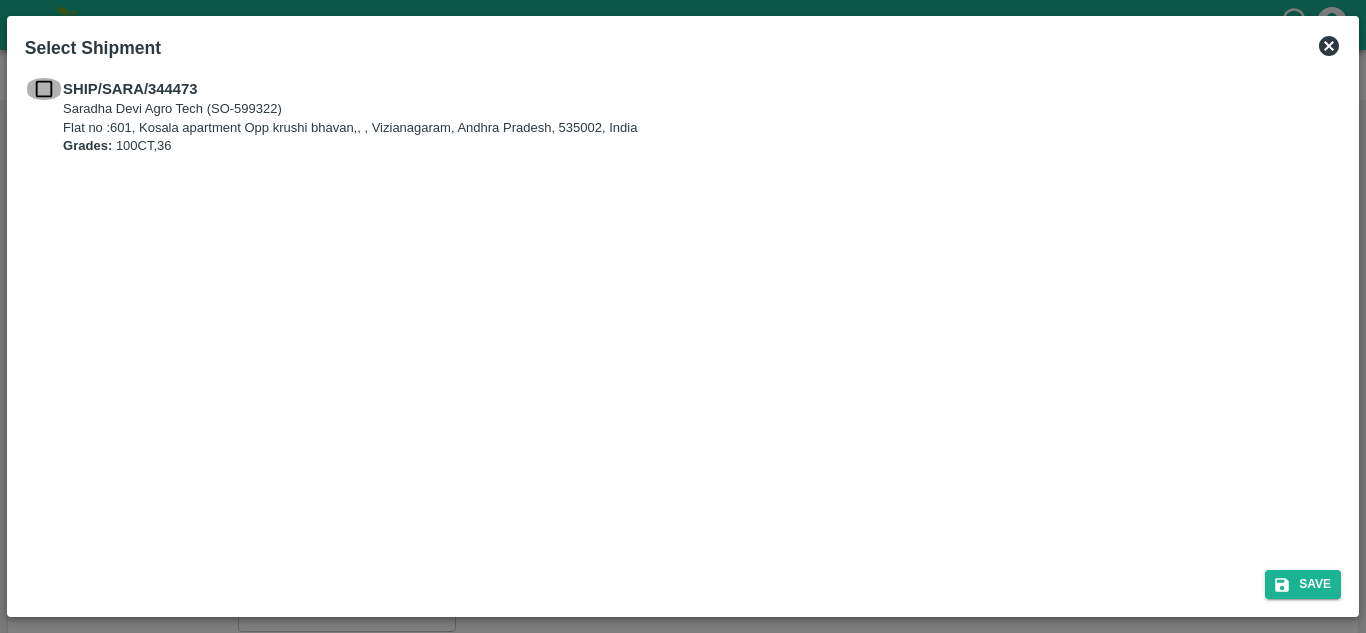 click at bounding box center (44, 89) 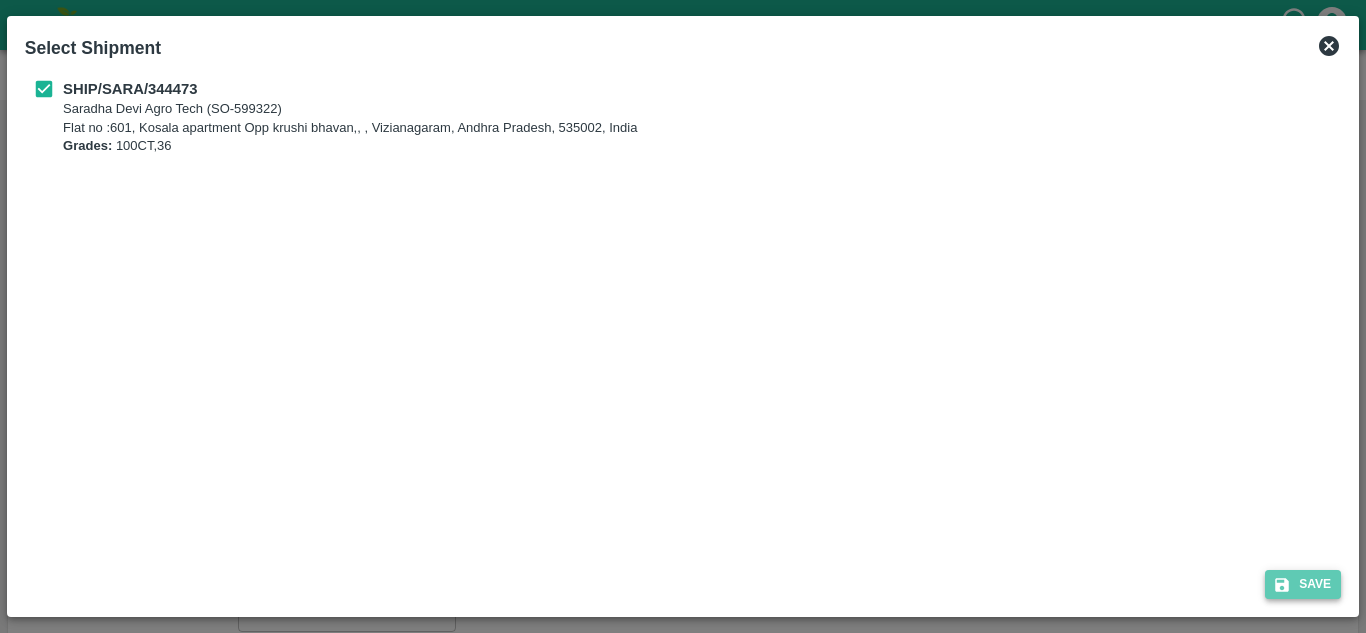 click on "Save" at bounding box center (1303, 584) 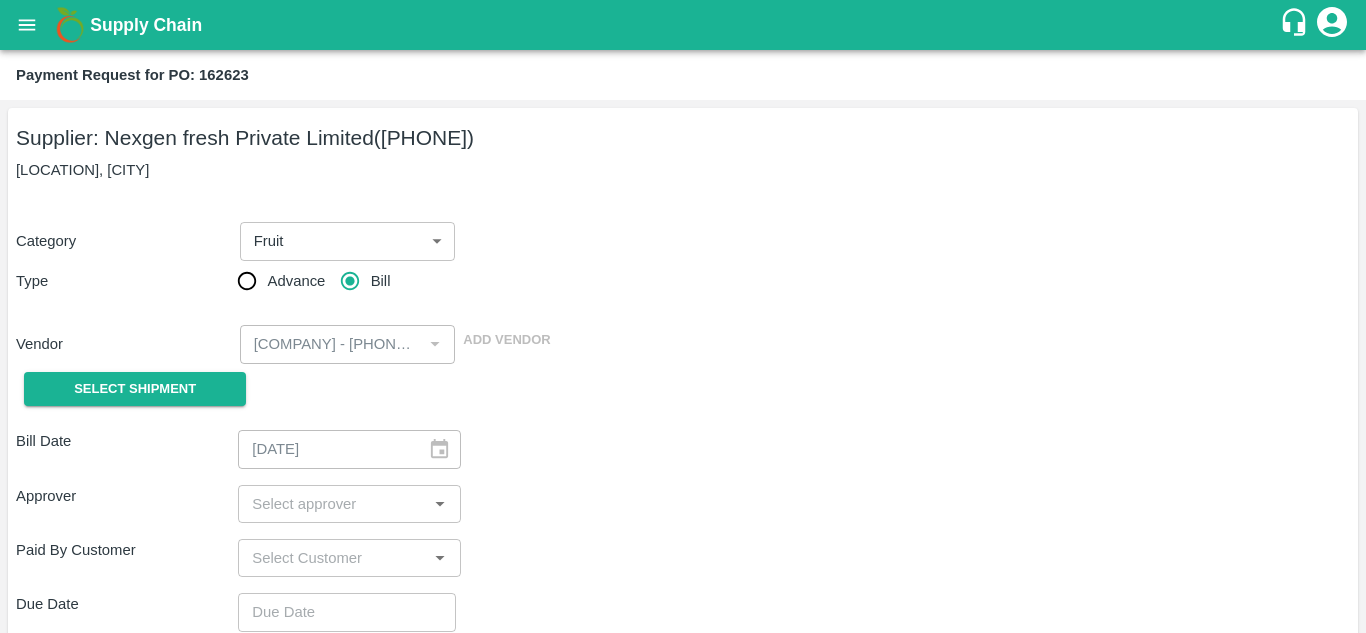 type on "[DATE]" 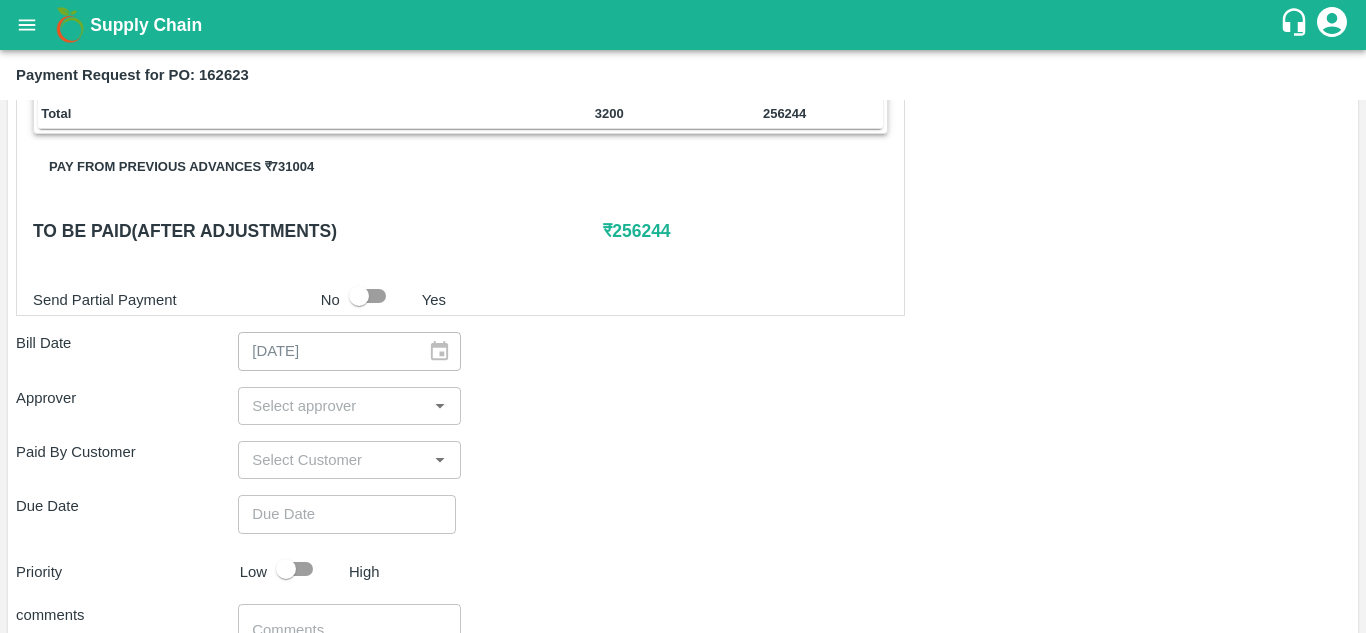scroll, scrollTop: 467, scrollLeft: 0, axis: vertical 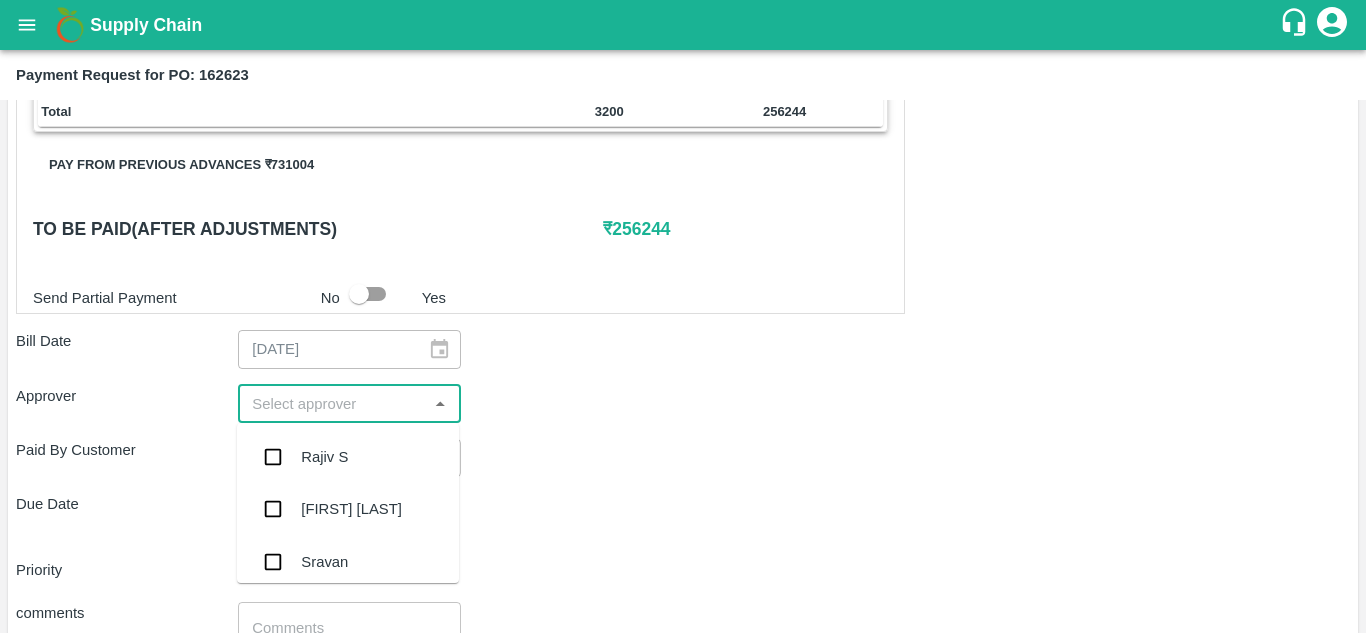 click at bounding box center (332, 404) 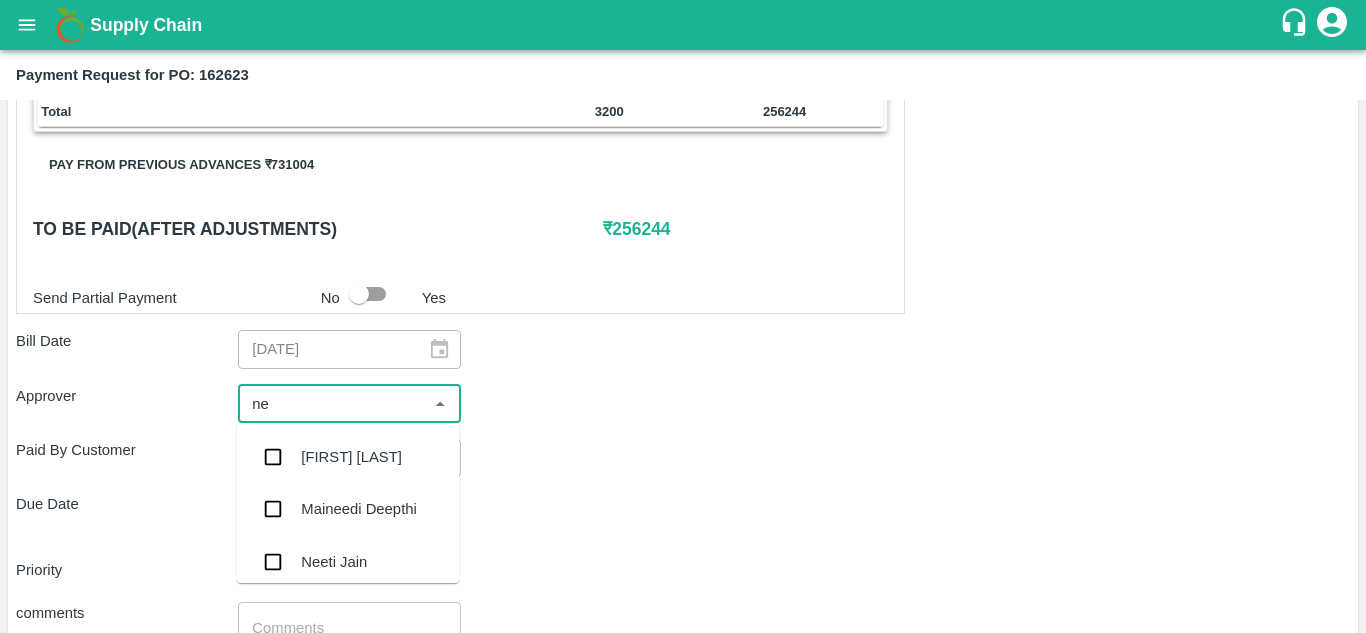 type on "nee" 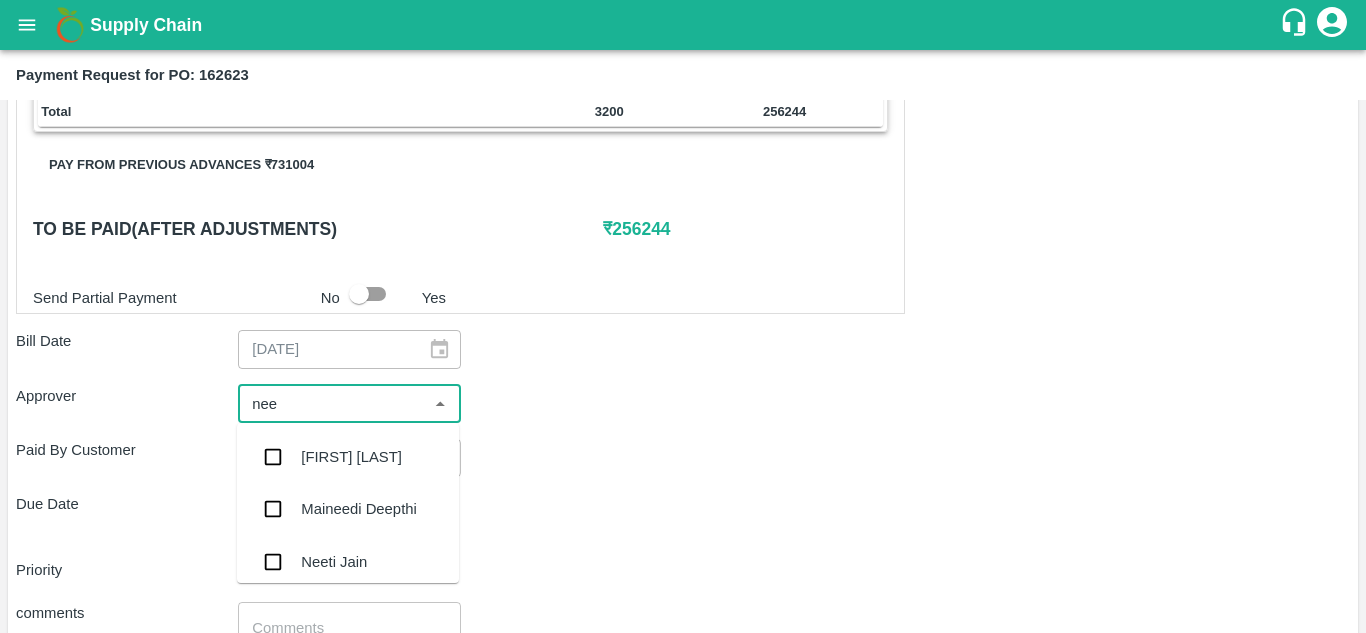 click on "Neeti Jain" at bounding box center (348, 562) 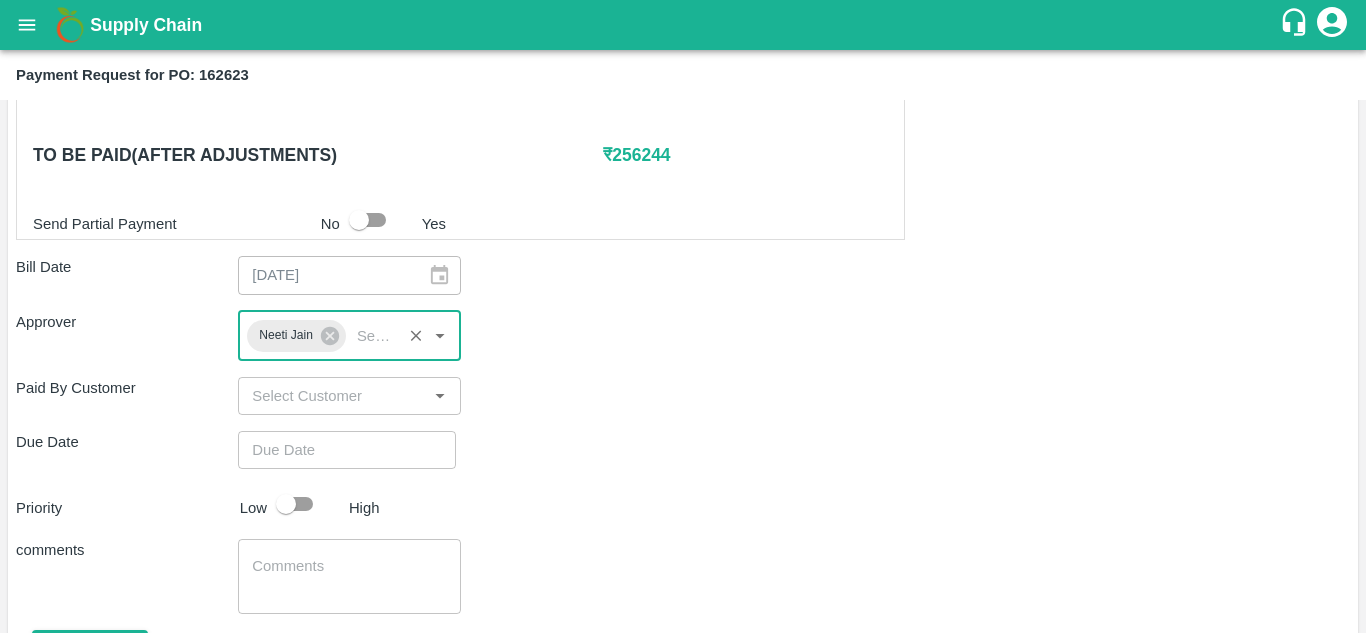 scroll, scrollTop: 648, scrollLeft: 0, axis: vertical 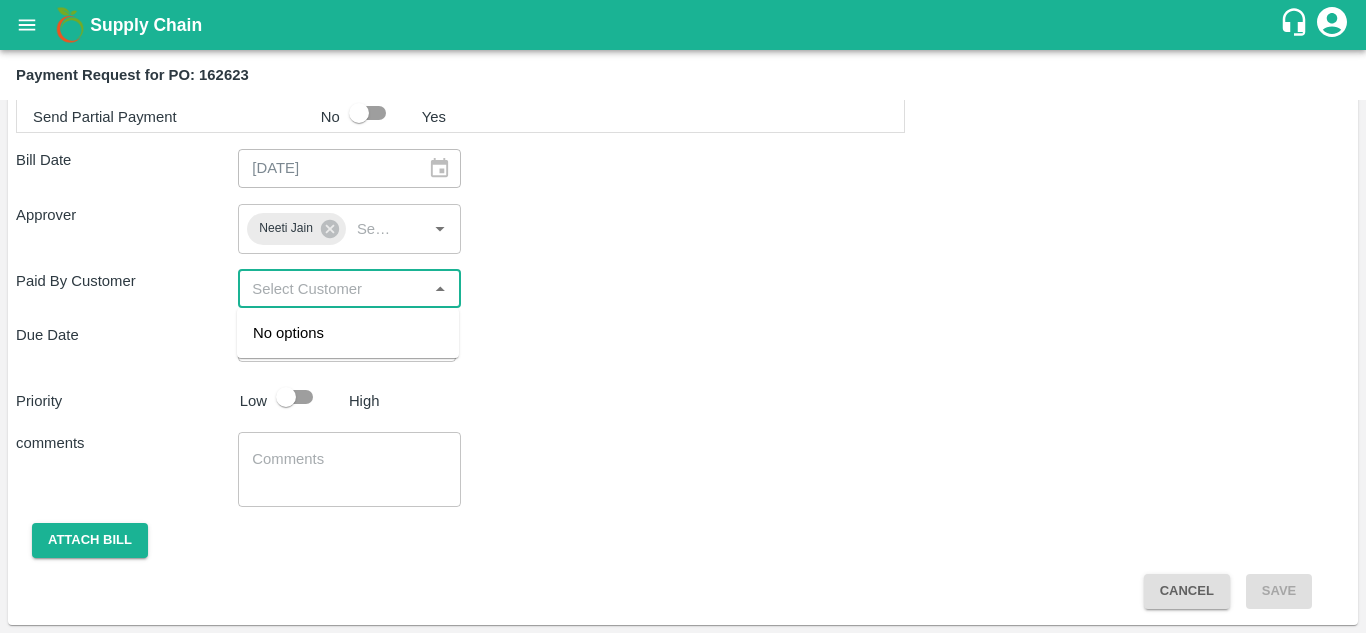 click at bounding box center (332, 289) 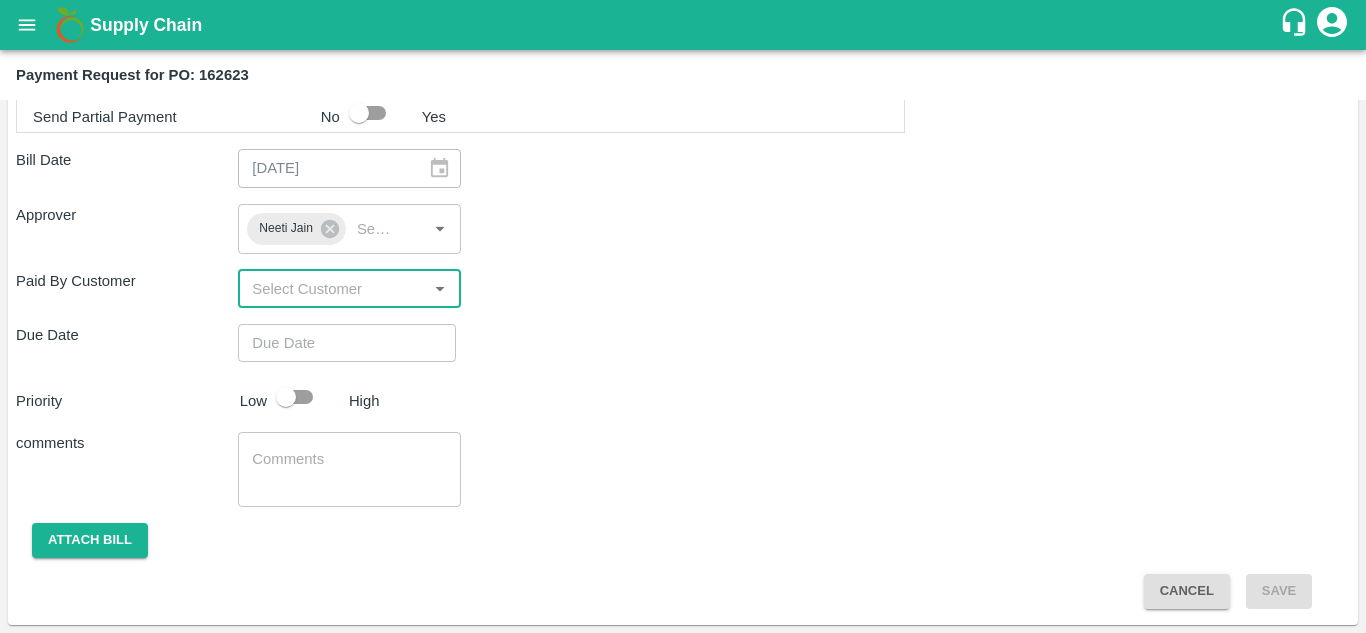 click at bounding box center [332, 289] 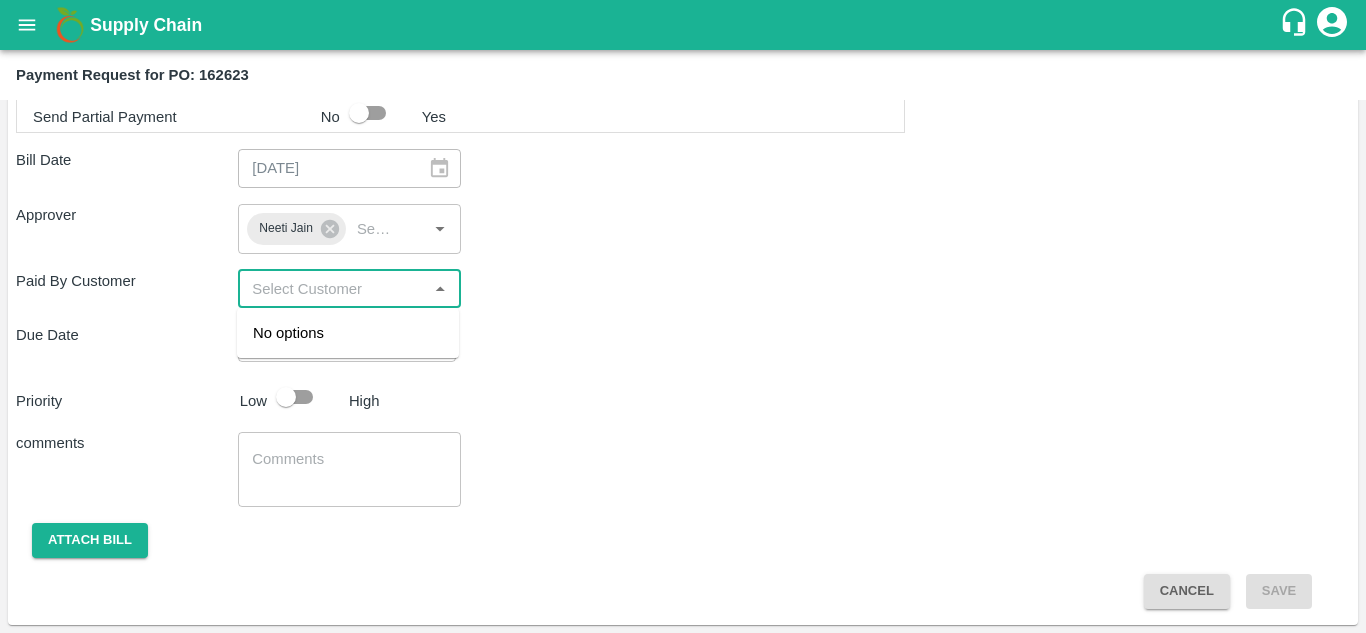 click at bounding box center [332, 289] 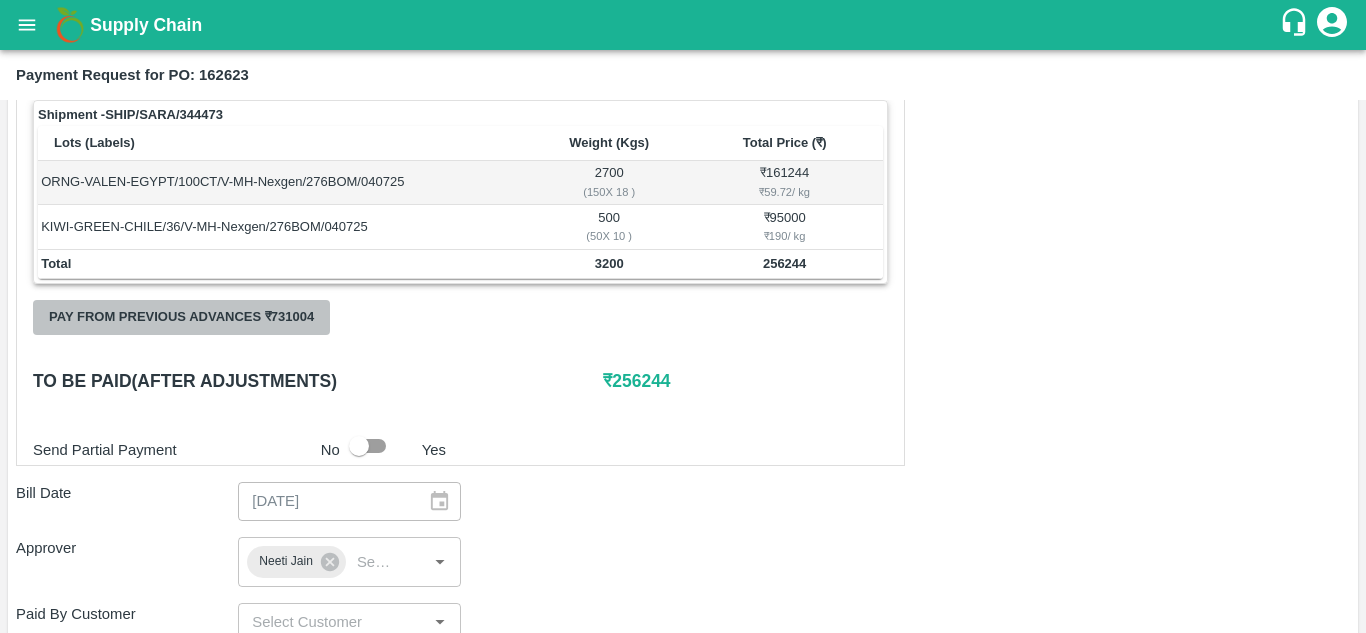 click on "Pay from previous advances ₹  731004" at bounding box center [181, 317] 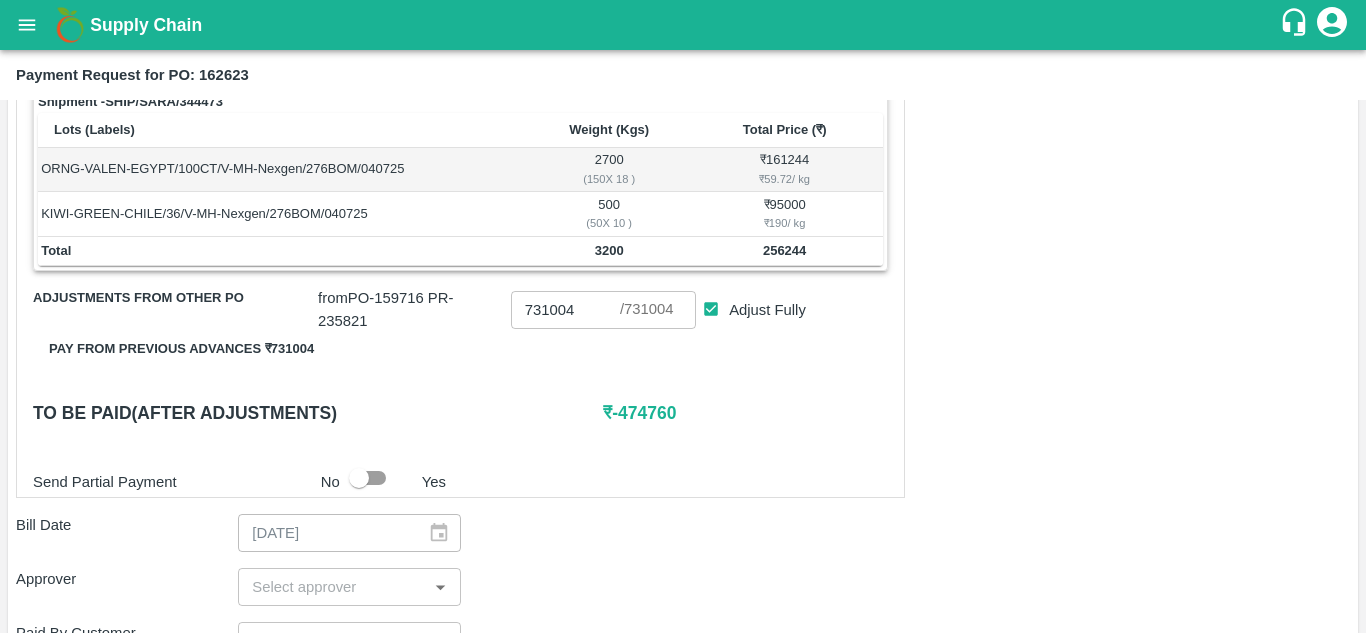 scroll, scrollTop: 337, scrollLeft: 0, axis: vertical 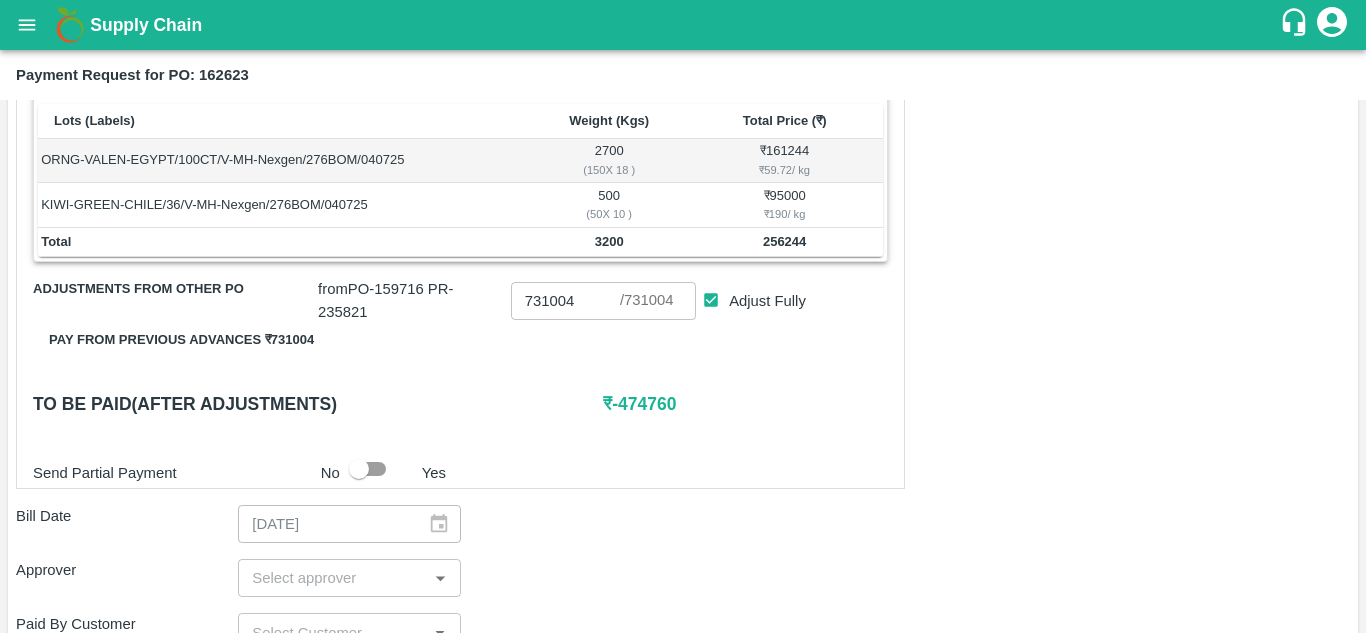 click on "256244" at bounding box center (784, 241) 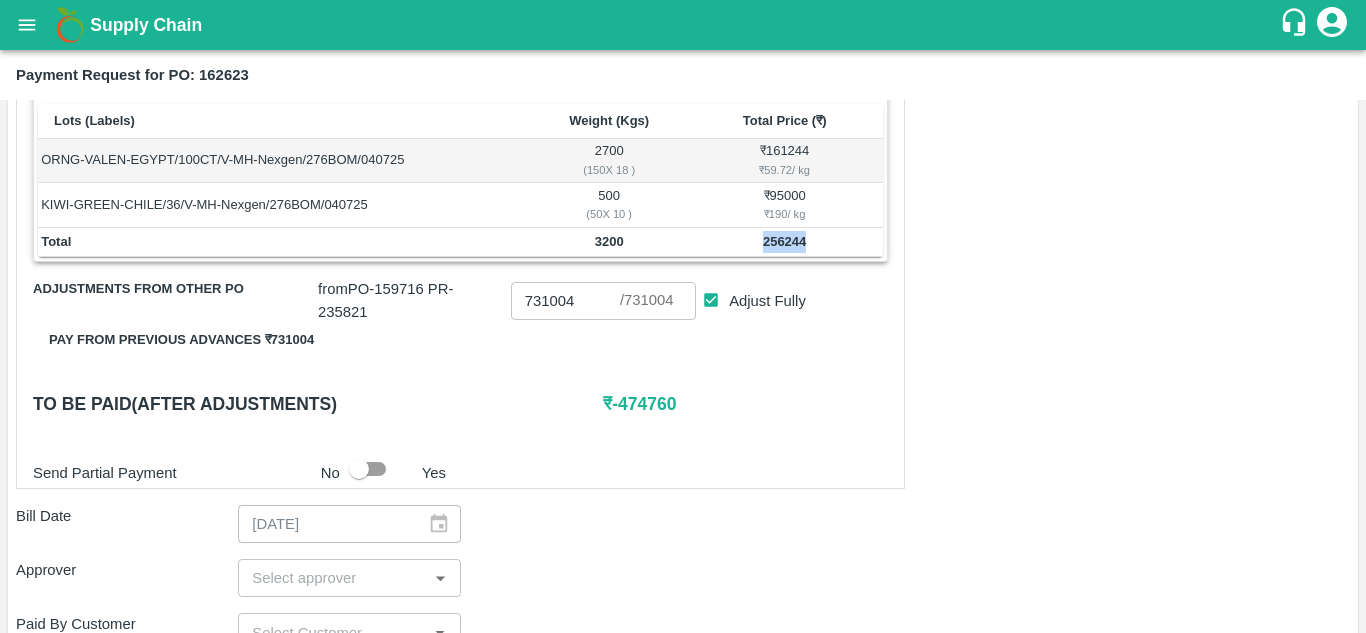 click on "256244" at bounding box center (784, 241) 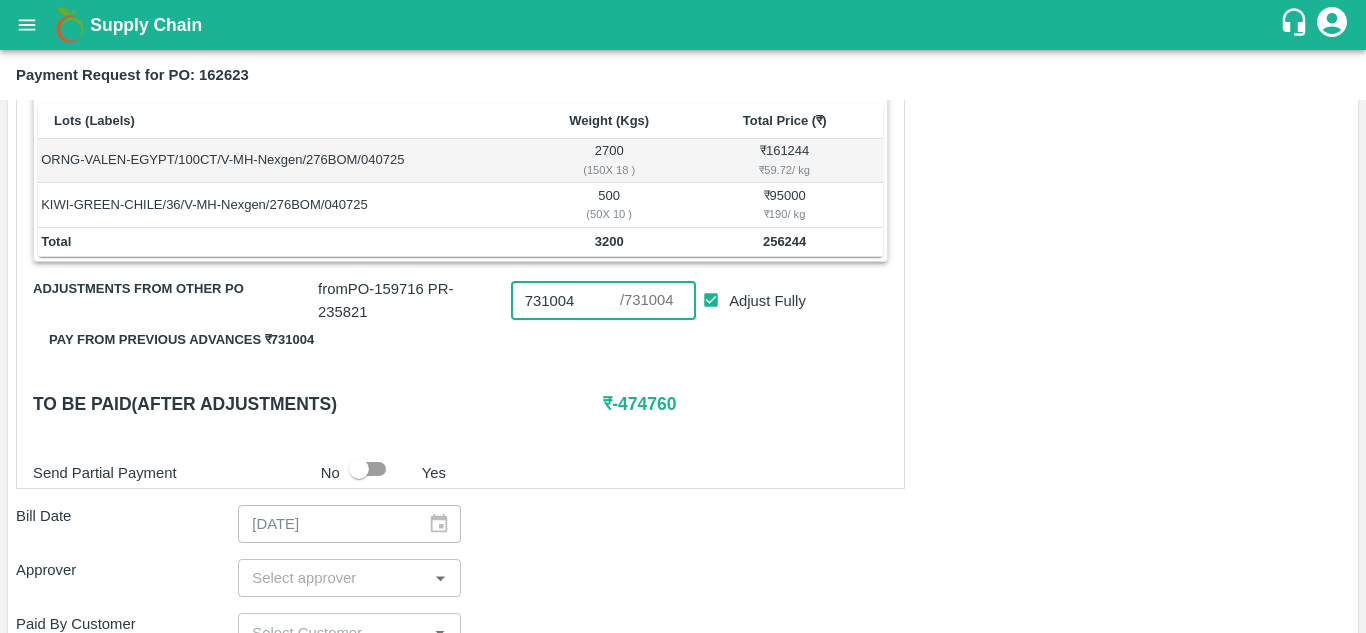 click on "731004" at bounding box center (565, 301) 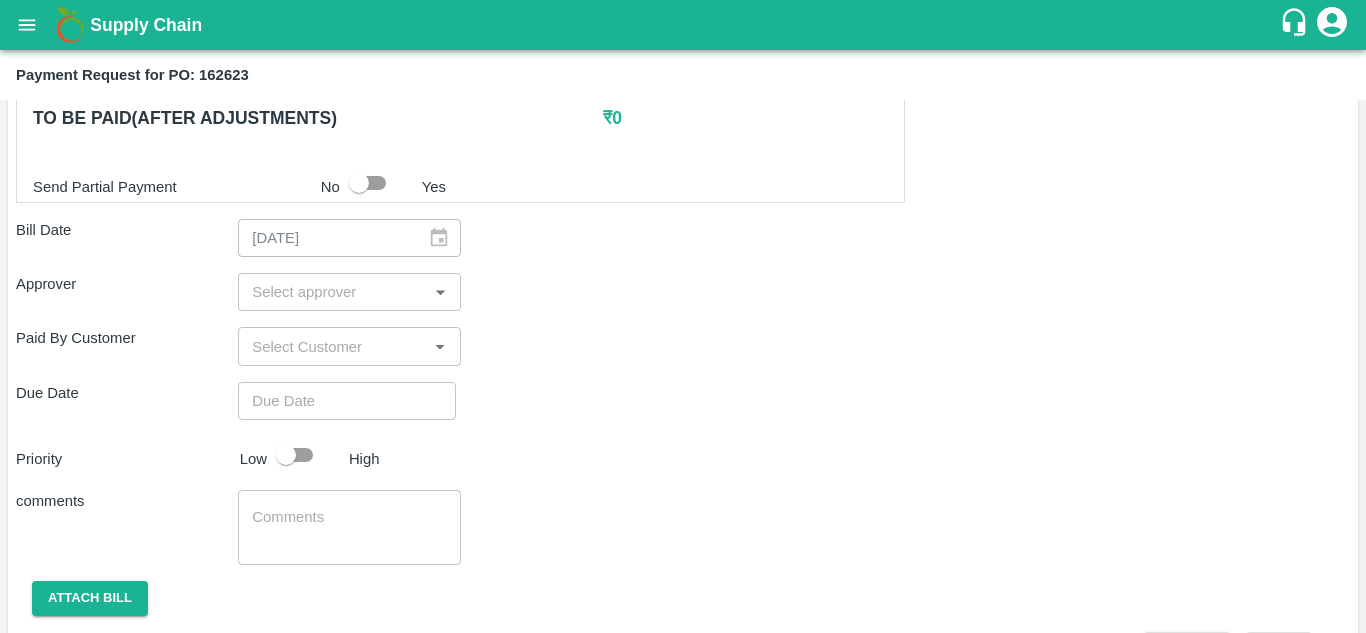 scroll, scrollTop: 624, scrollLeft: 0, axis: vertical 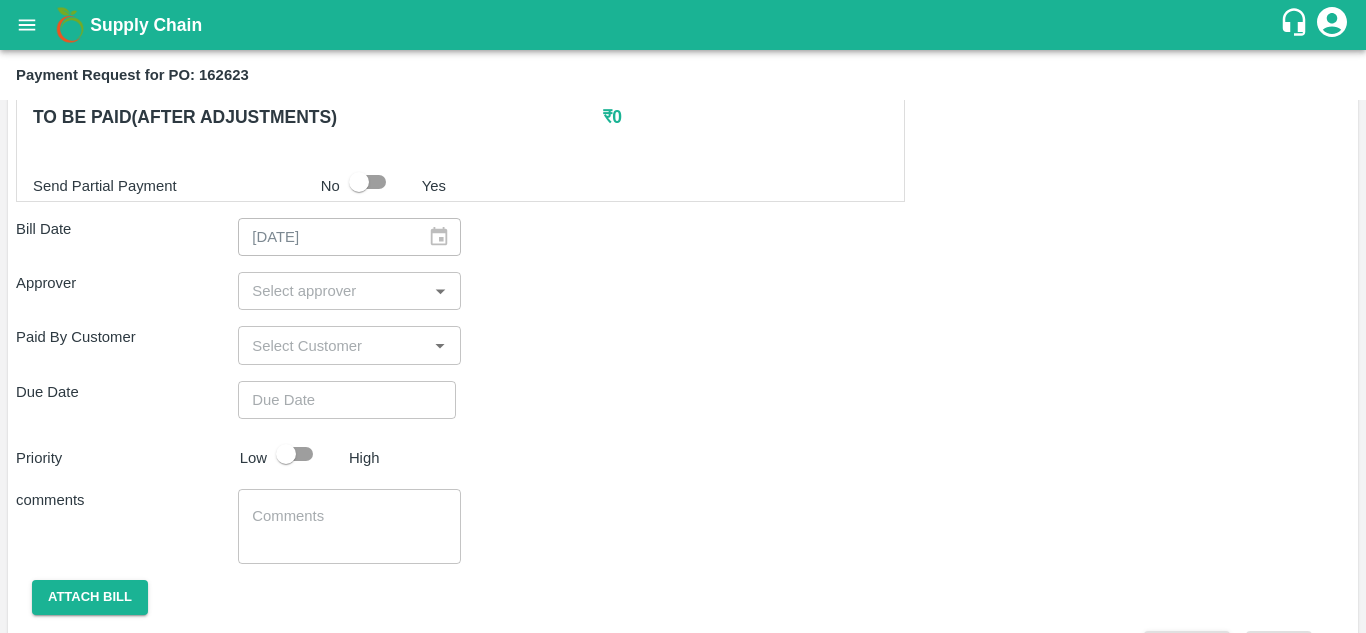 type on "256244" 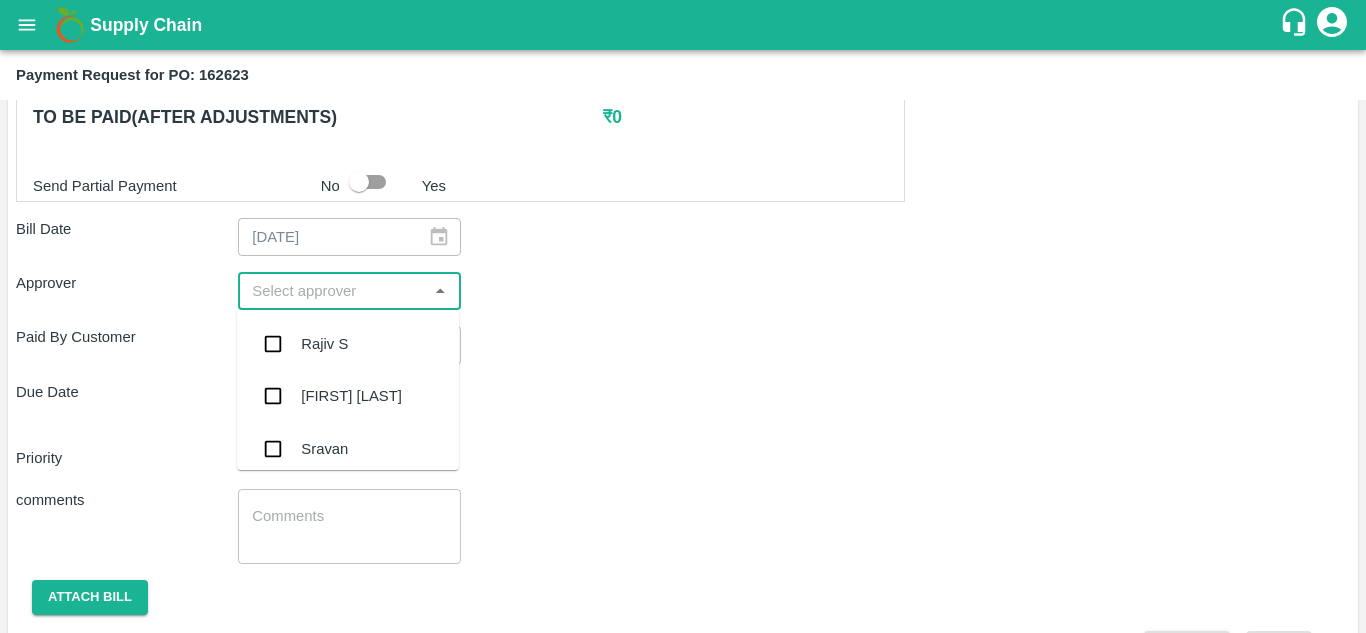 click at bounding box center (332, 291) 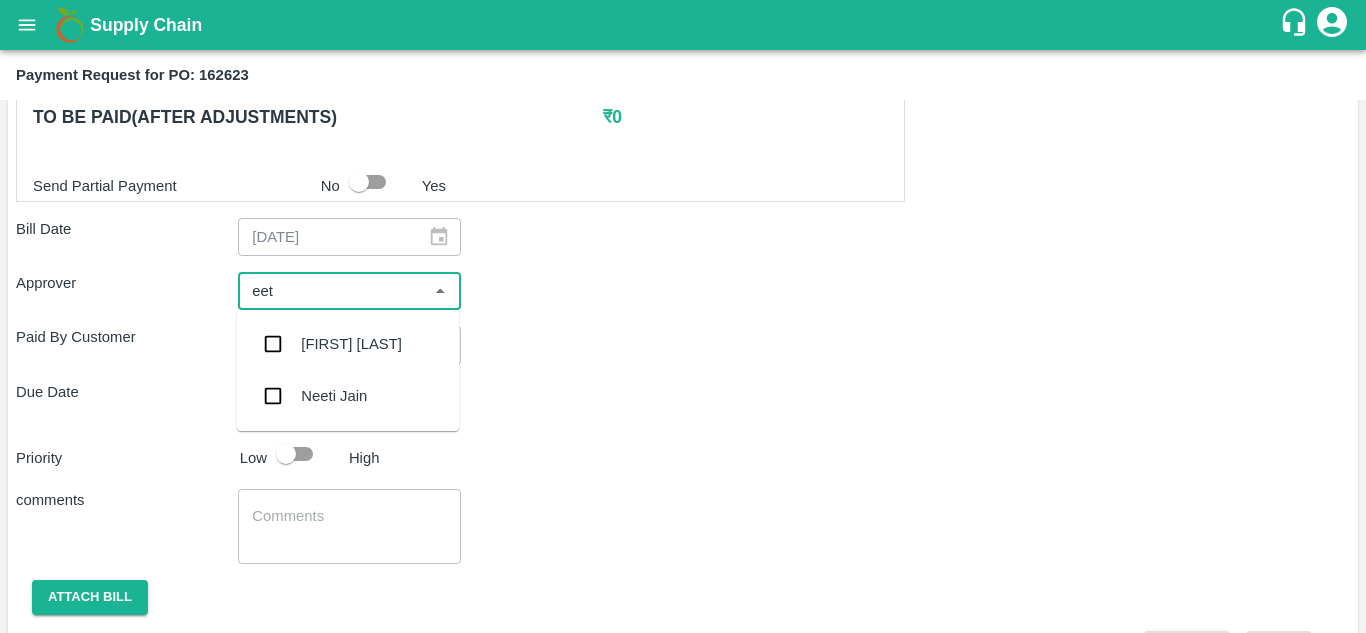 type on "eeti" 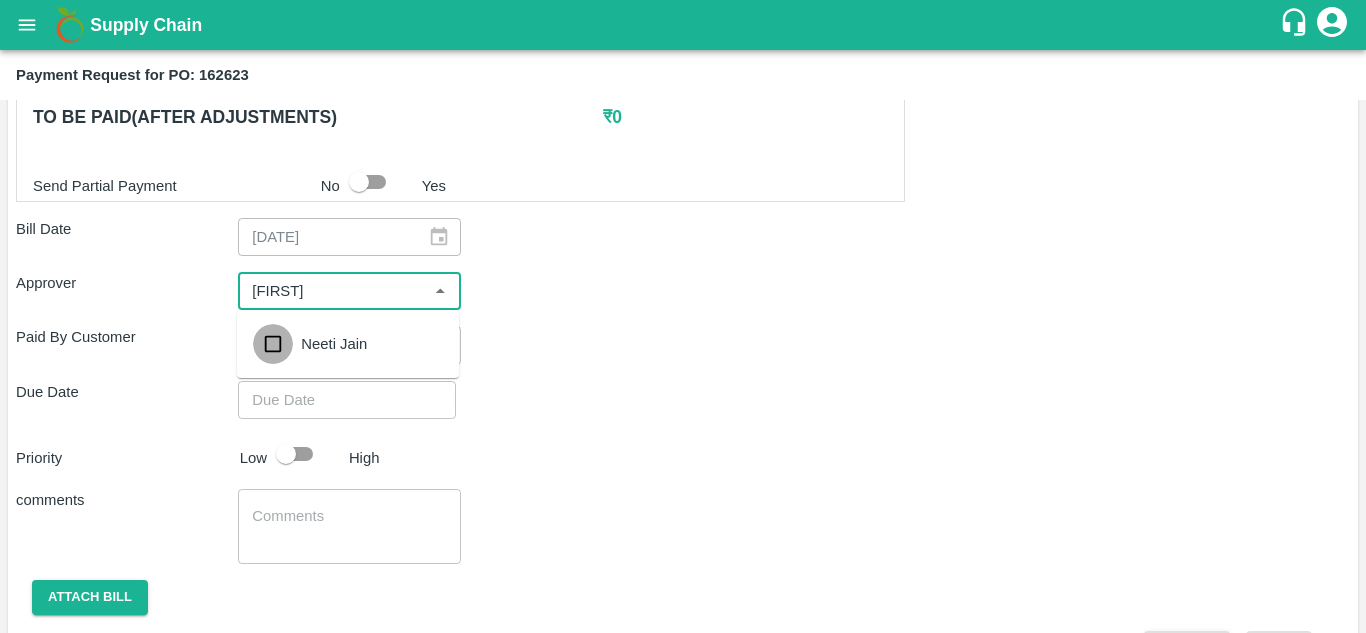 click at bounding box center (273, 344) 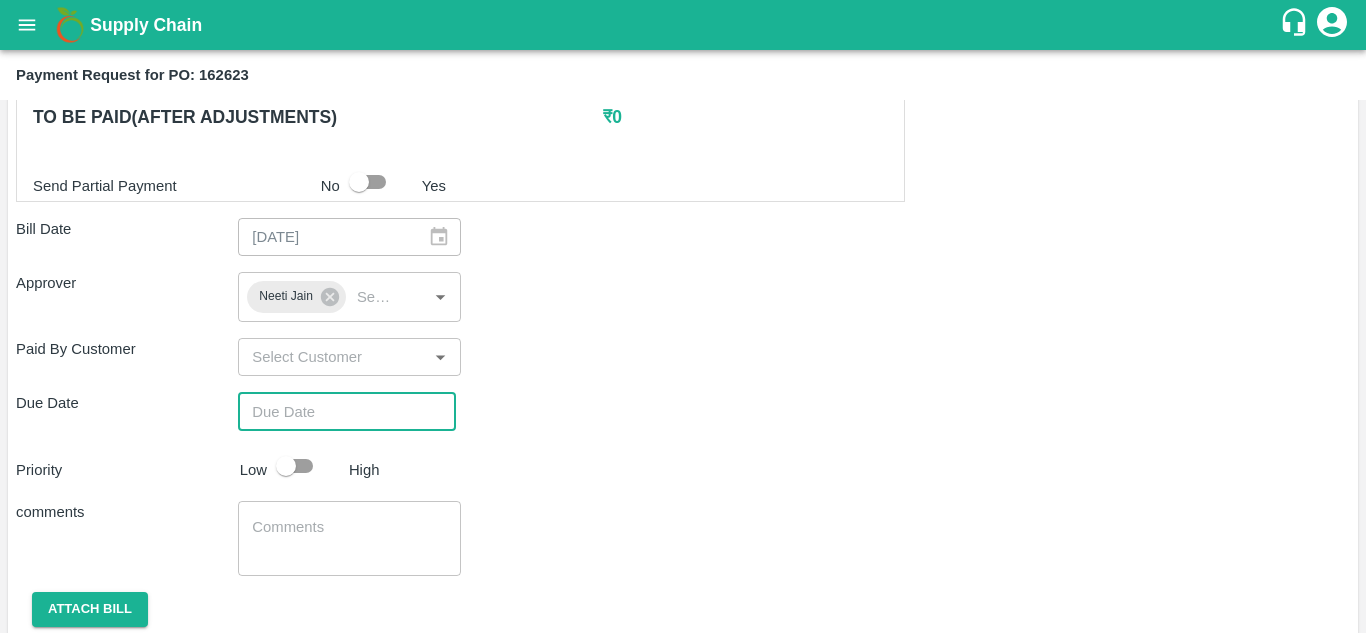 type on "DD/MM/YYYY hh:mm aa" 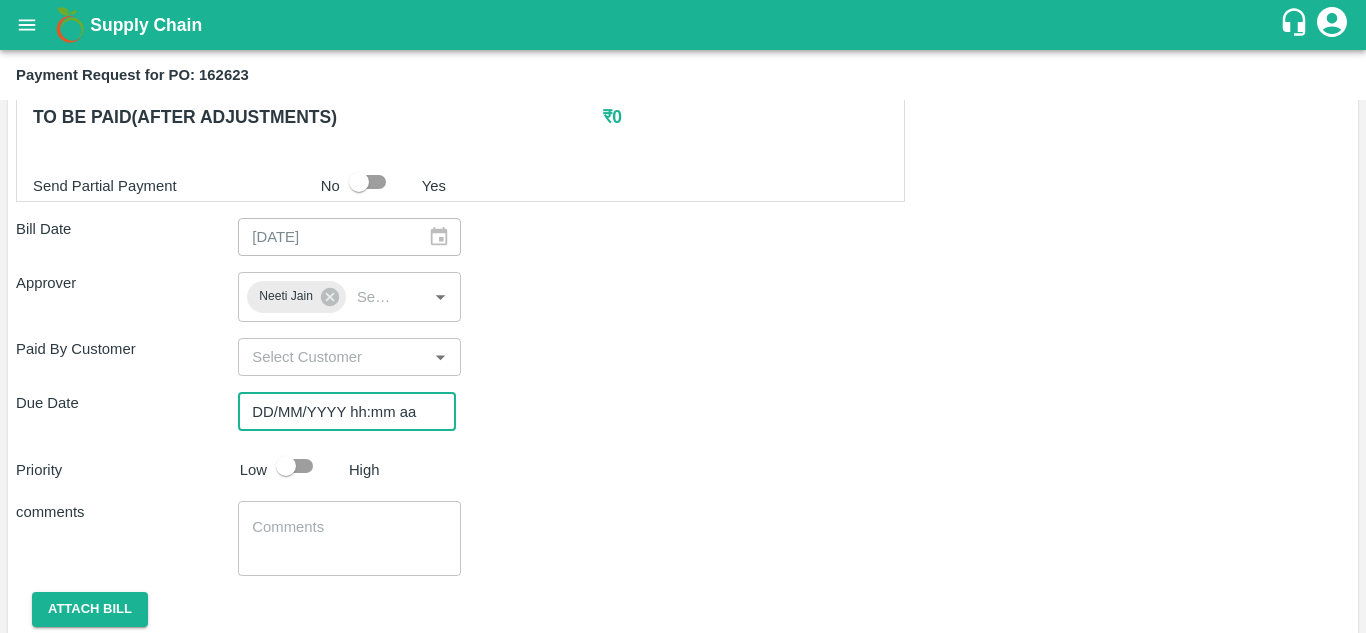 click on "DD/MM/YYYY hh:mm aa" at bounding box center (340, 411) 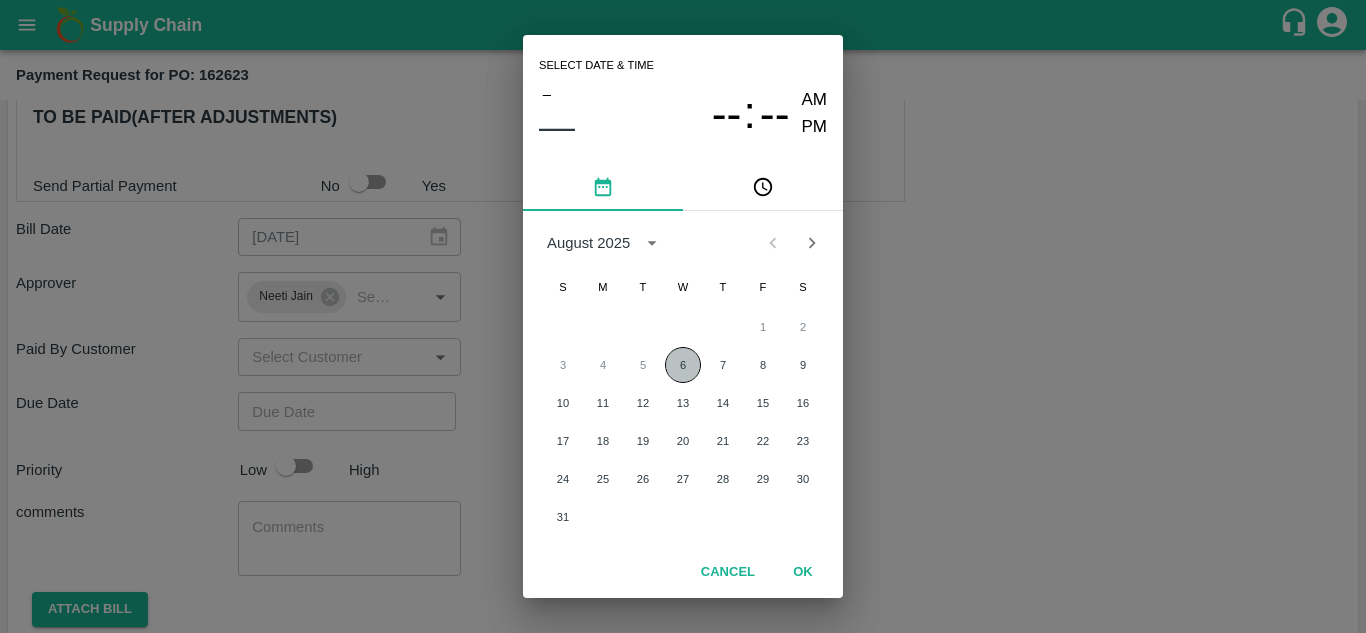 click on "6" at bounding box center (683, 365) 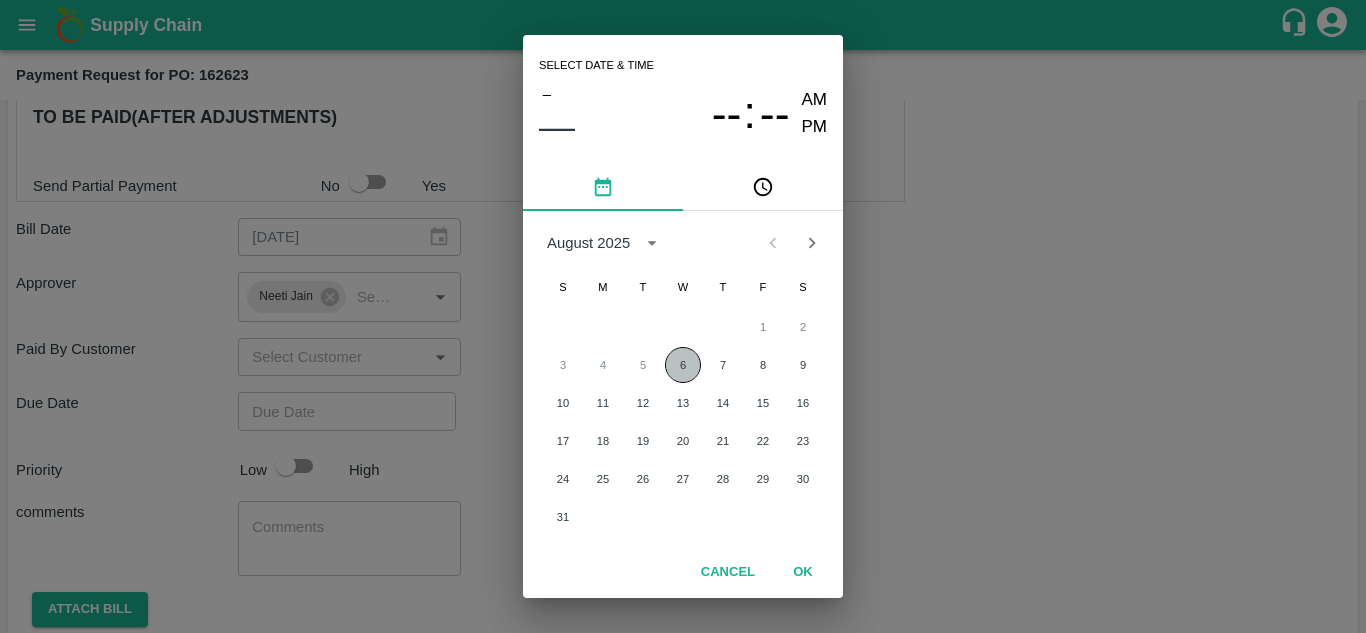 type on "06/08/2025 12:00 AM" 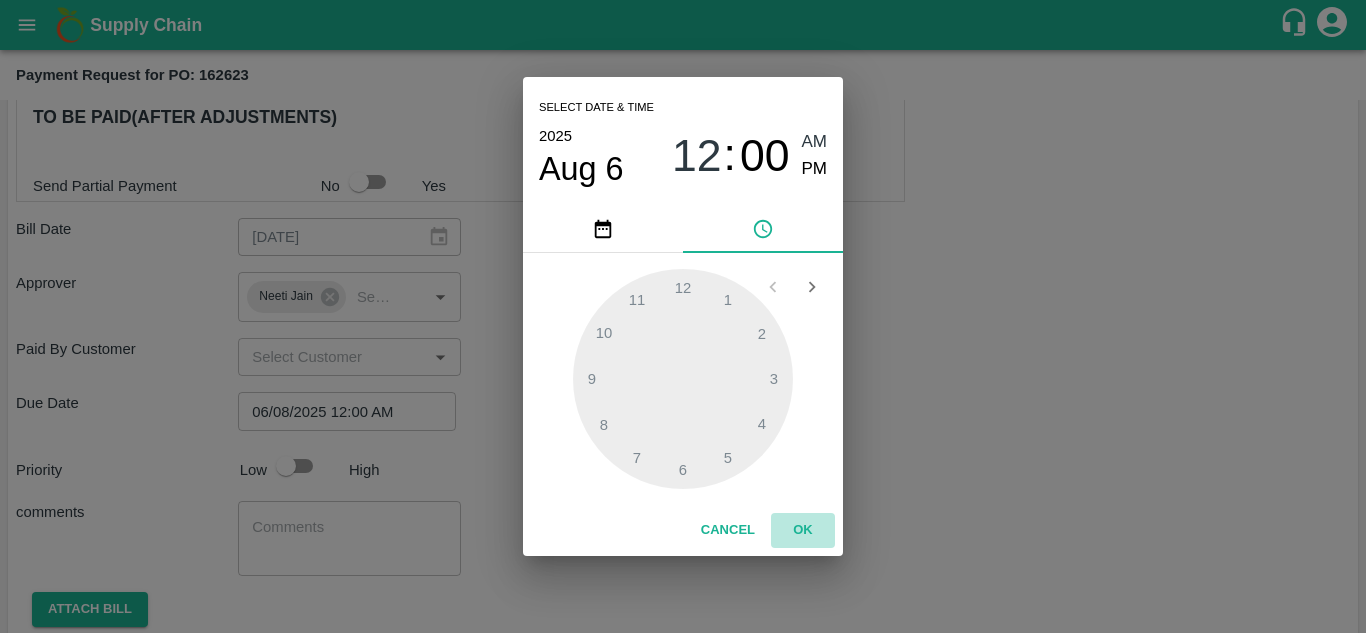 click on "OK" at bounding box center [803, 530] 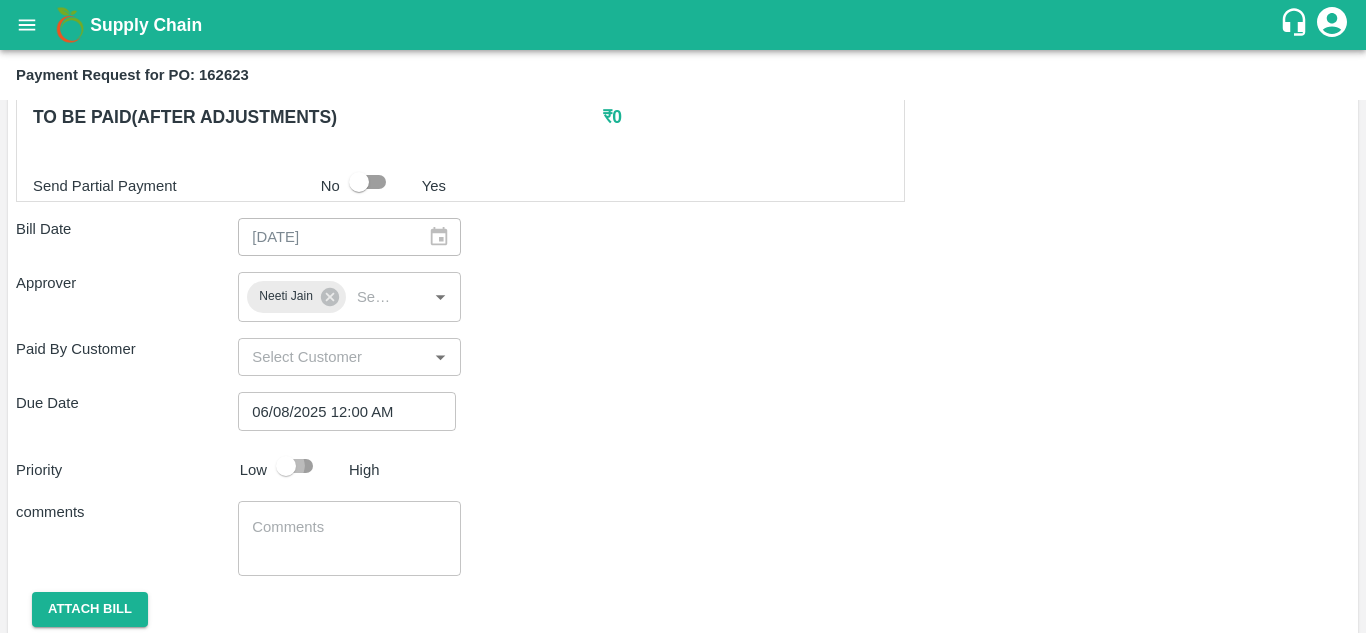 click at bounding box center (286, 466) 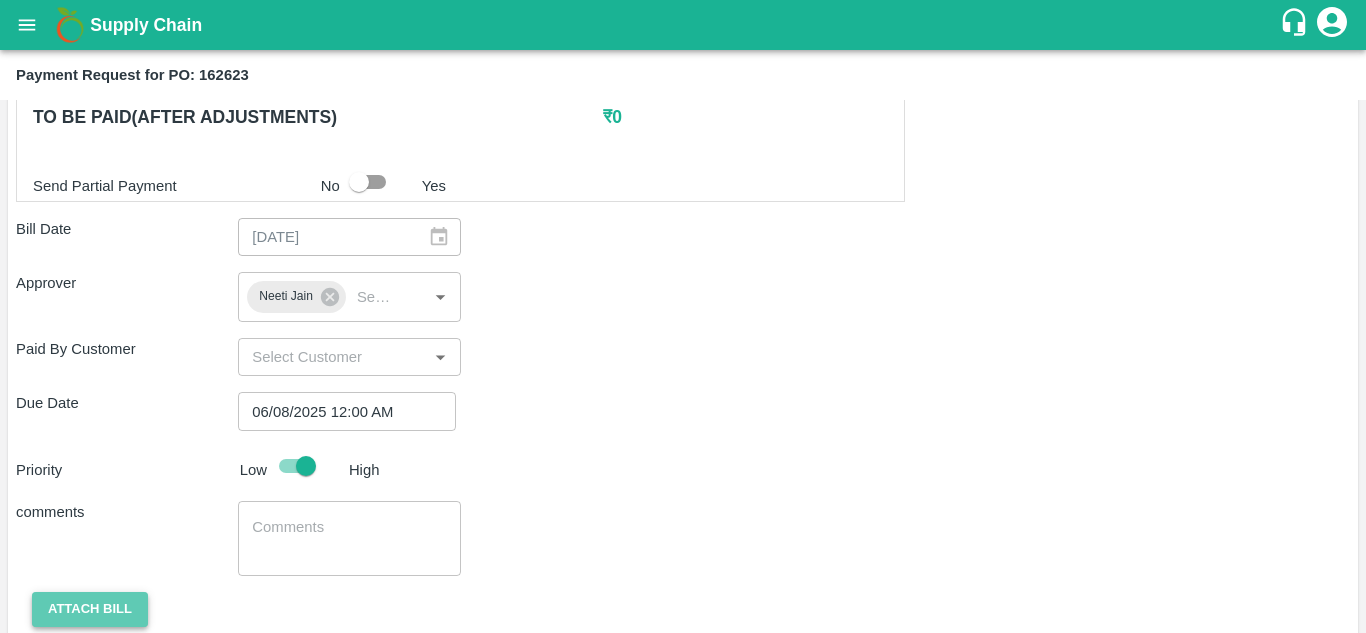 click on "Attach bill" at bounding box center (90, 609) 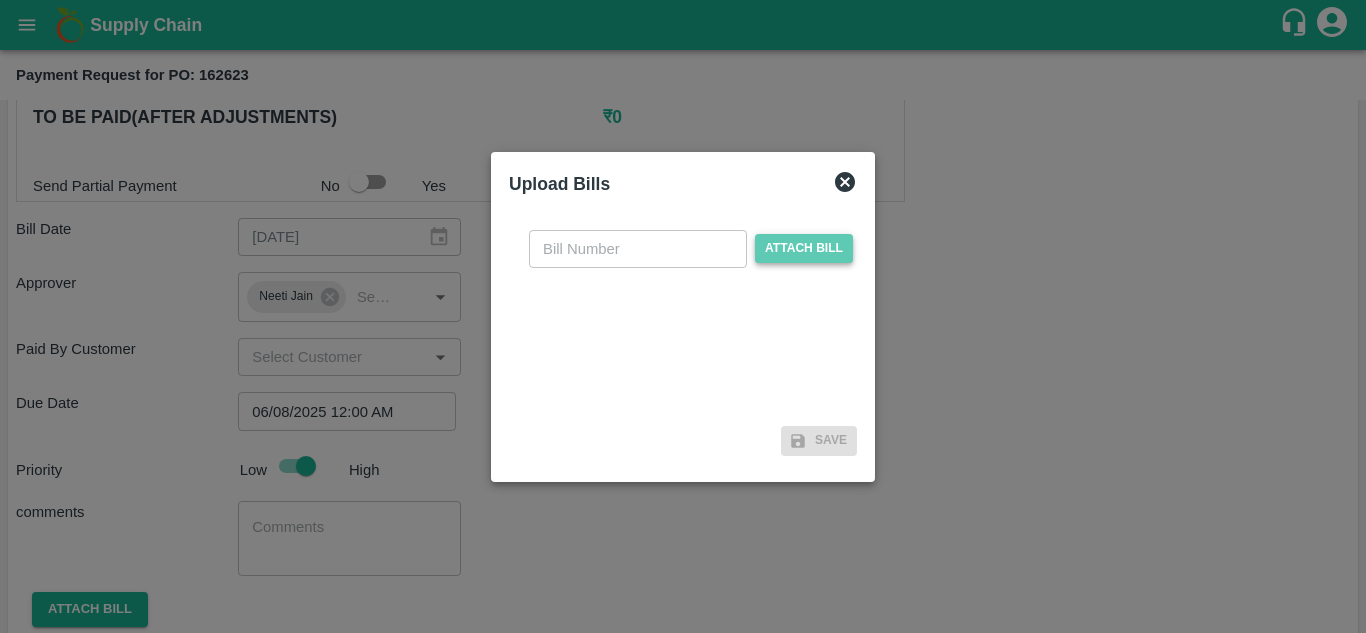 click on "Attach bill" at bounding box center [804, 248] 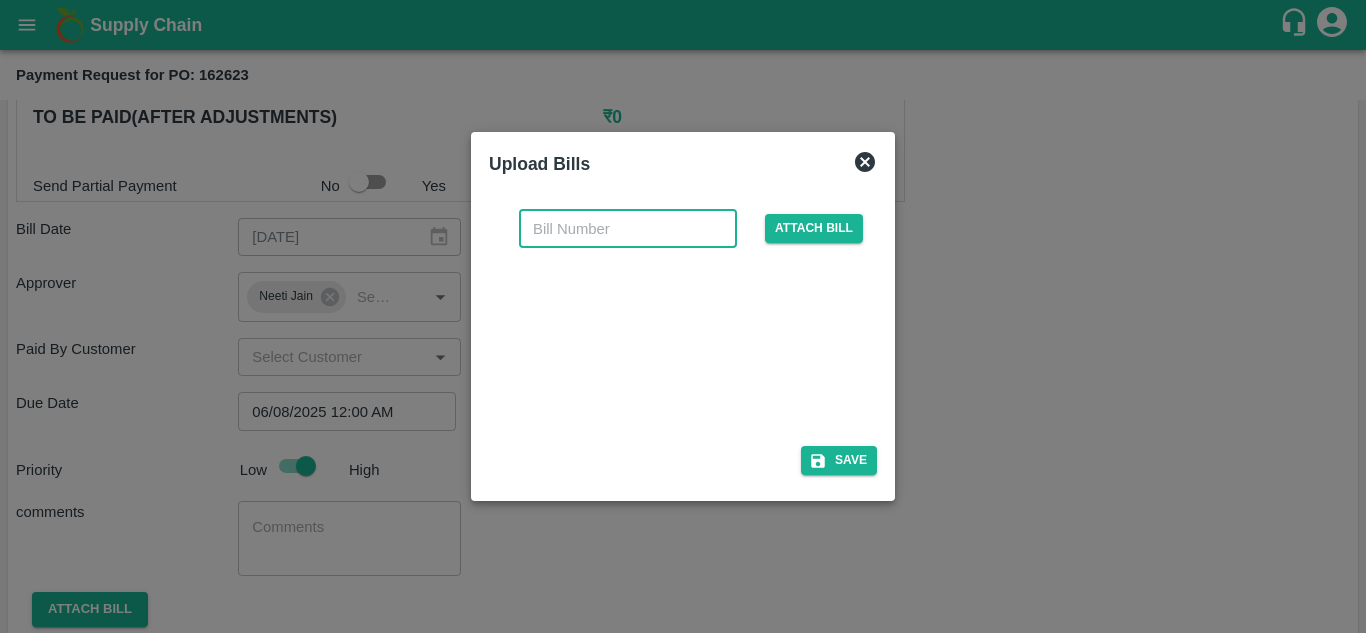 click at bounding box center (628, 229) 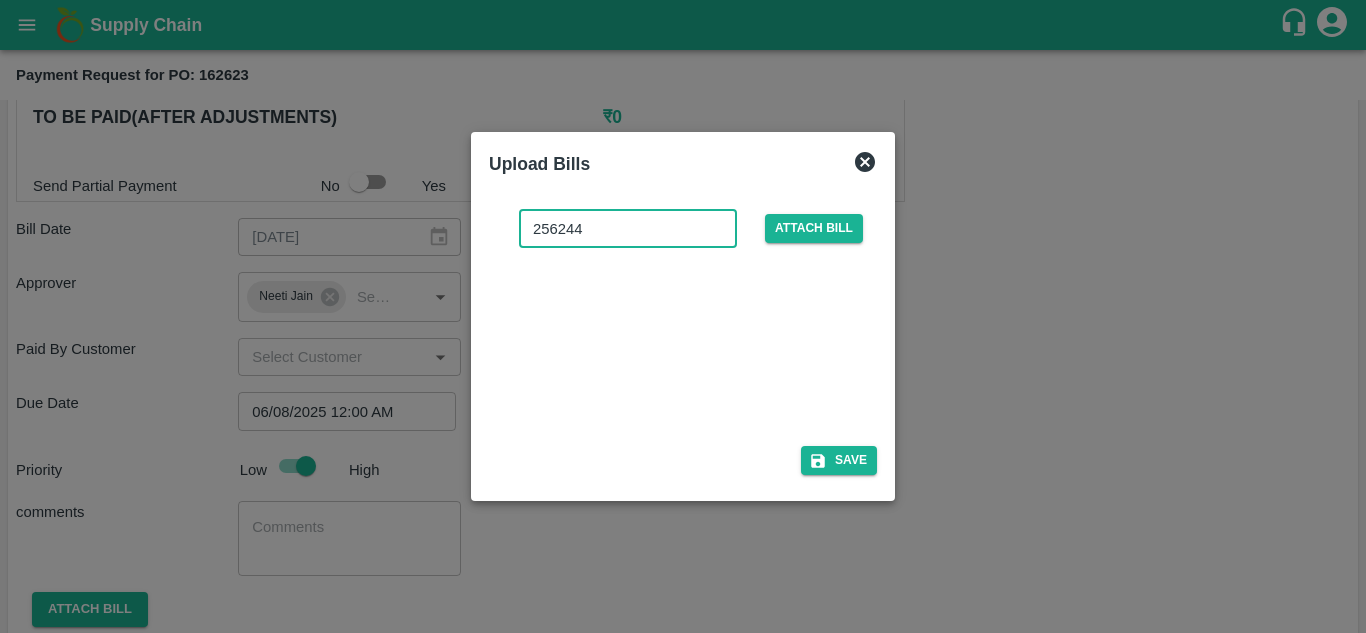 click on "256244" at bounding box center (628, 229) 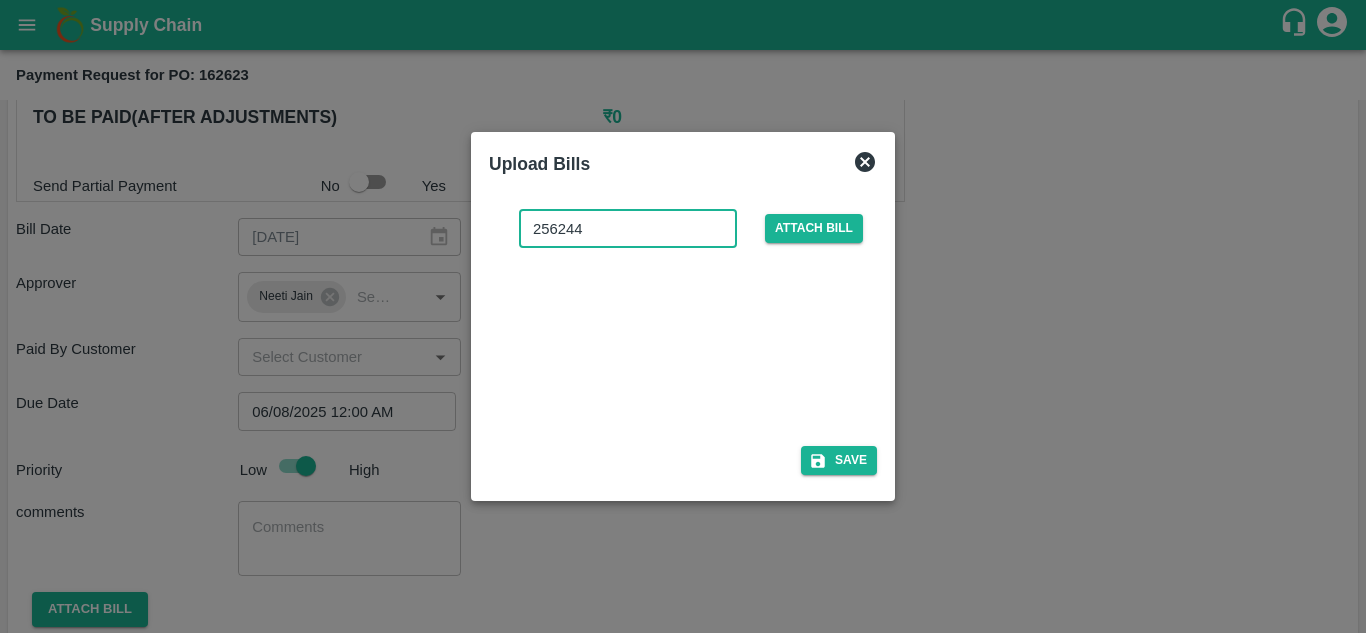 click on "256244" at bounding box center [628, 229] 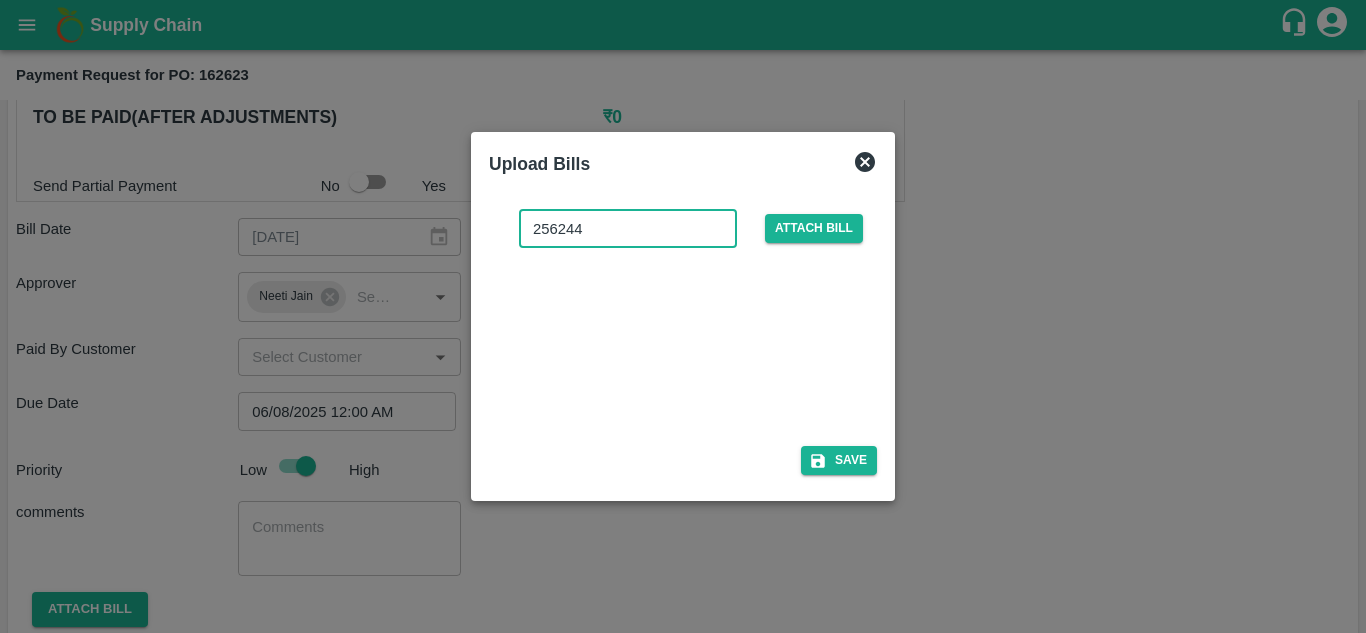 click on "256244" at bounding box center (628, 229) 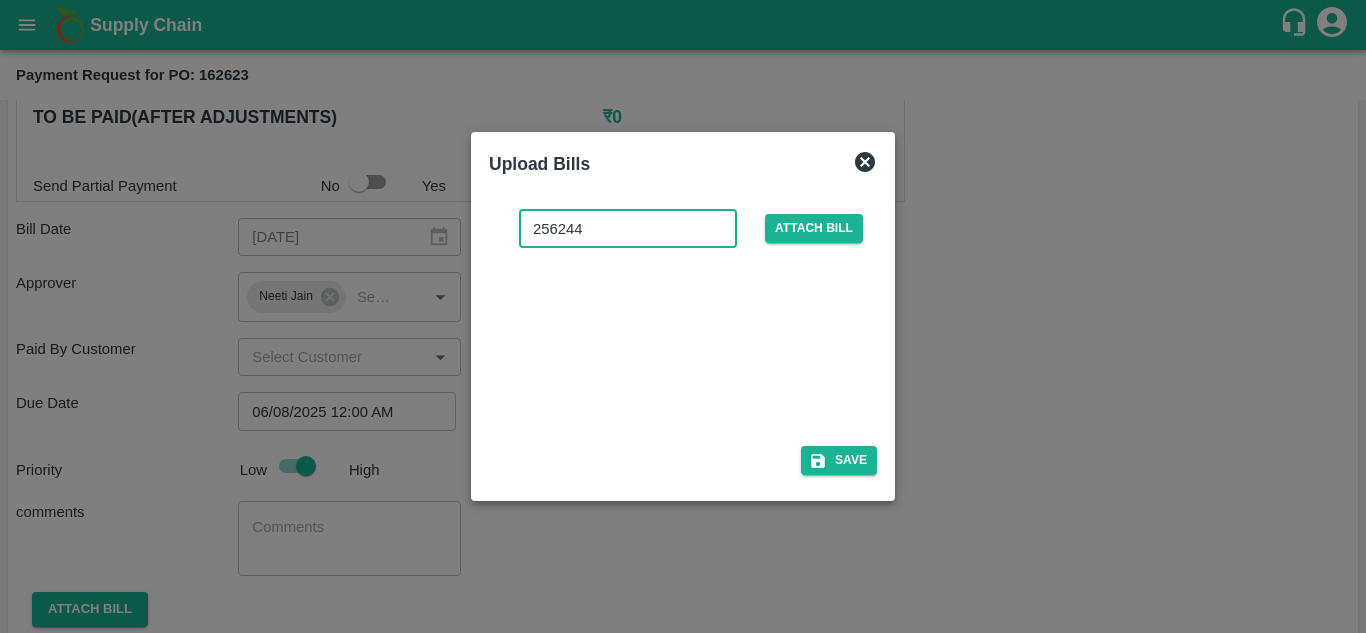 paste on "256244" 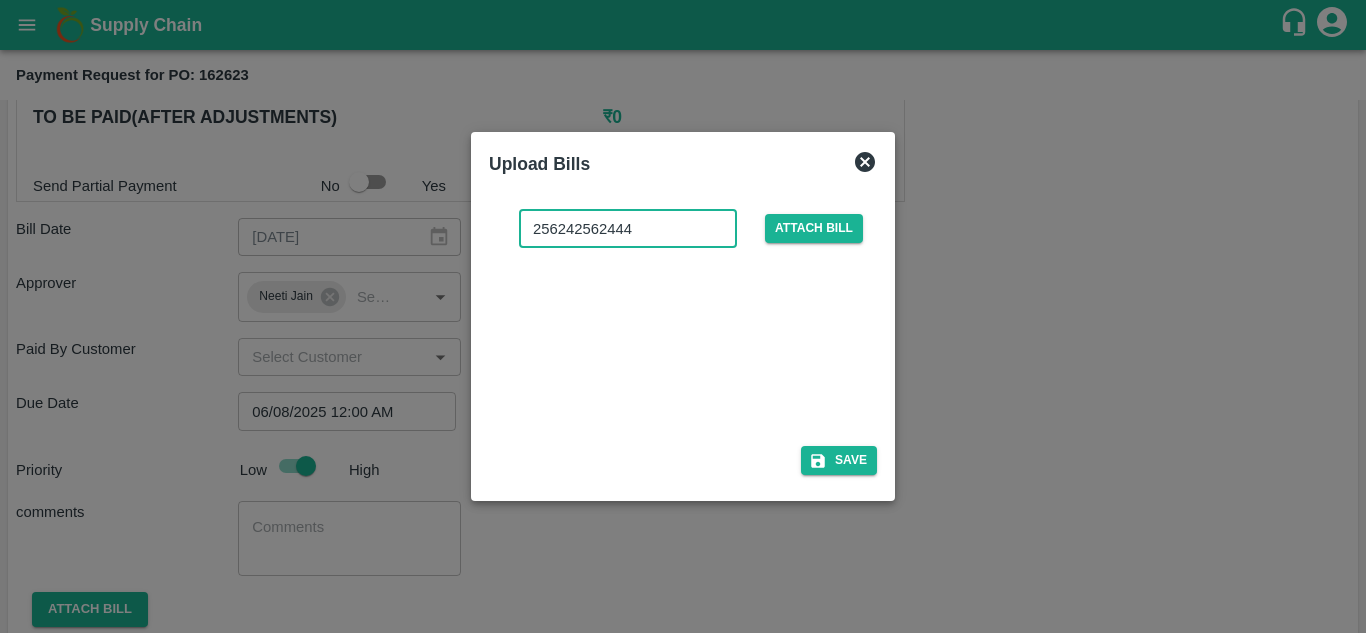 click on "256242562444" at bounding box center (628, 229) 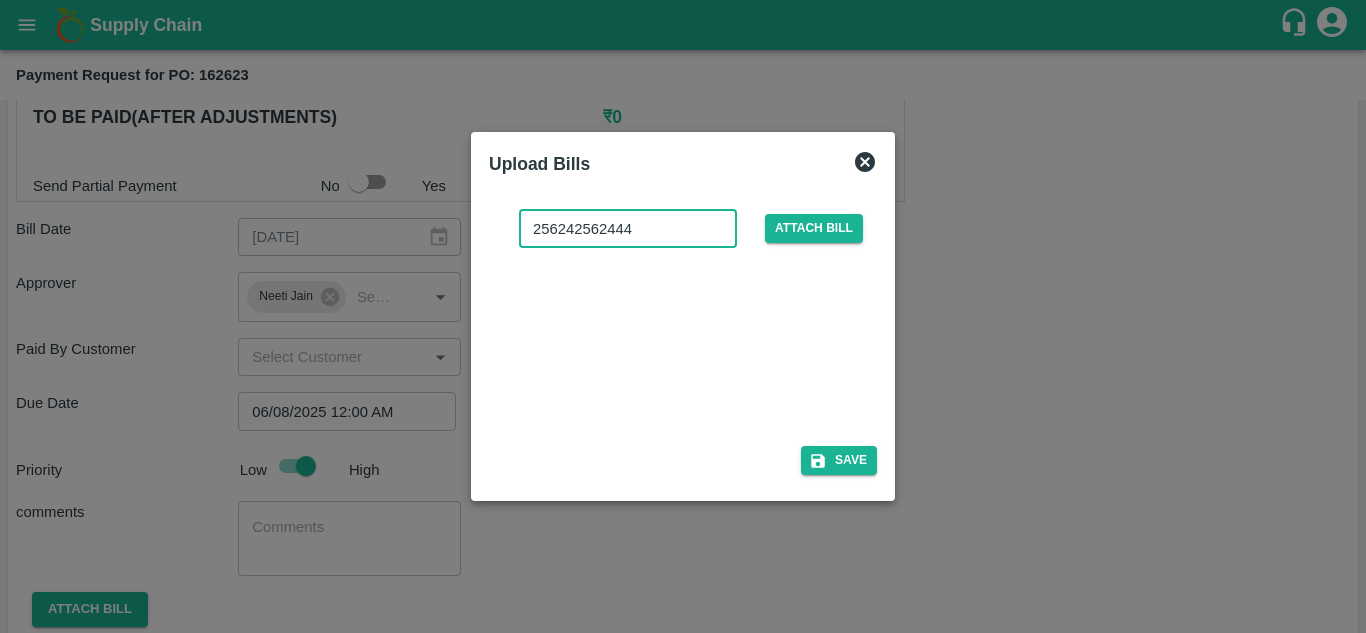 click on "256242562444" at bounding box center [628, 229] 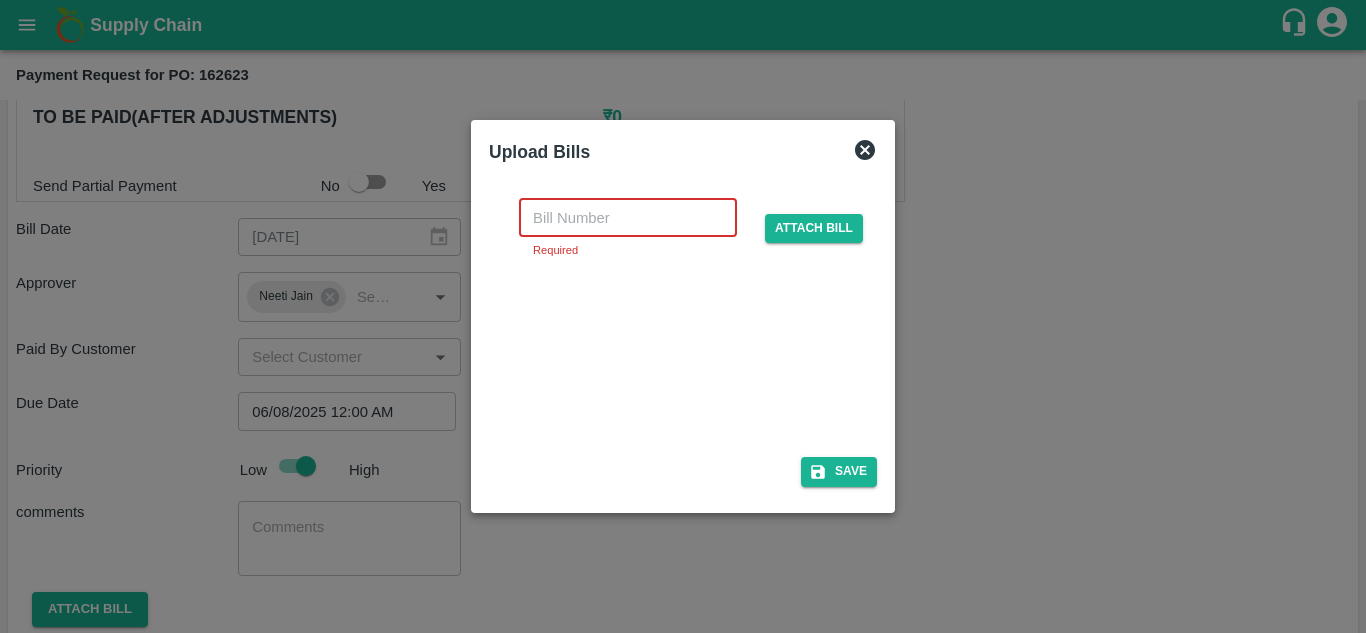 paste on "256244" 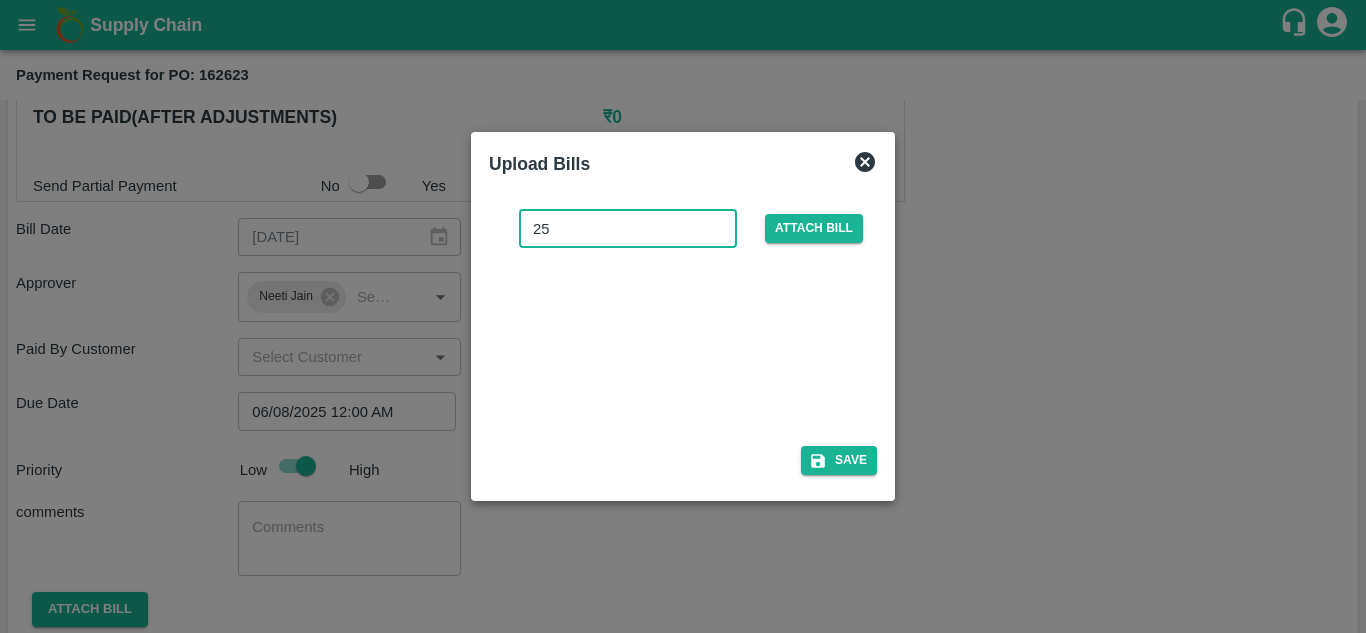 type on "2" 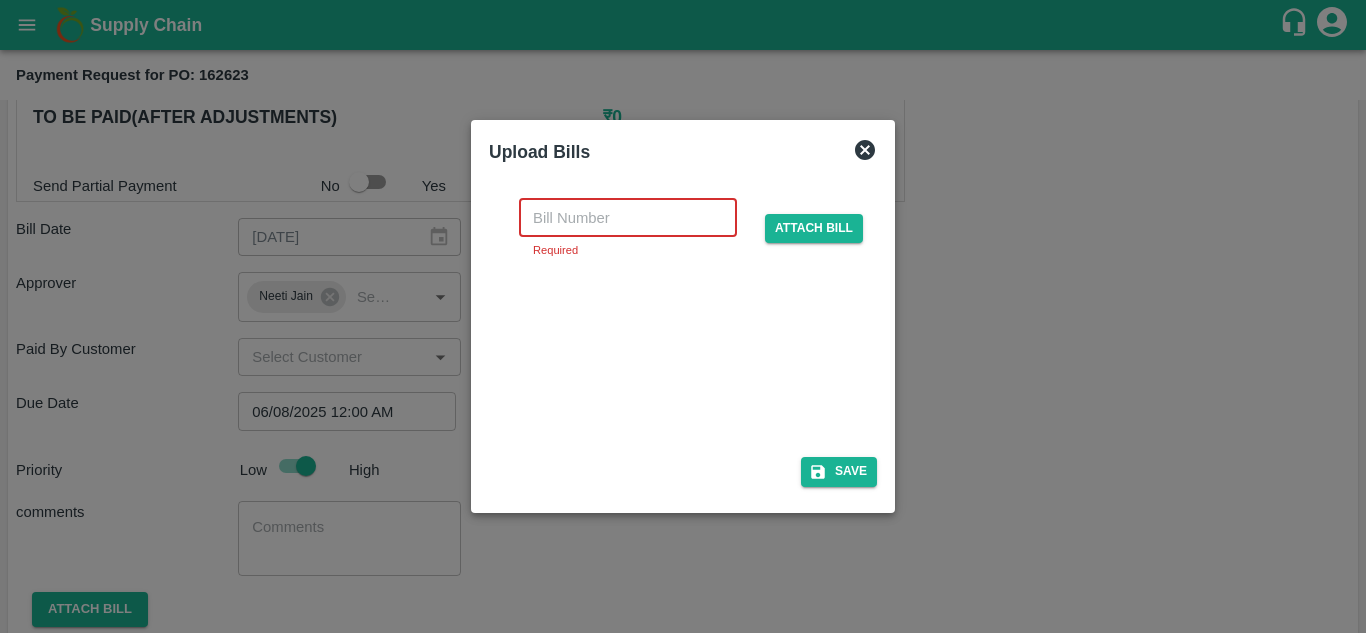 paste on "CAPL050725" 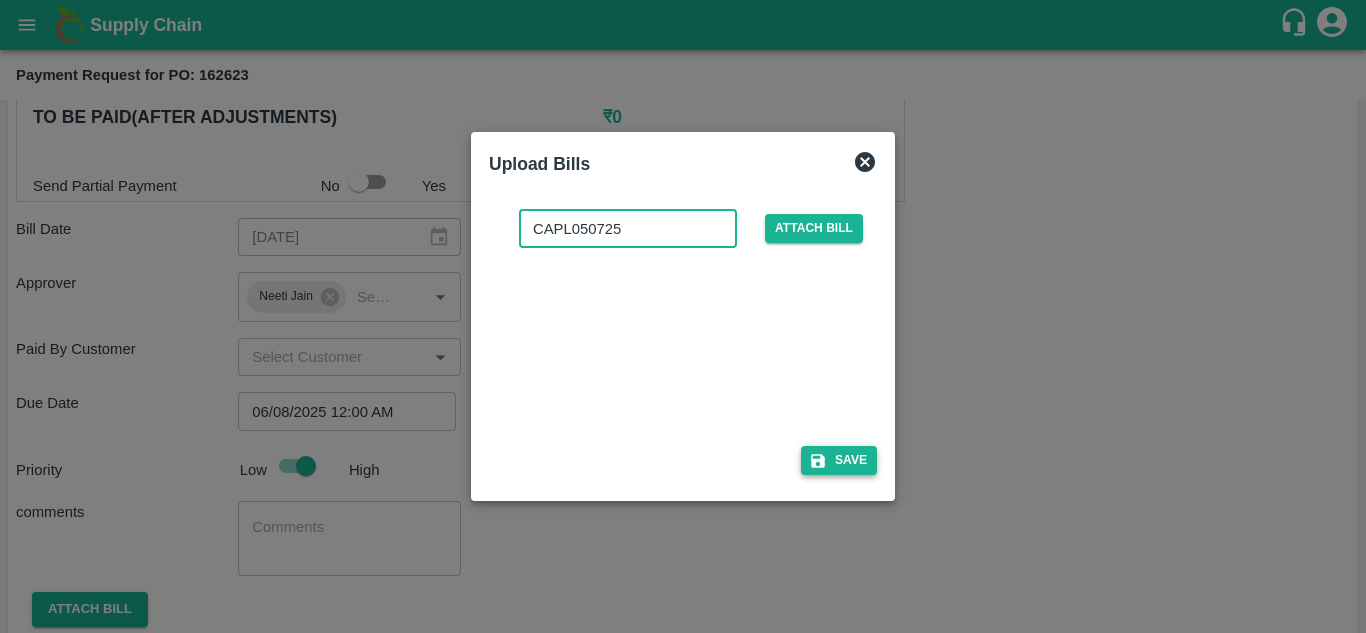type on "CAPL050725" 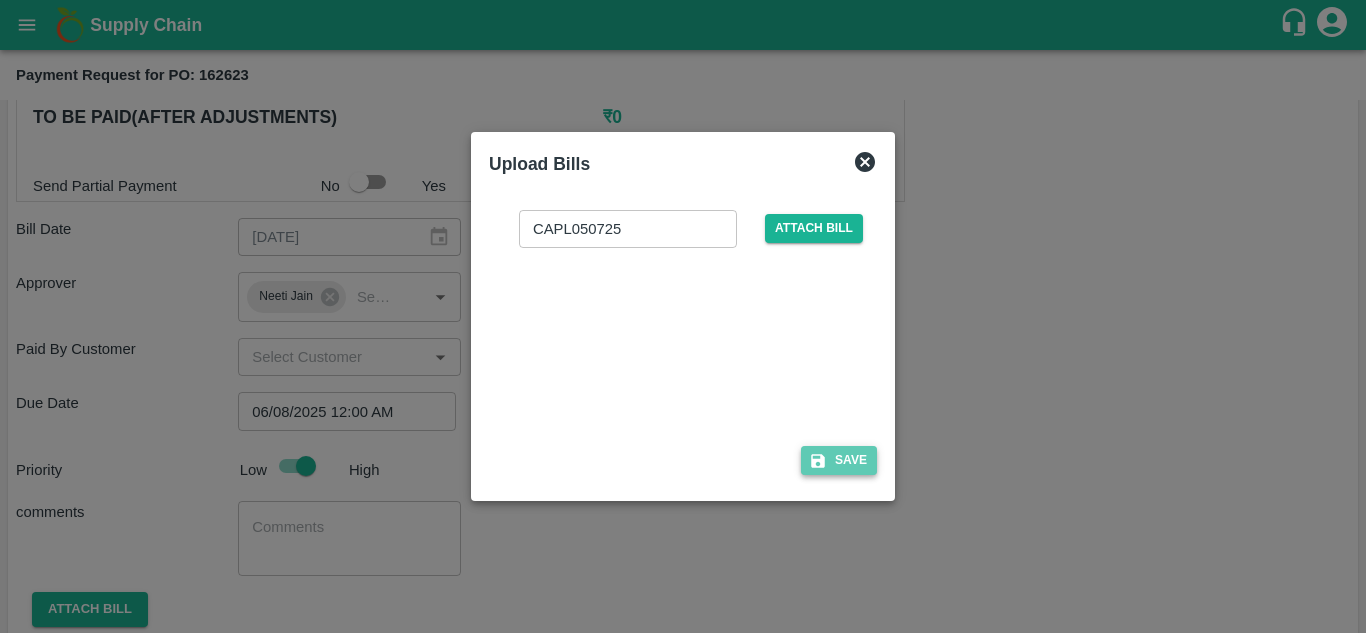 click 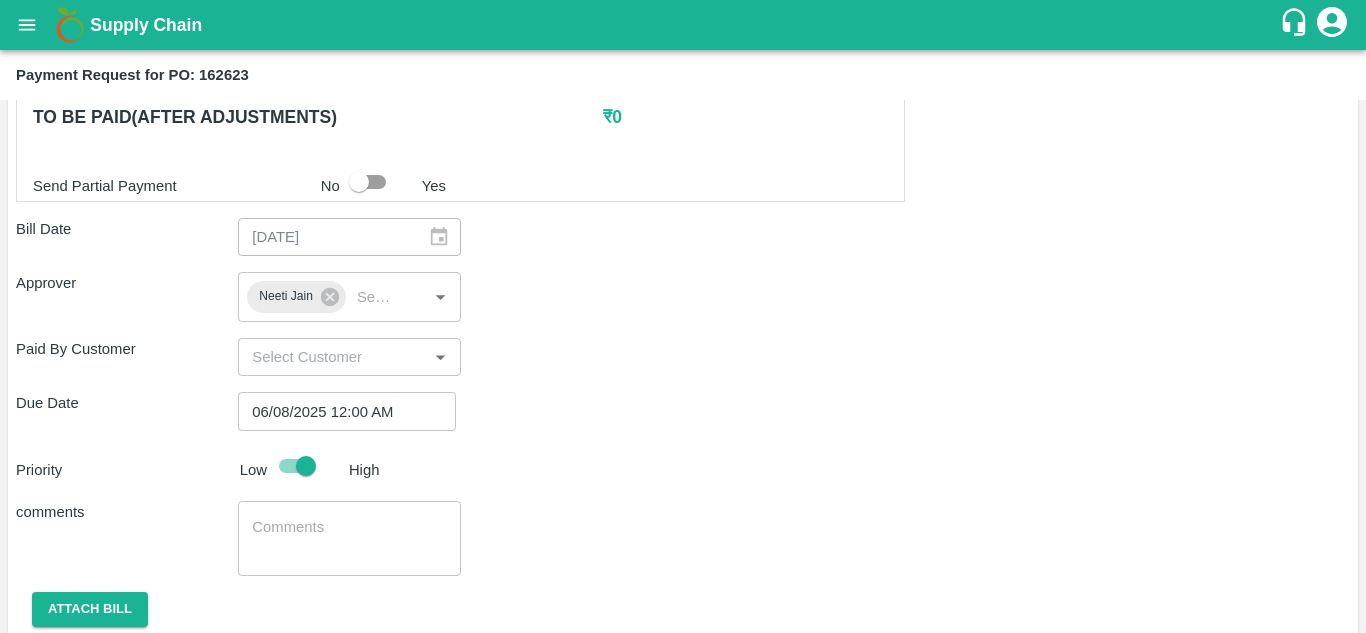 scroll, scrollTop: 798, scrollLeft: 0, axis: vertical 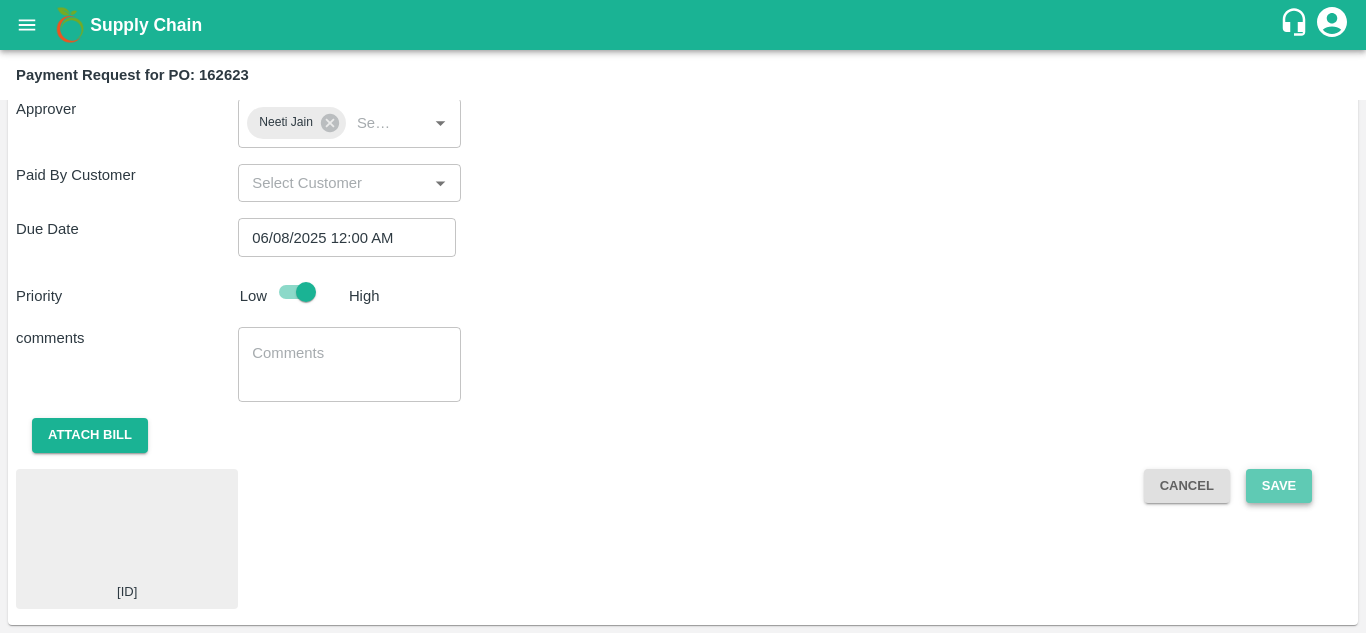 click on "Save" at bounding box center (1279, 486) 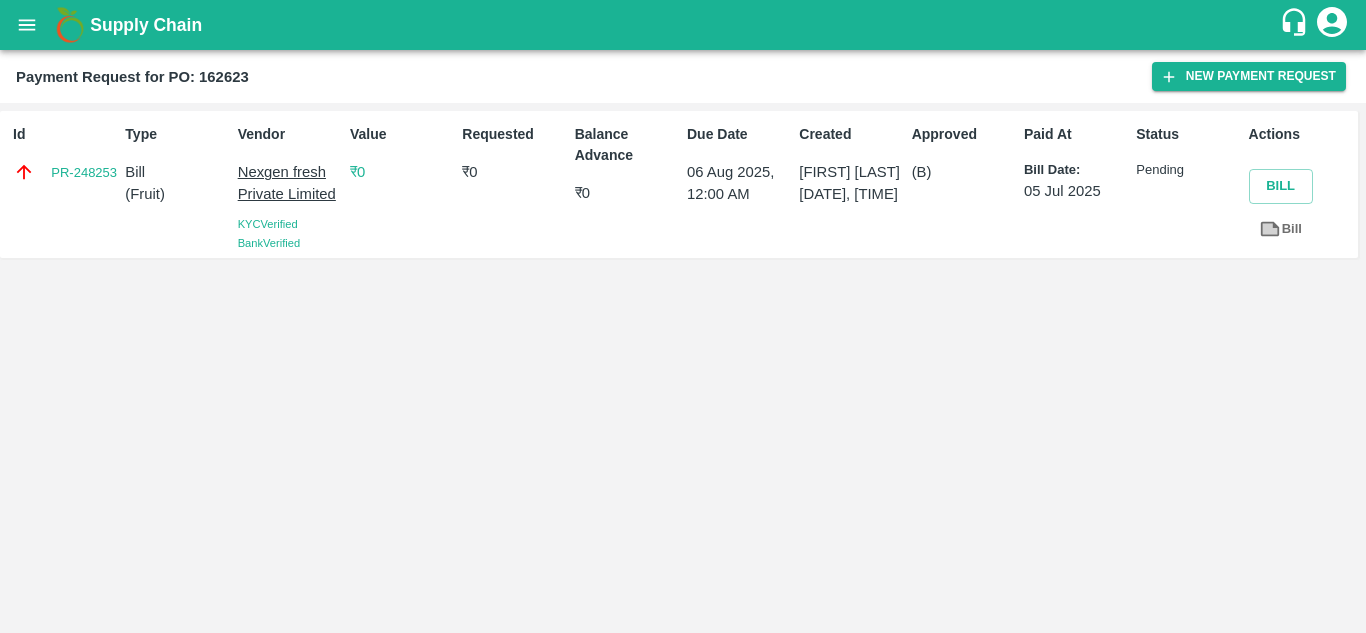 click on "₹  0" at bounding box center (402, 172) 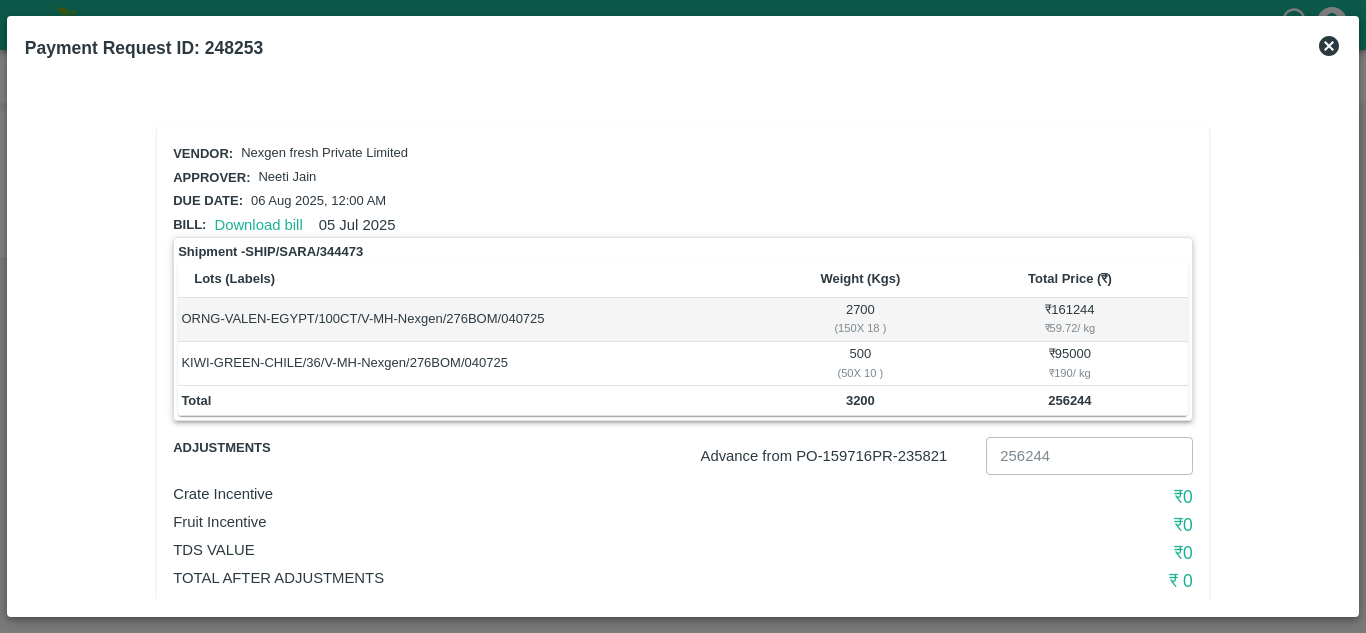 scroll, scrollTop: 44, scrollLeft: 0, axis: vertical 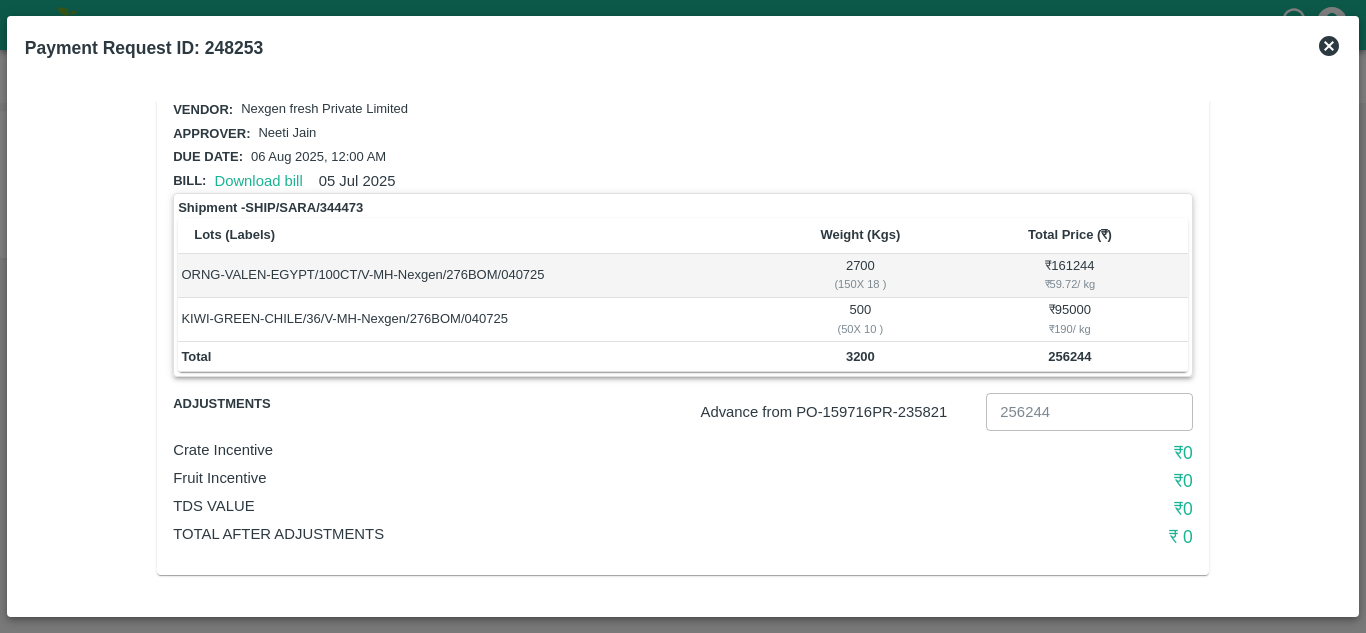 click 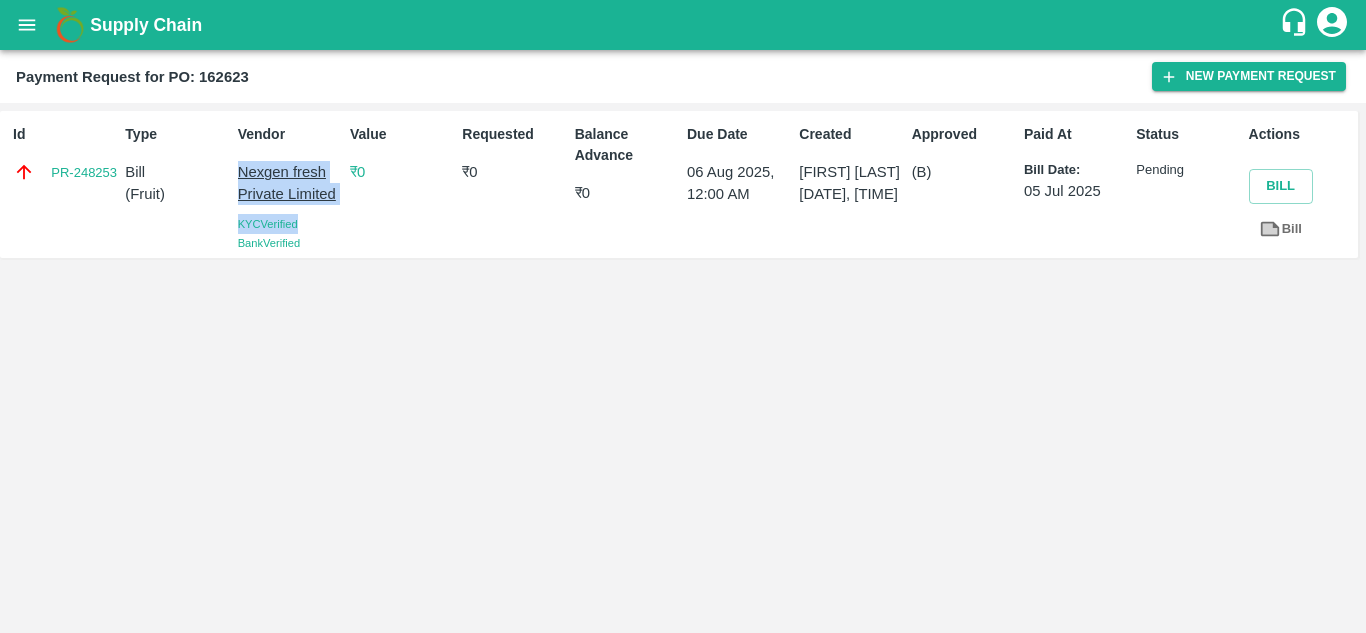 drag, startPoint x: 230, startPoint y: 170, endPoint x: 335, endPoint y: 211, distance: 112.720894 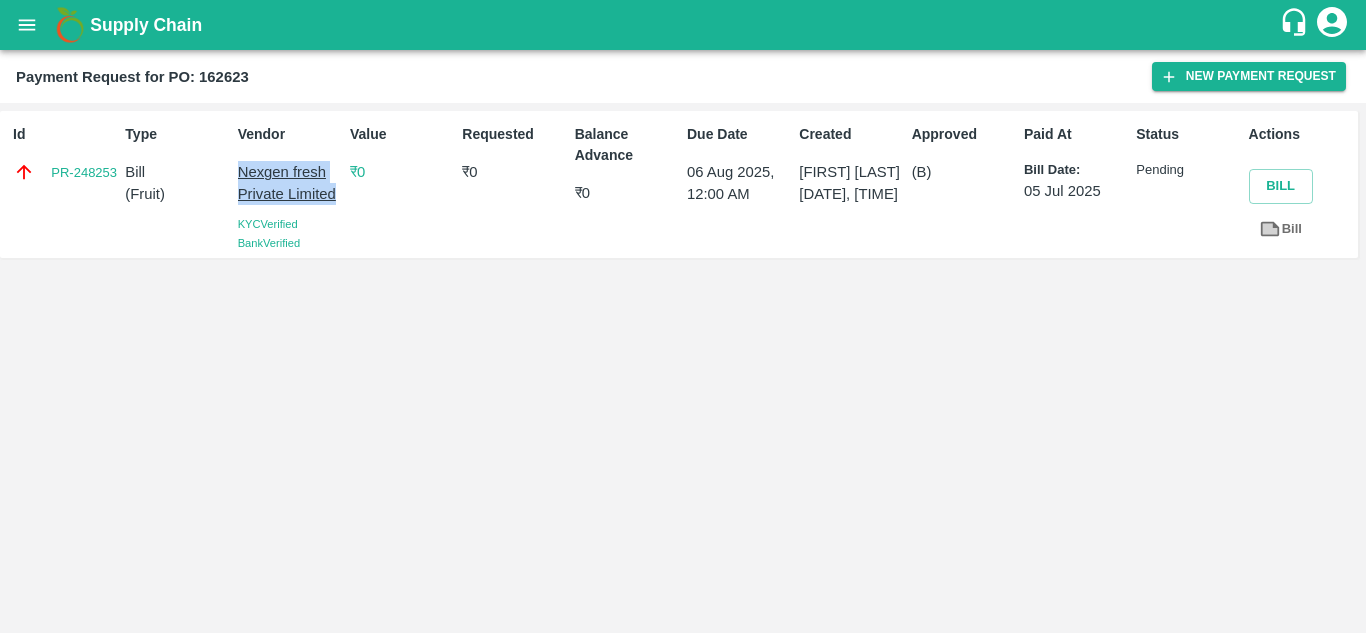 copy on "Nexgen fresh Private Limited" 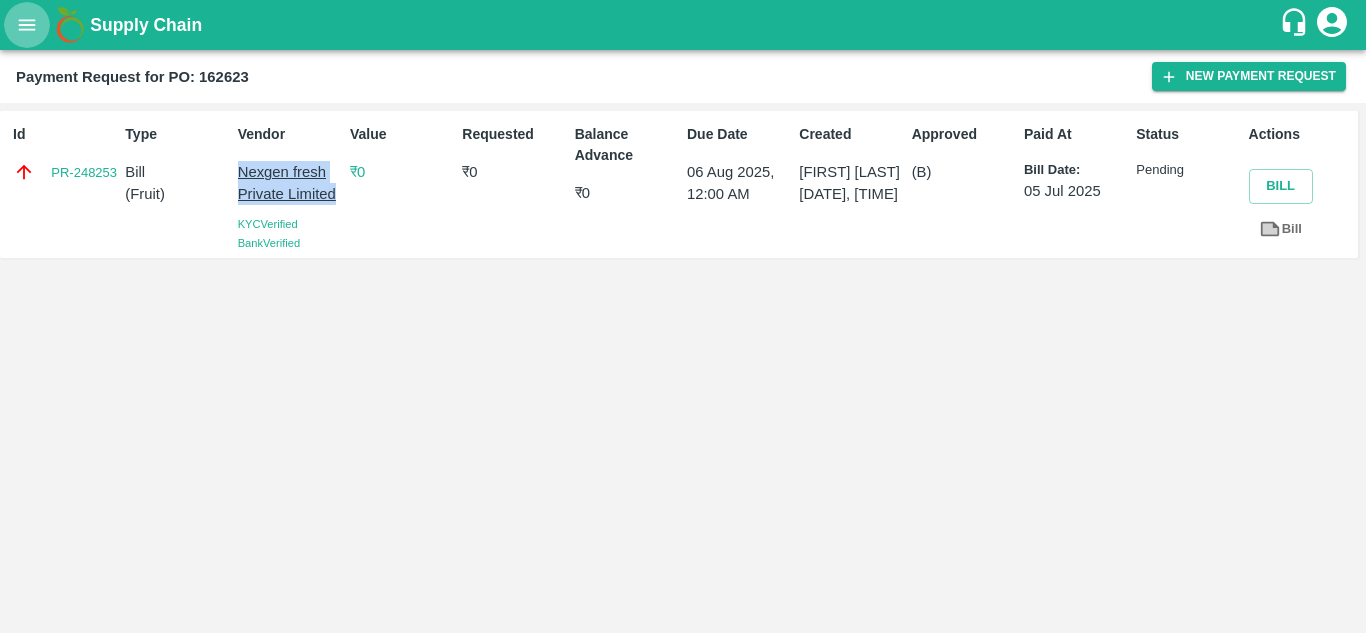 click 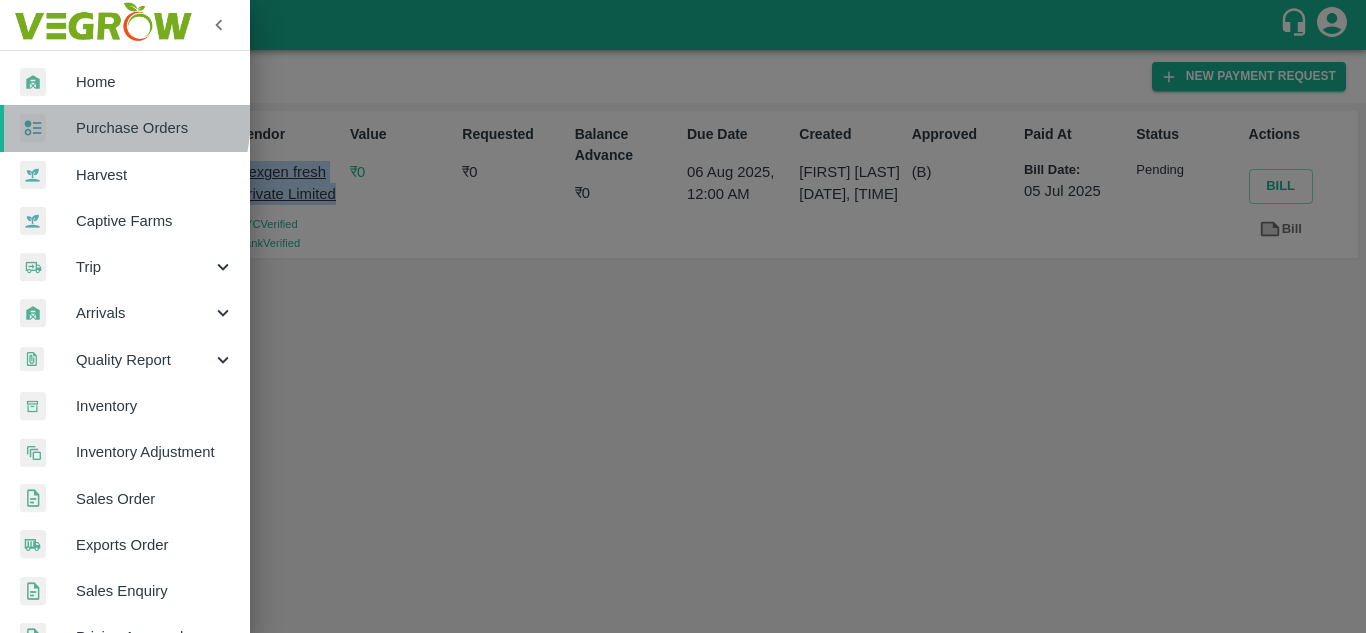 click at bounding box center (48, 128) 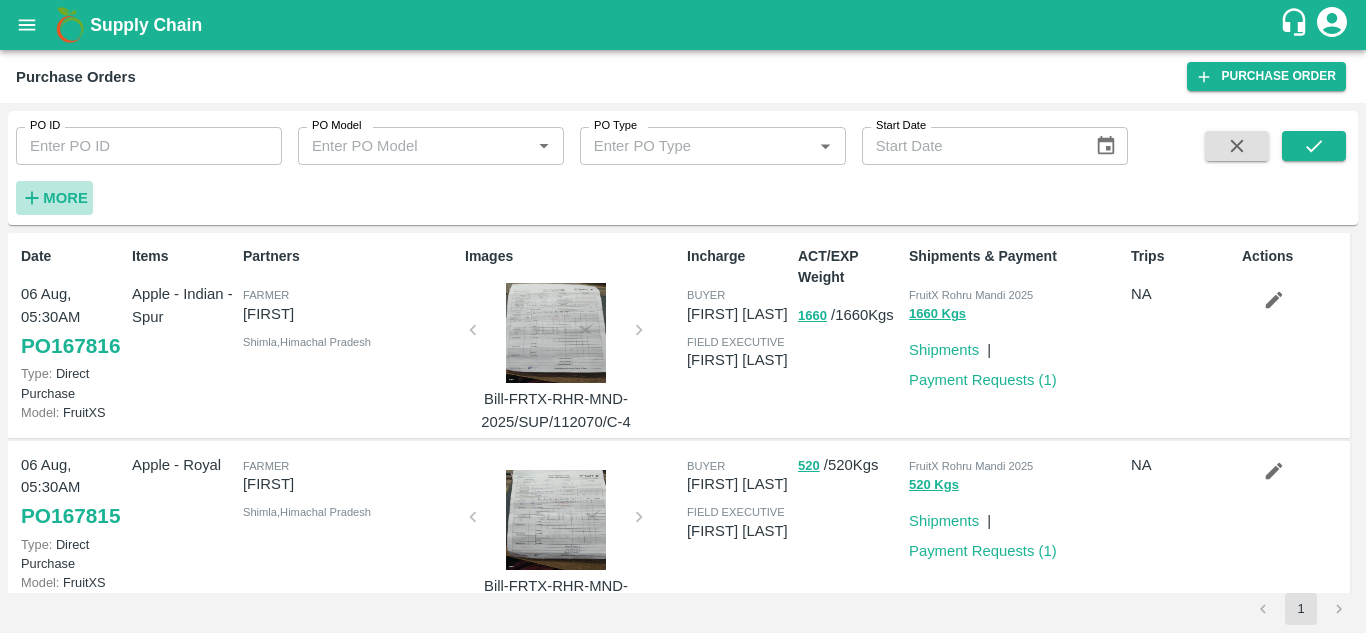 click on "More" at bounding box center [65, 198] 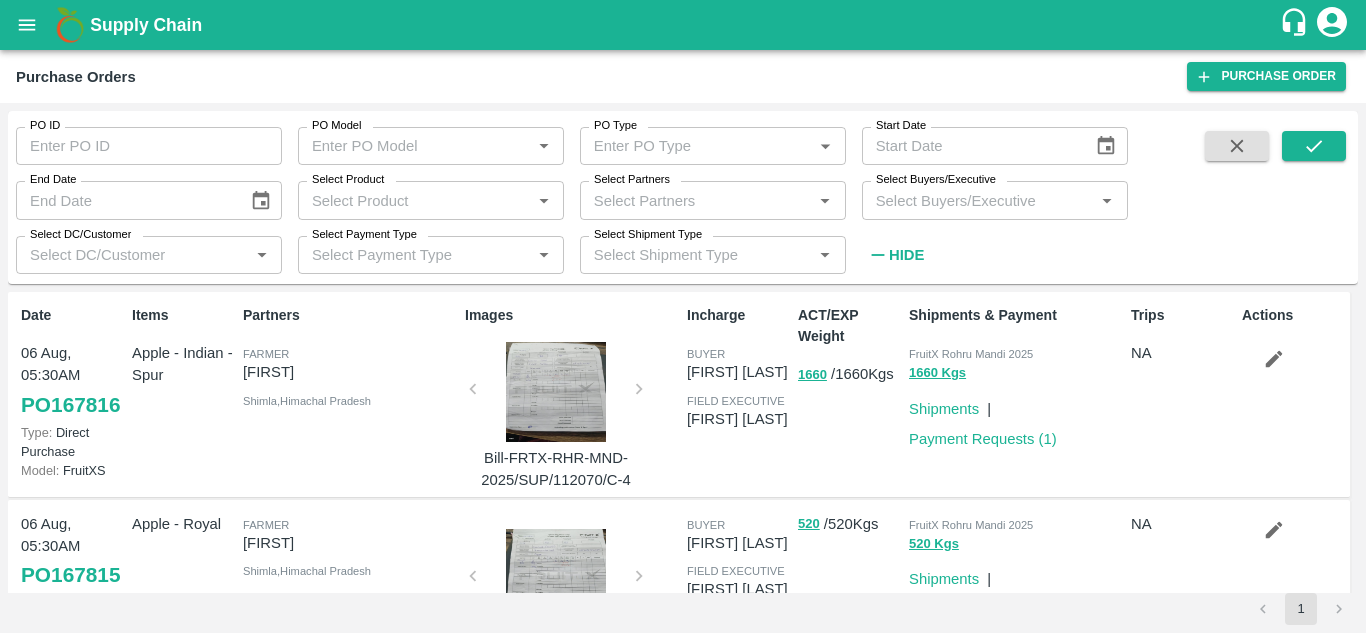 click on "Select Partners" at bounding box center [696, 200] 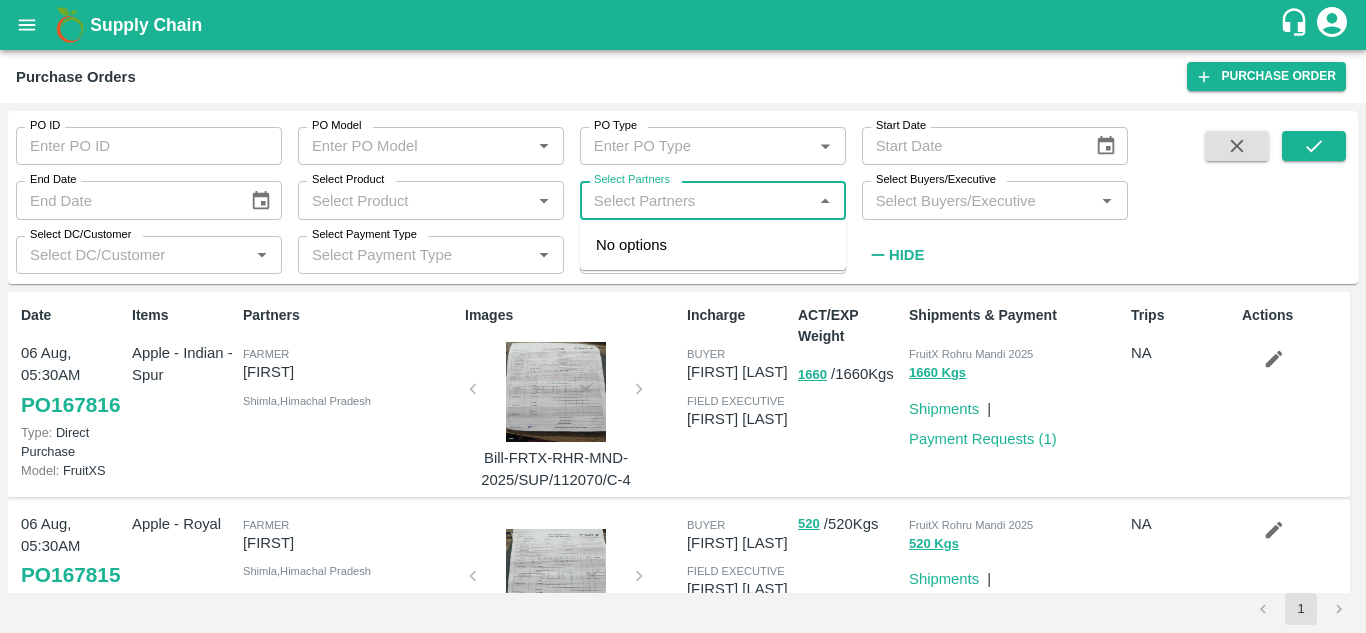 paste on "Nexgen fresh Private Limited" 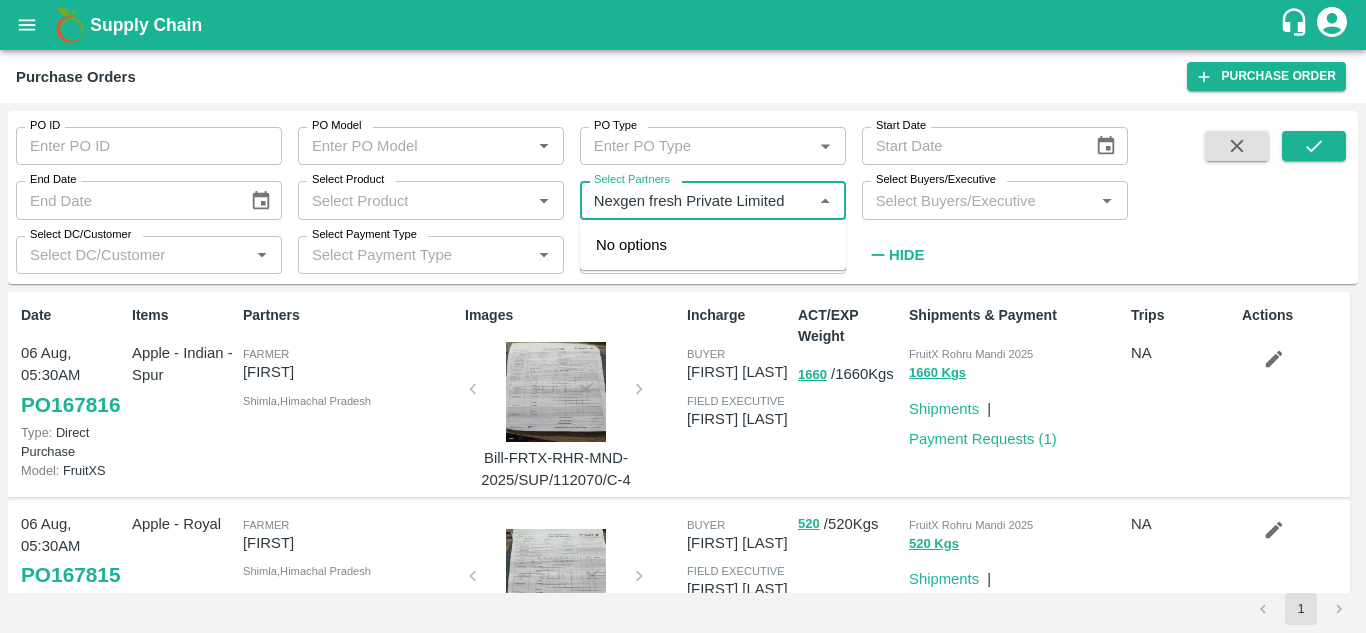 click on "Select Partners" at bounding box center [696, 200] 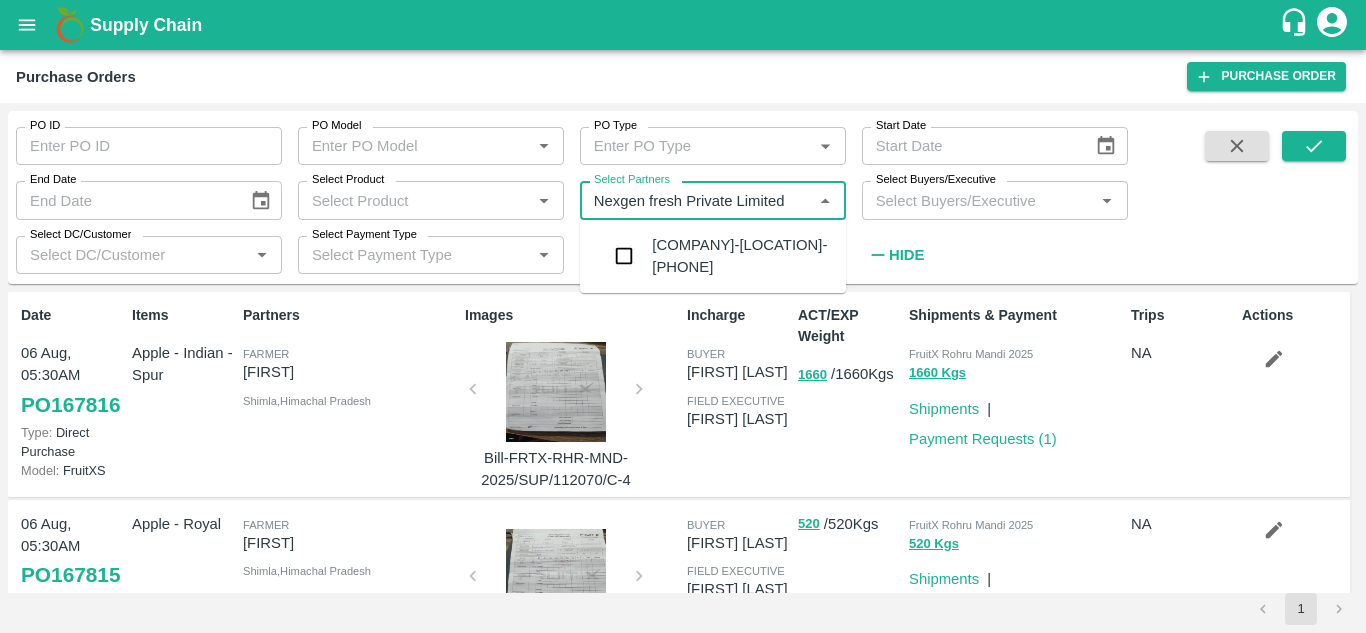 click on "Nexgen fresh Private Limited-Satara Plaza, Thane-9920105652" at bounding box center [741, 256] 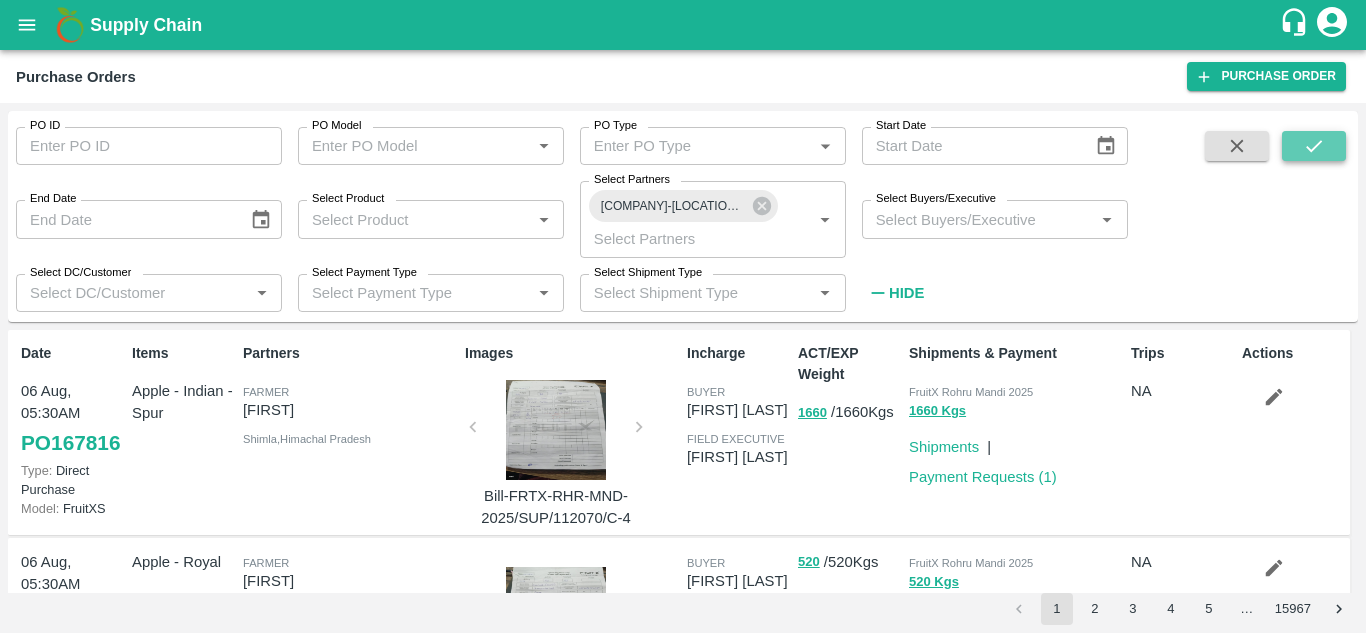 click 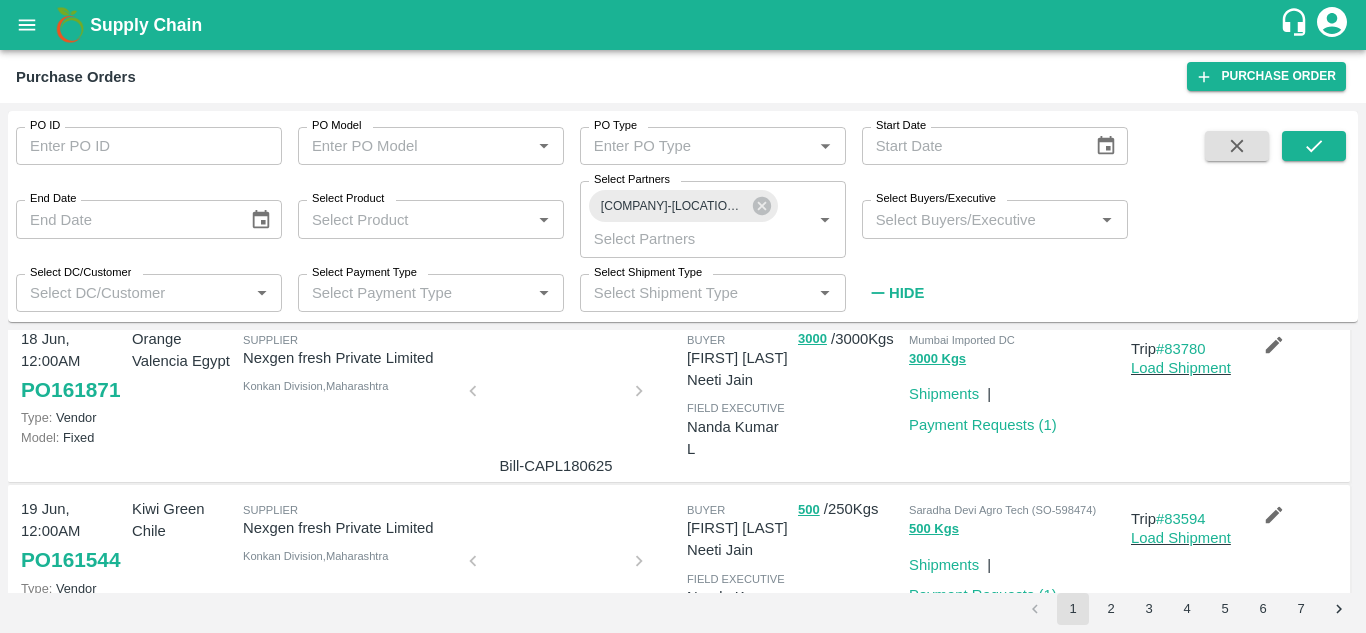 scroll, scrollTop: 208, scrollLeft: 0, axis: vertical 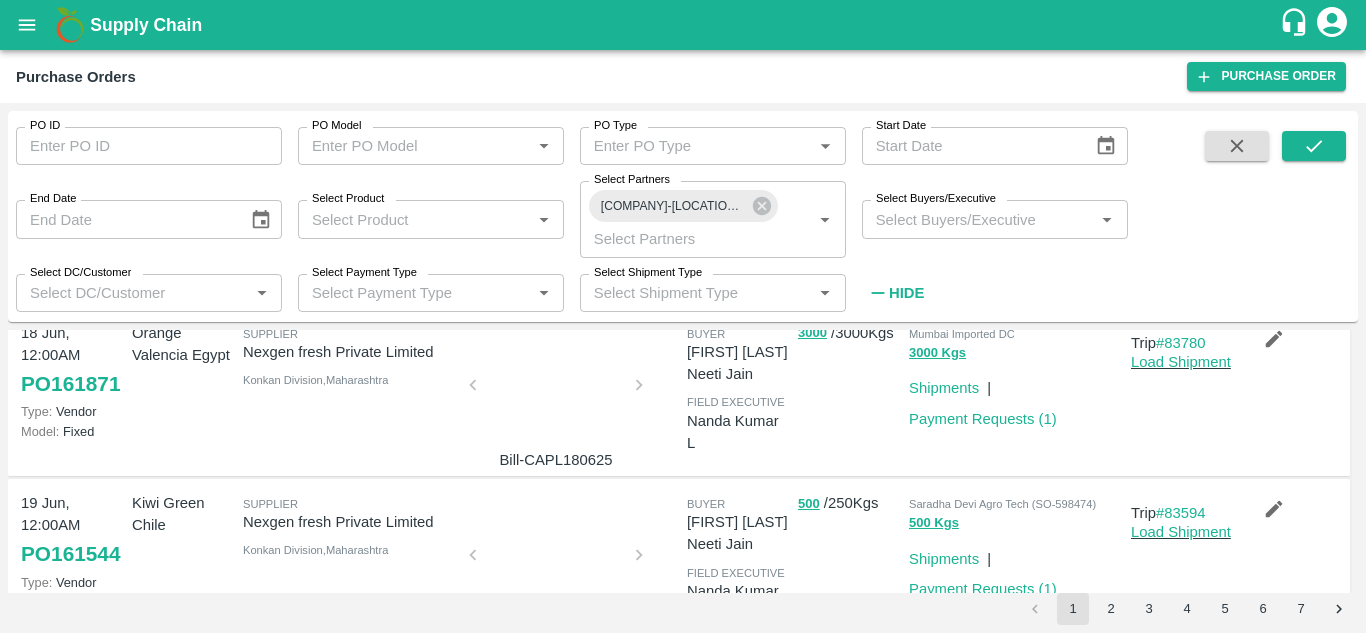 click at bounding box center (556, 391) 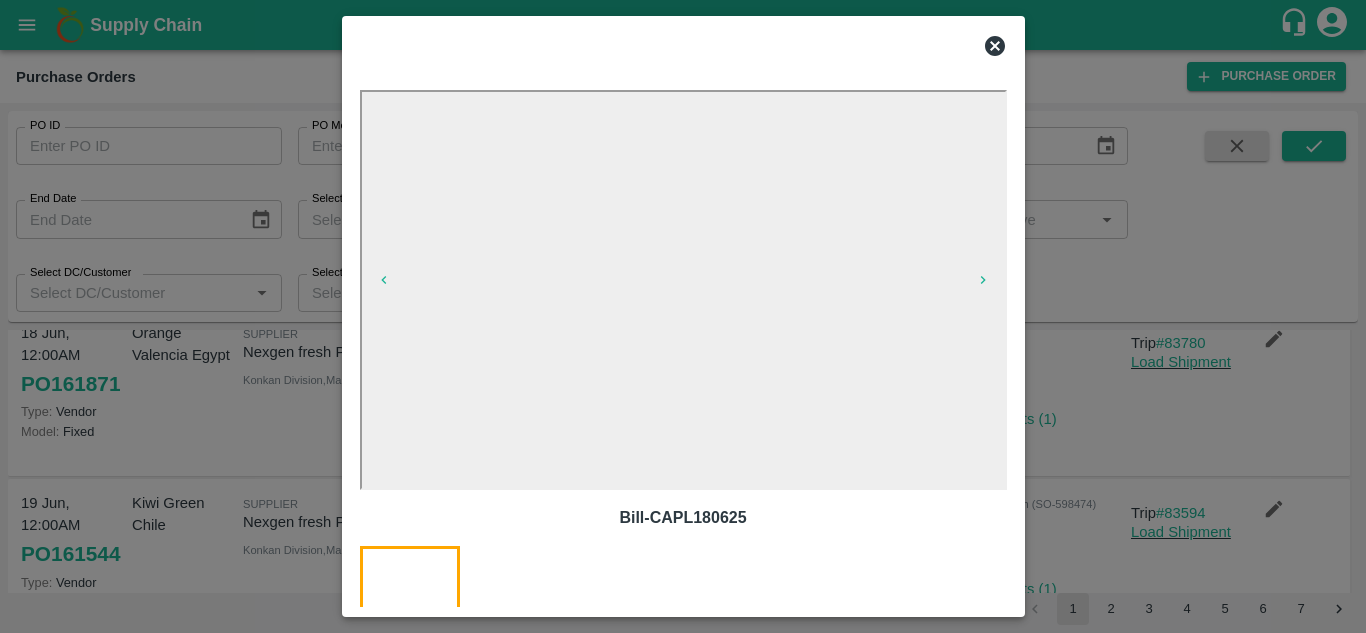 click 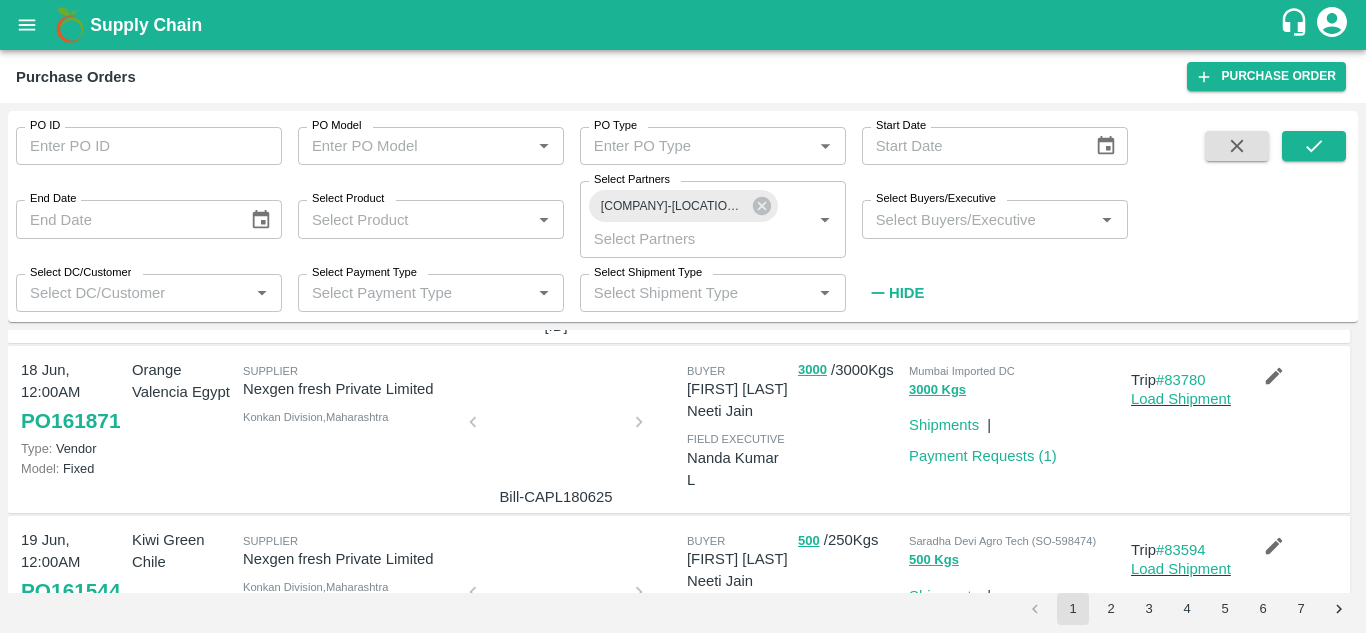 scroll, scrollTop: 176, scrollLeft: 0, axis: vertical 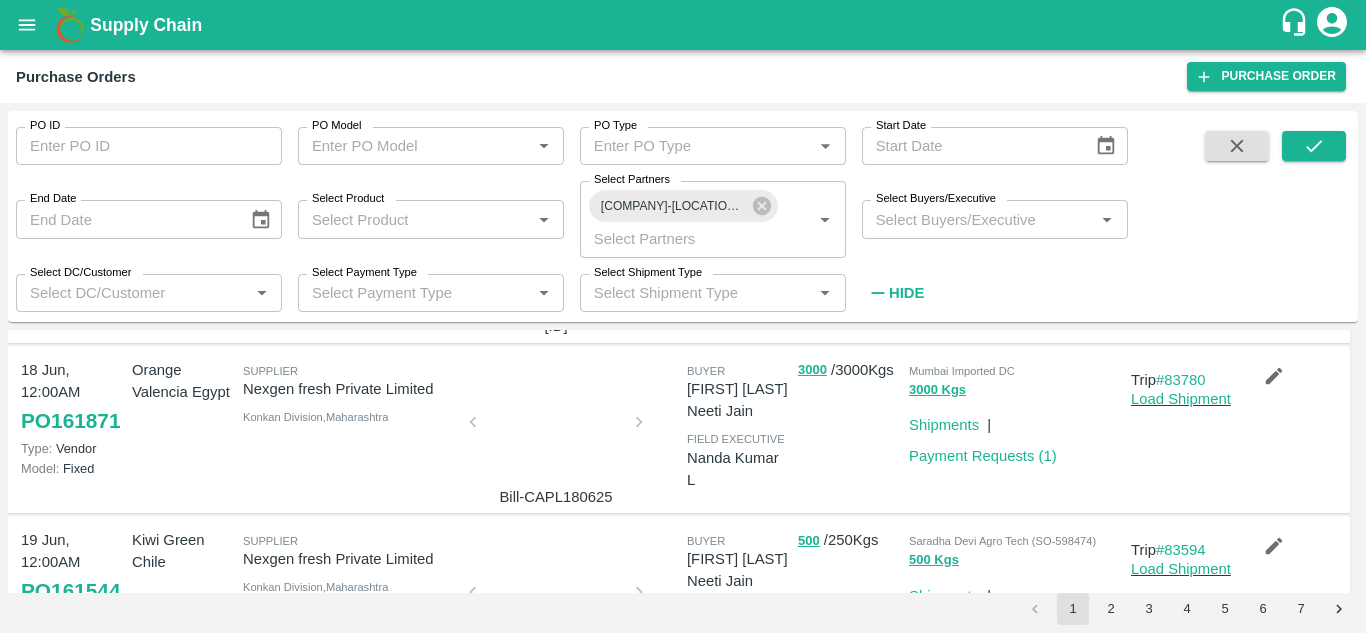 click at bounding box center (556, 428) 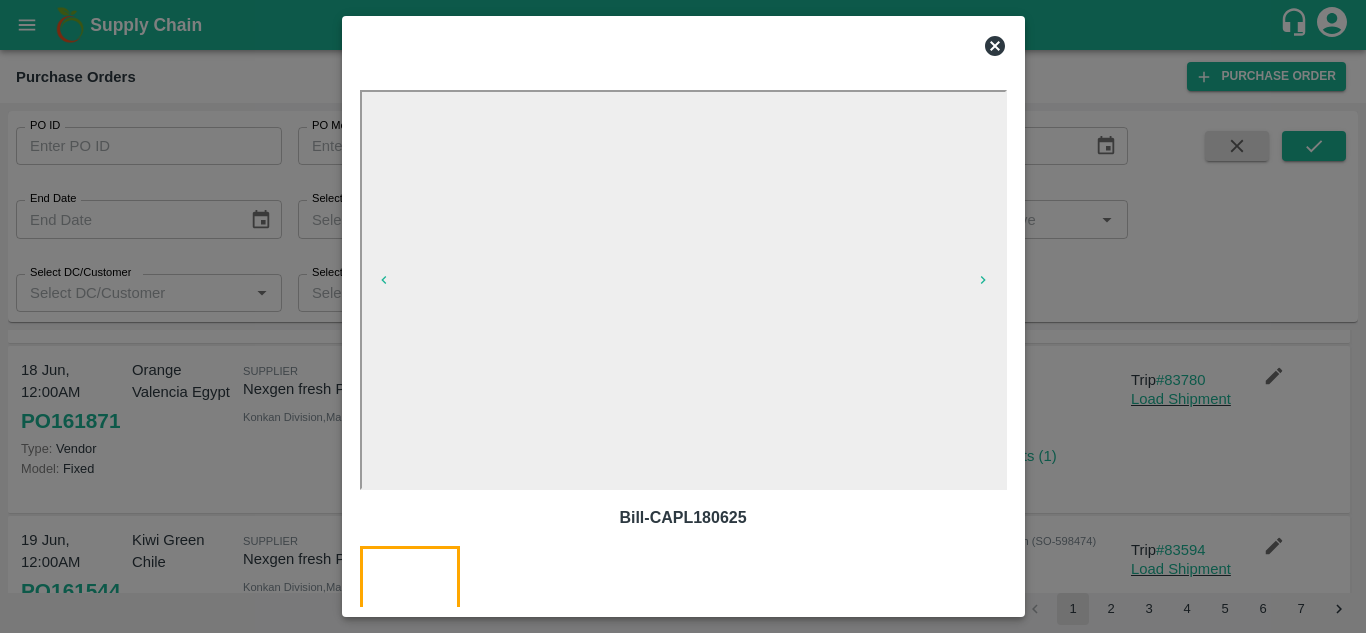 click 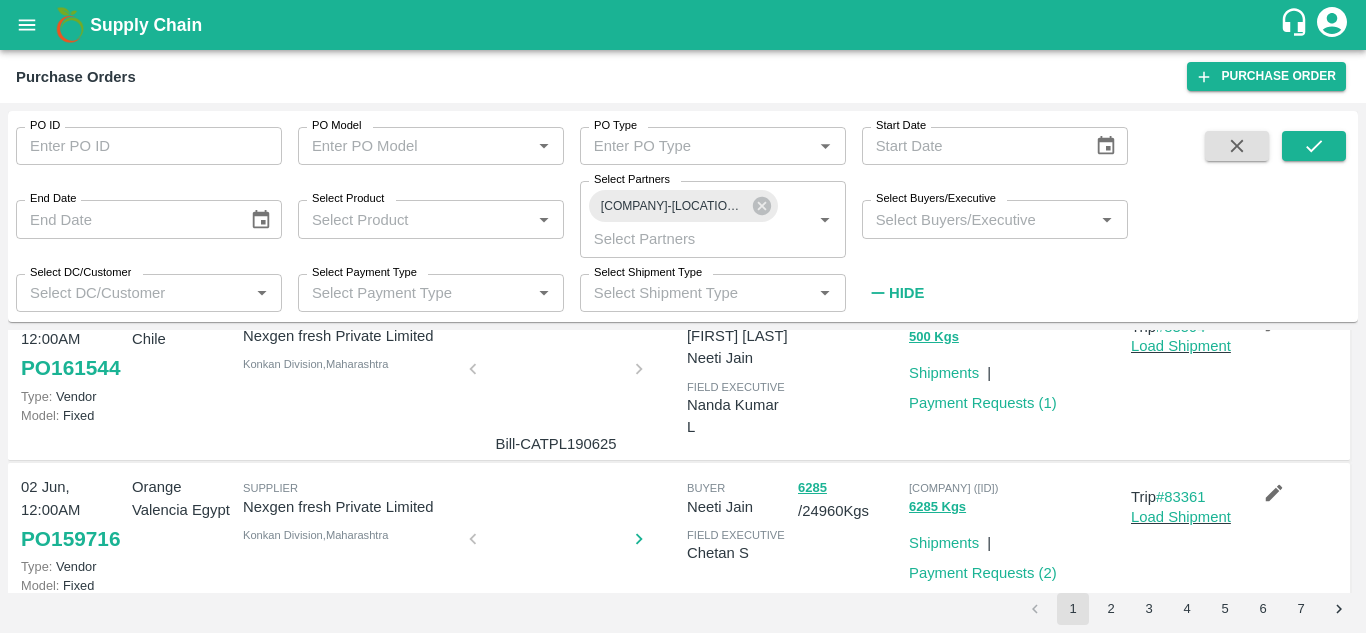 scroll, scrollTop: 398, scrollLeft: 0, axis: vertical 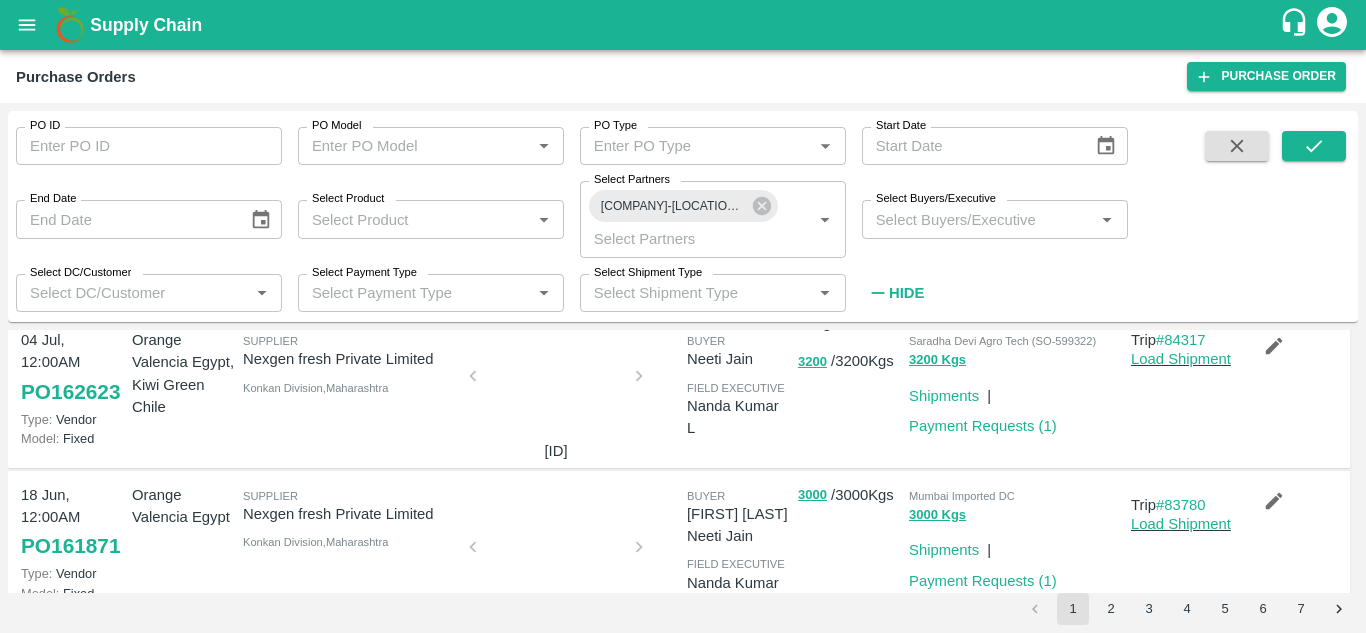 click on "Partners Supplier   Nexgen fresh Private Limited Konkan Division , Maharashtra" at bounding box center (346, 373) 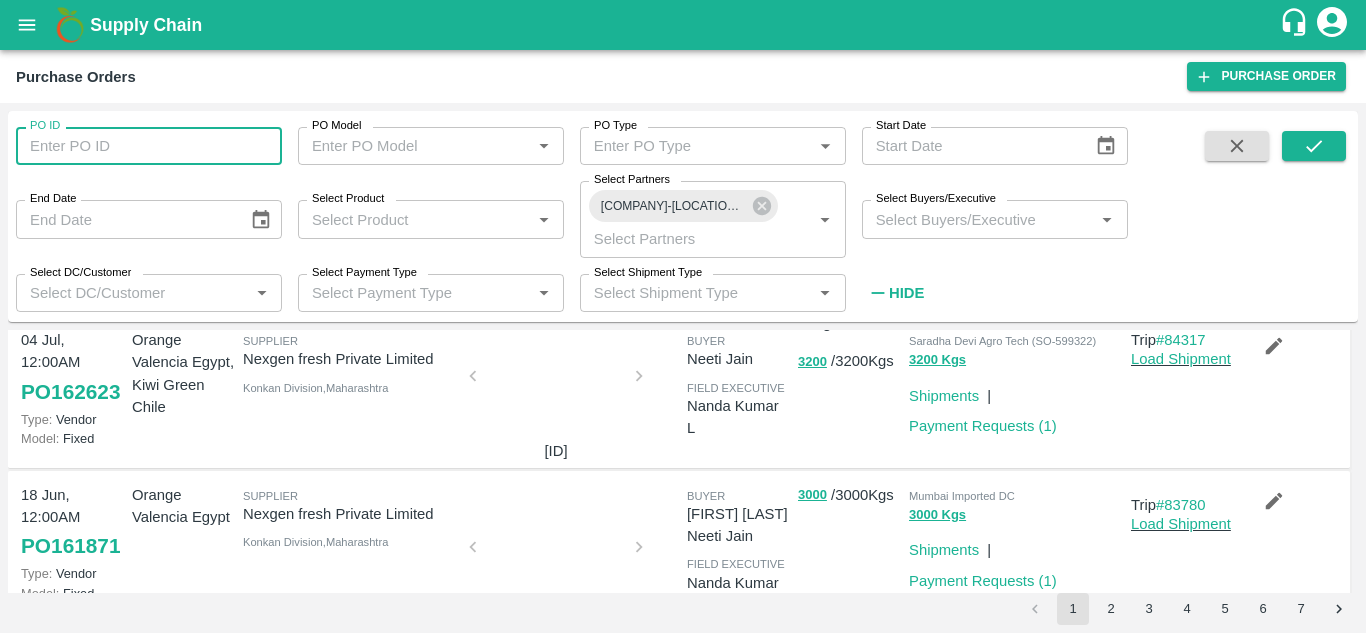 click on "PO ID" at bounding box center (149, 146) 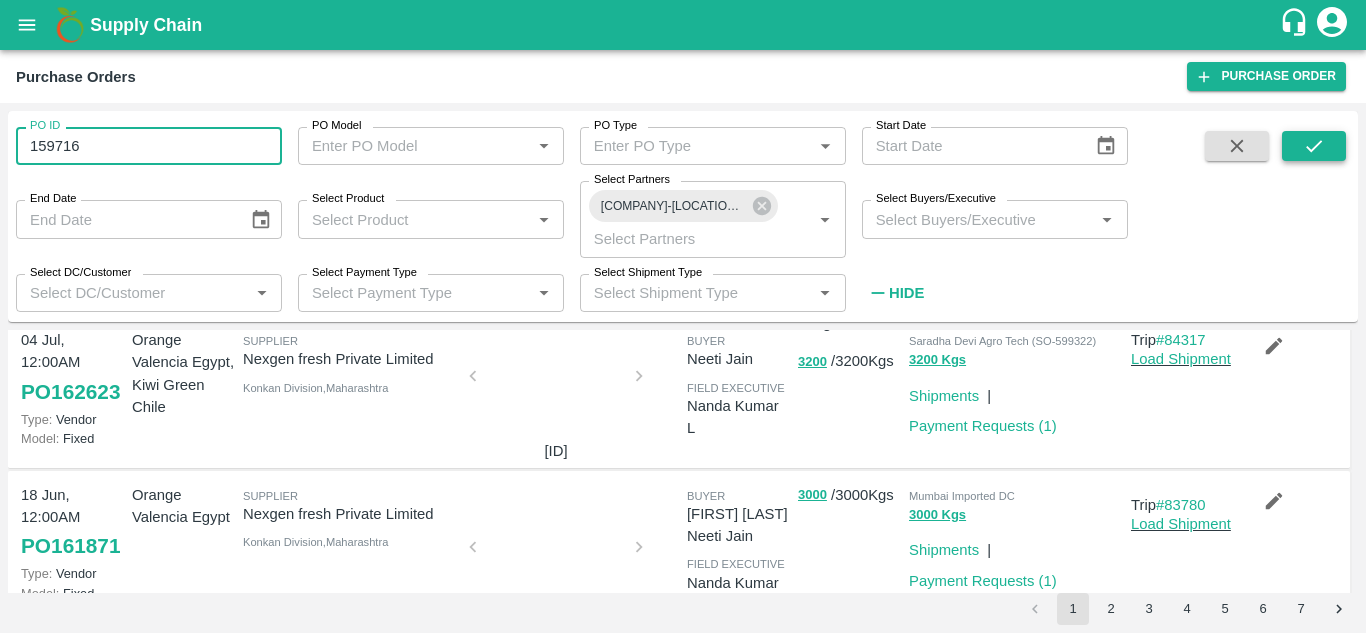 type on "159716" 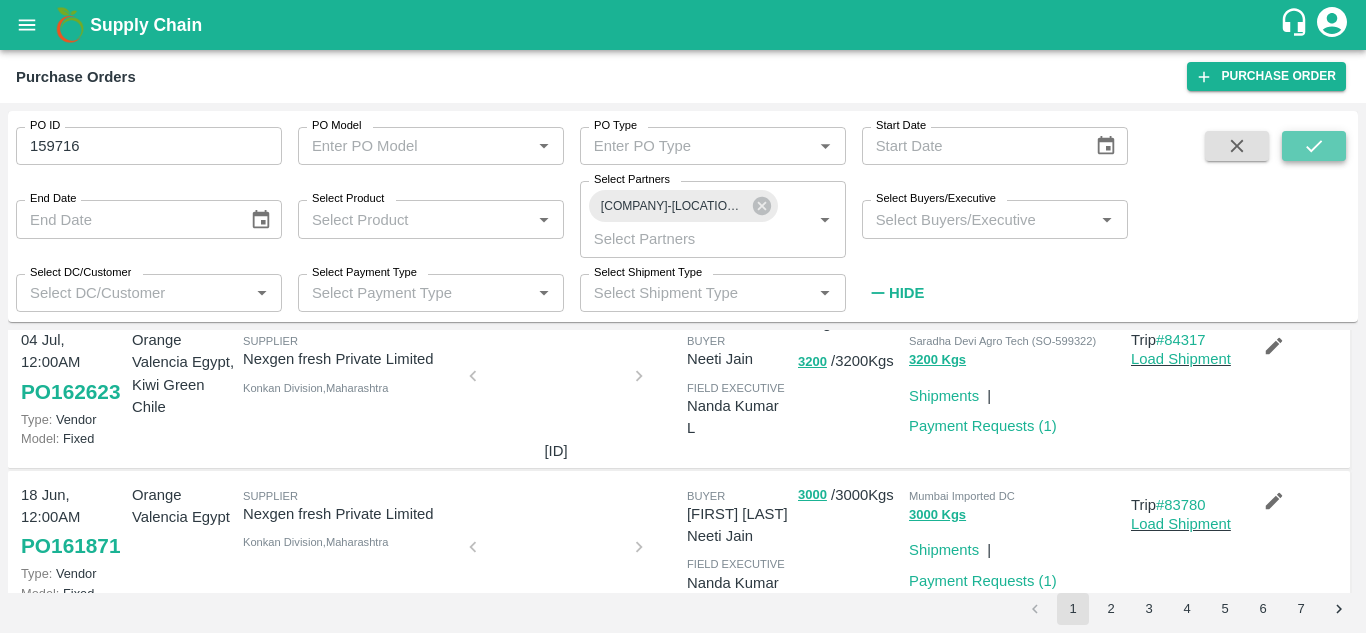 click at bounding box center (1314, 146) 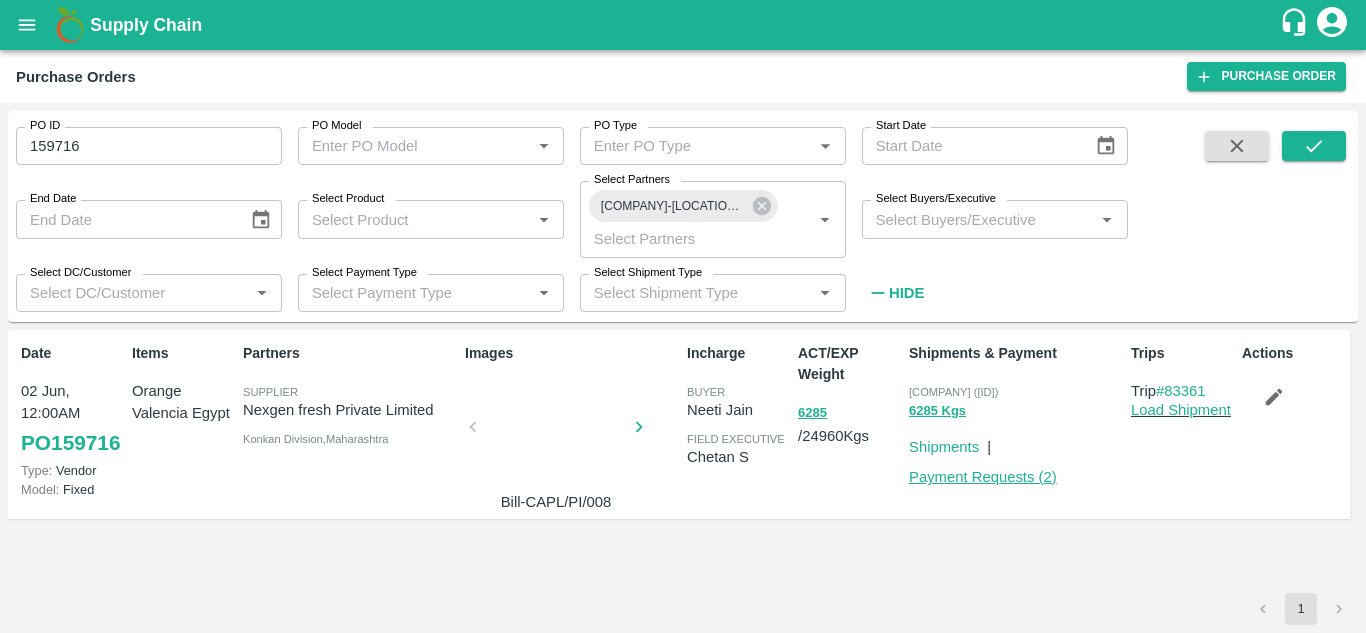 click on "Payment Requests ( 2 )" at bounding box center (983, 477) 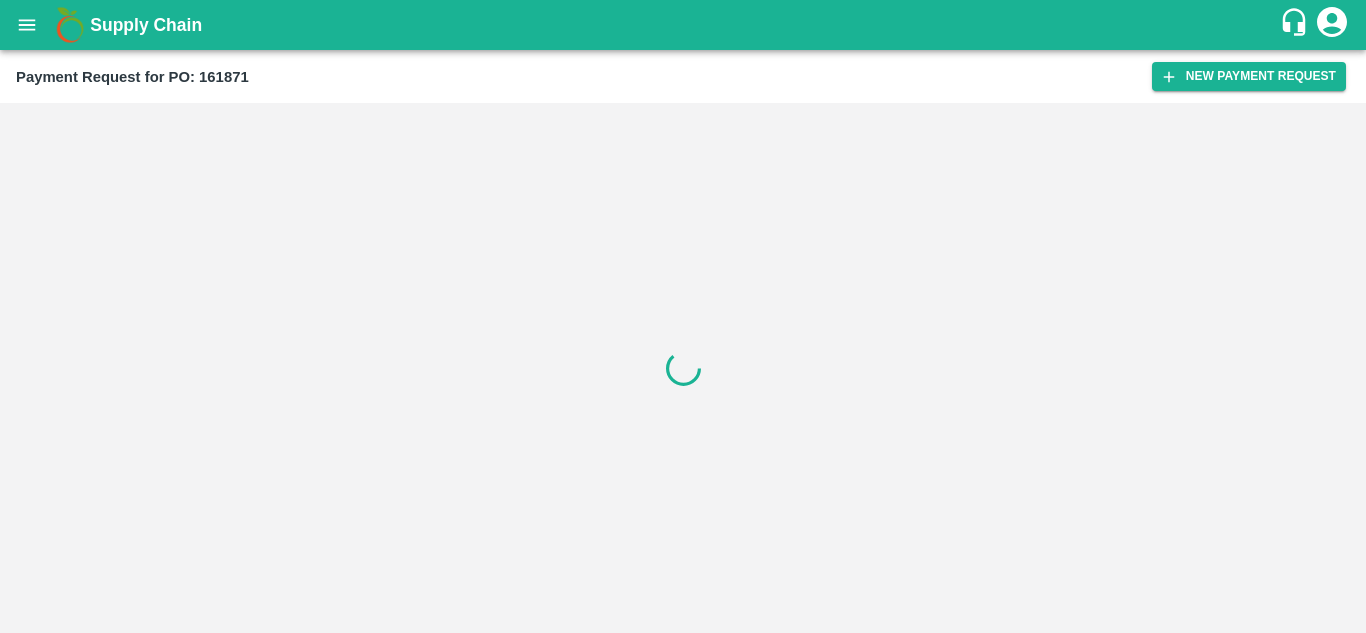 scroll, scrollTop: 0, scrollLeft: 0, axis: both 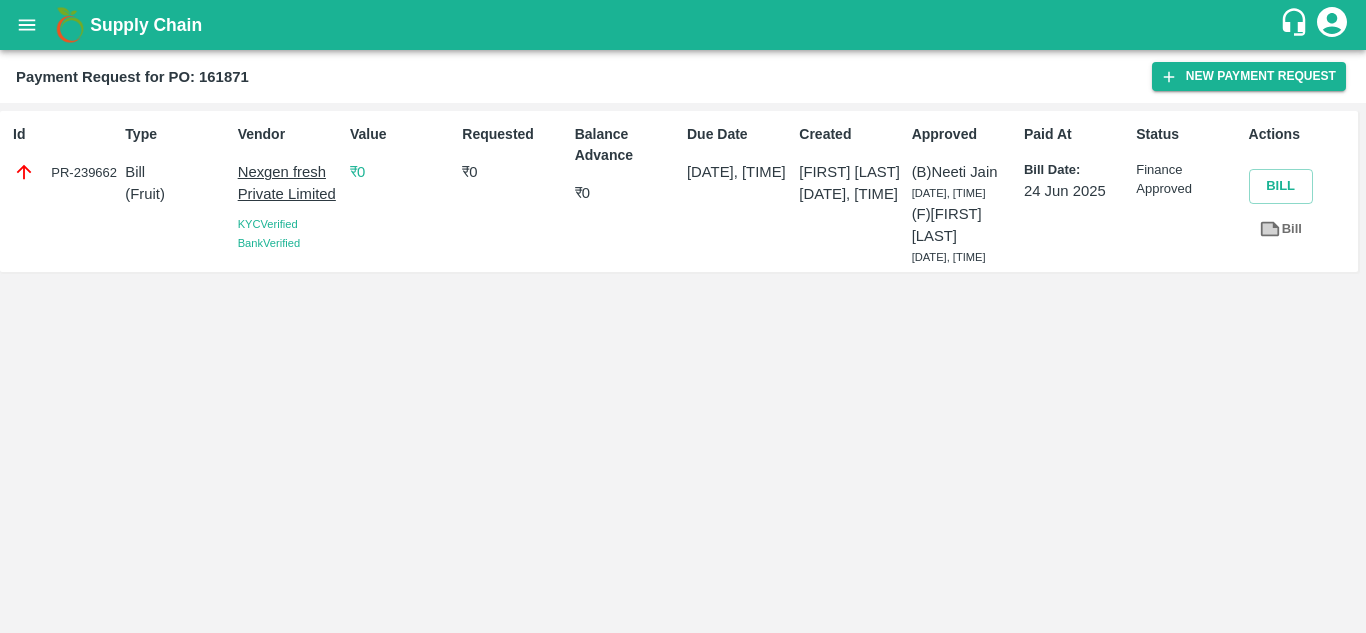 click on "Value ₹  0" at bounding box center [398, 191] 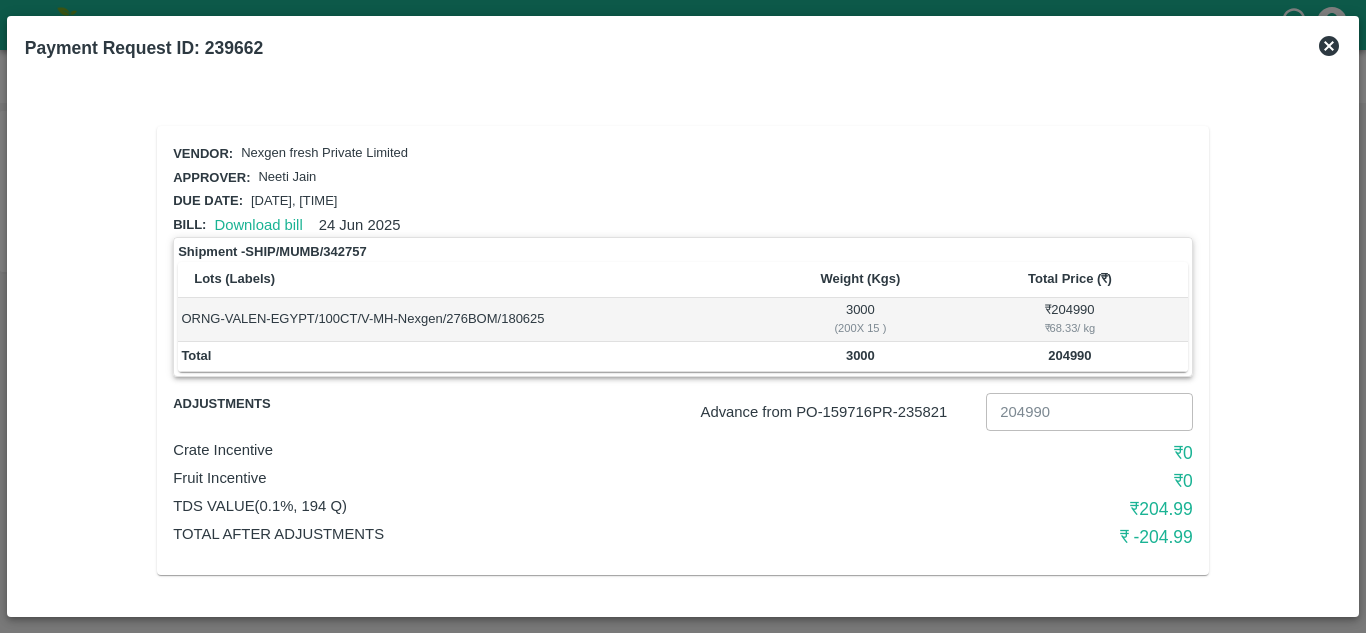 click 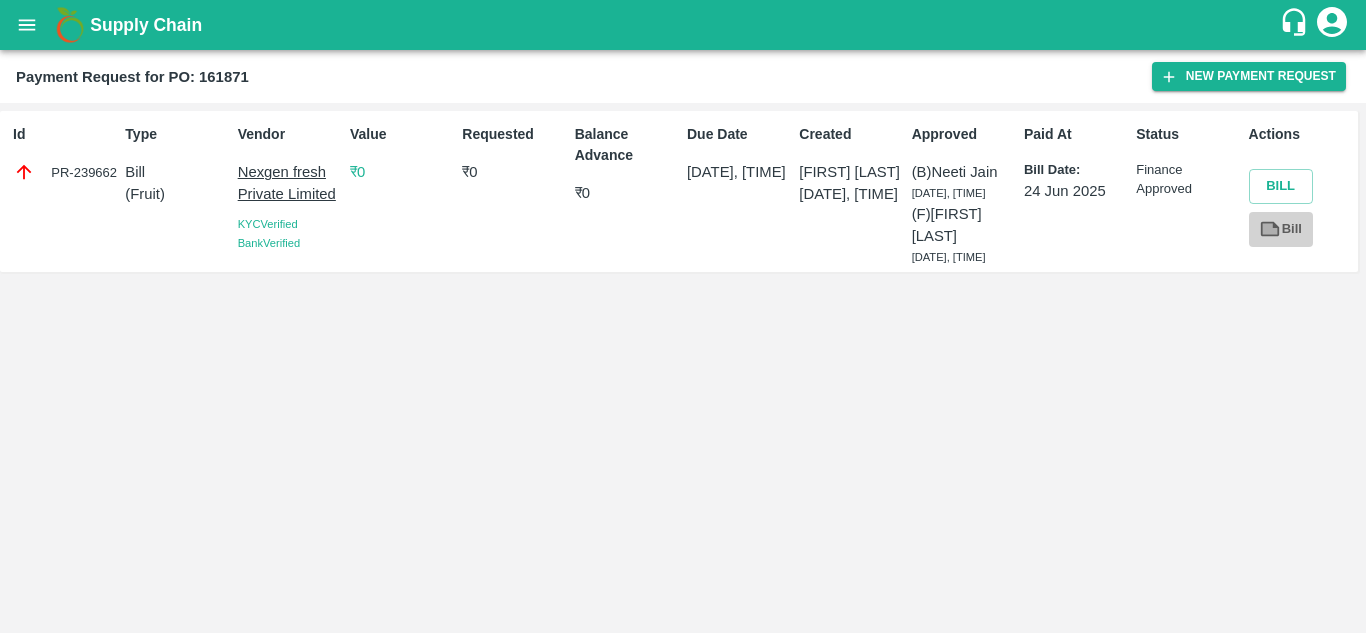 click on "Bill" at bounding box center (1281, 229) 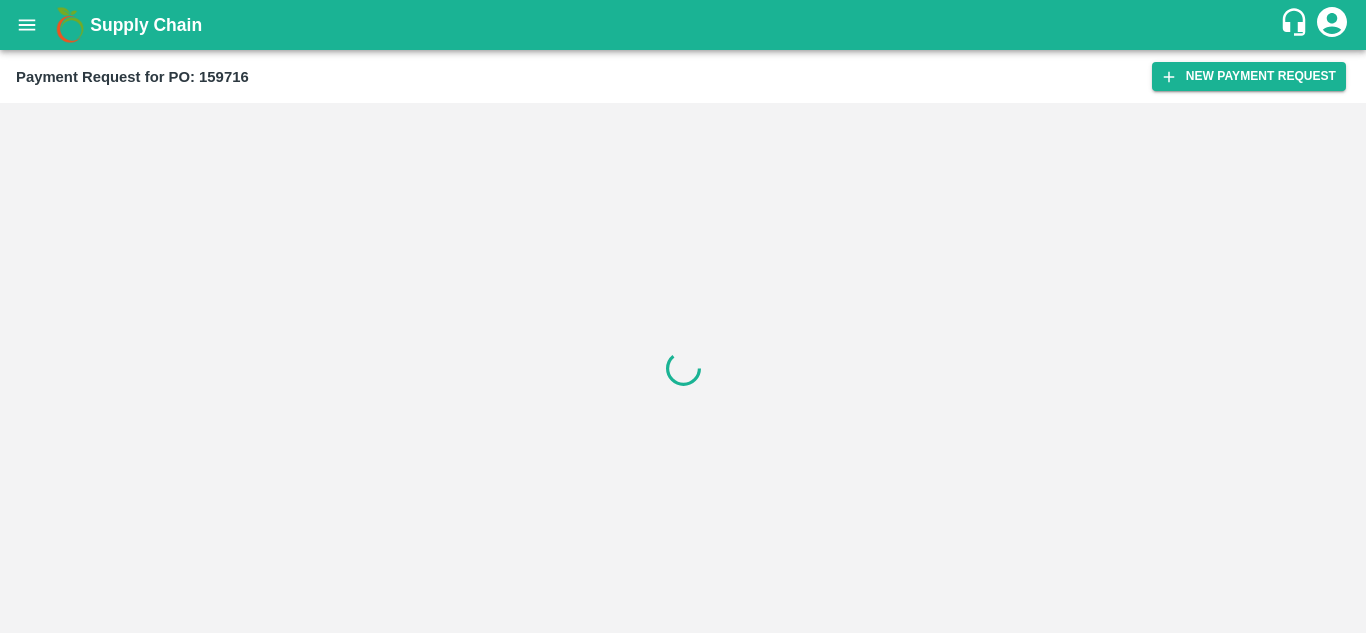 scroll, scrollTop: 0, scrollLeft: 0, axis: both 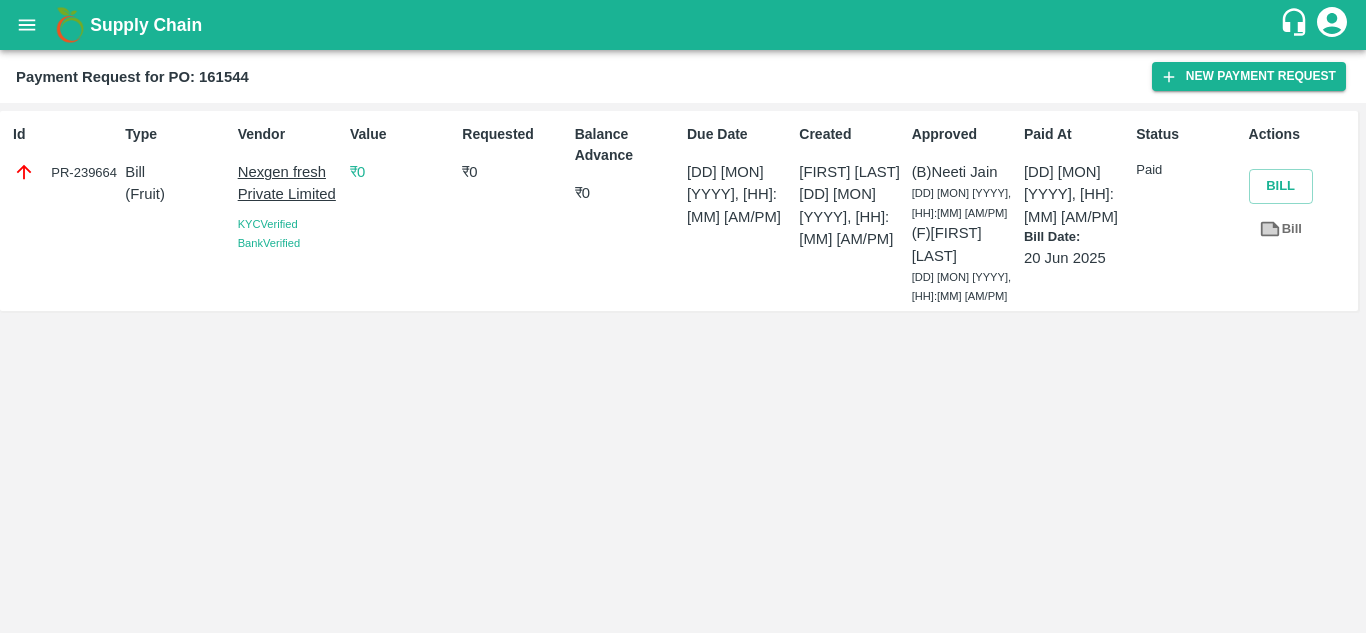 click on "₹  0" at bounding box center [402, 172] 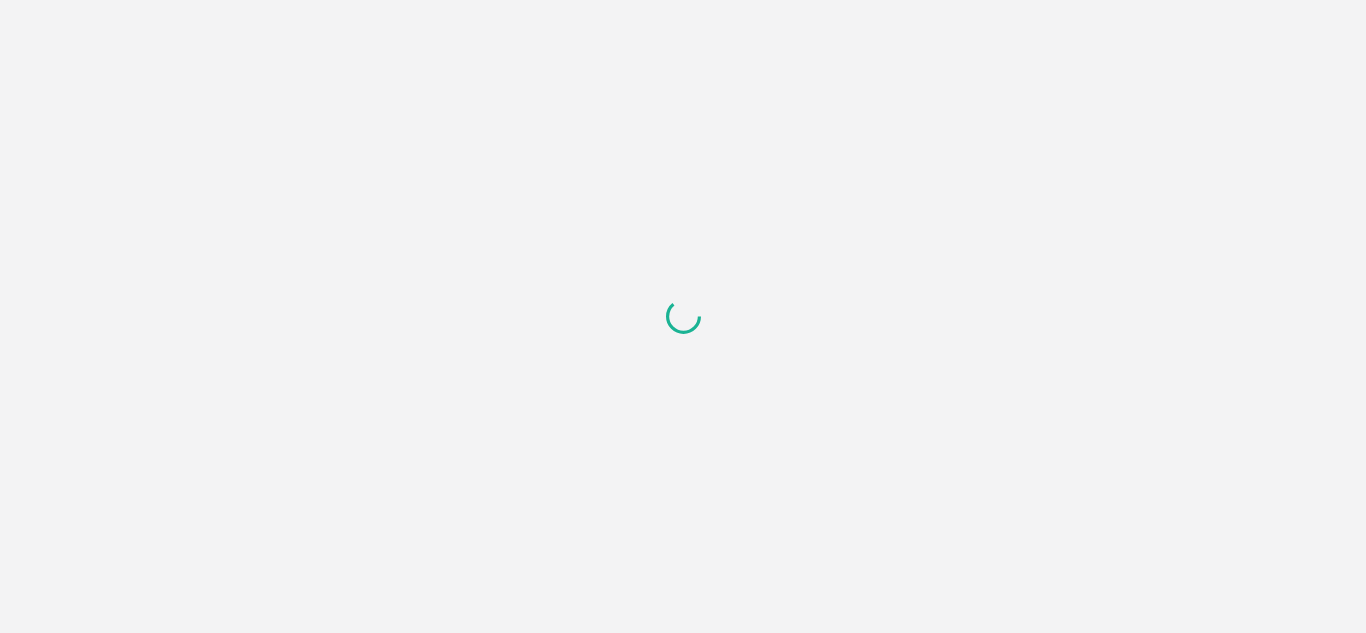 scroll, scrollTop: 0, scrollLeft: 0, axis: both 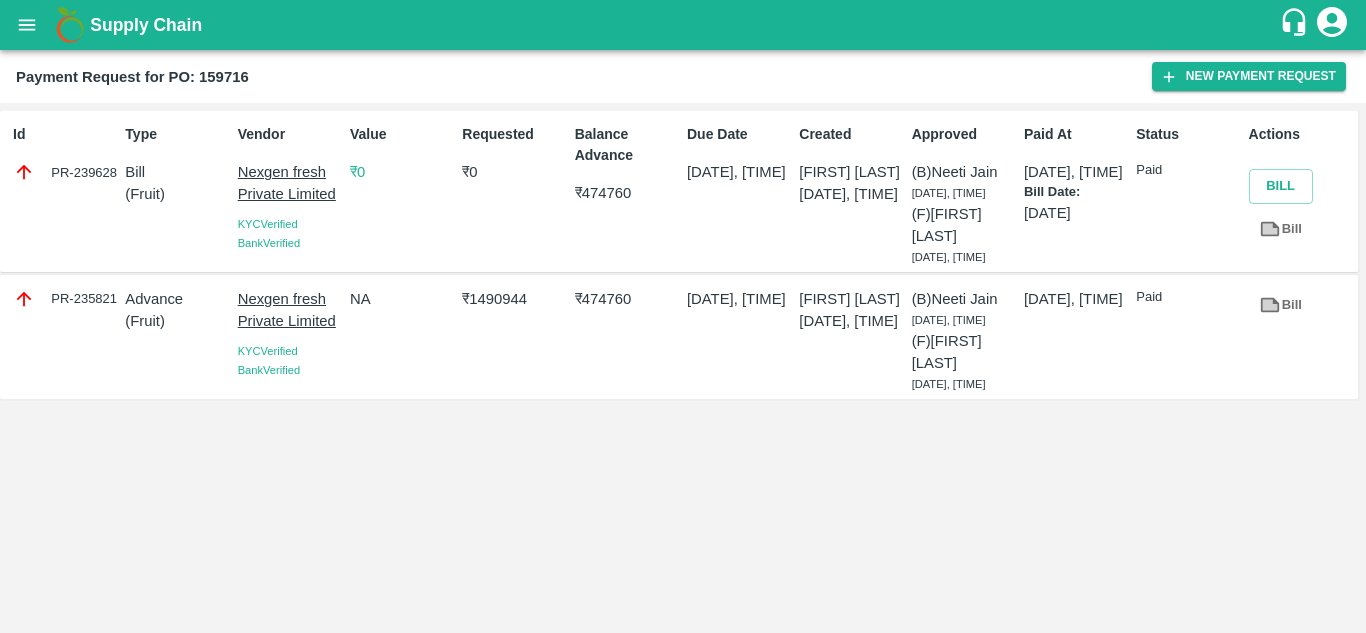 click on "₹  0" at bounding box center [402, 172] 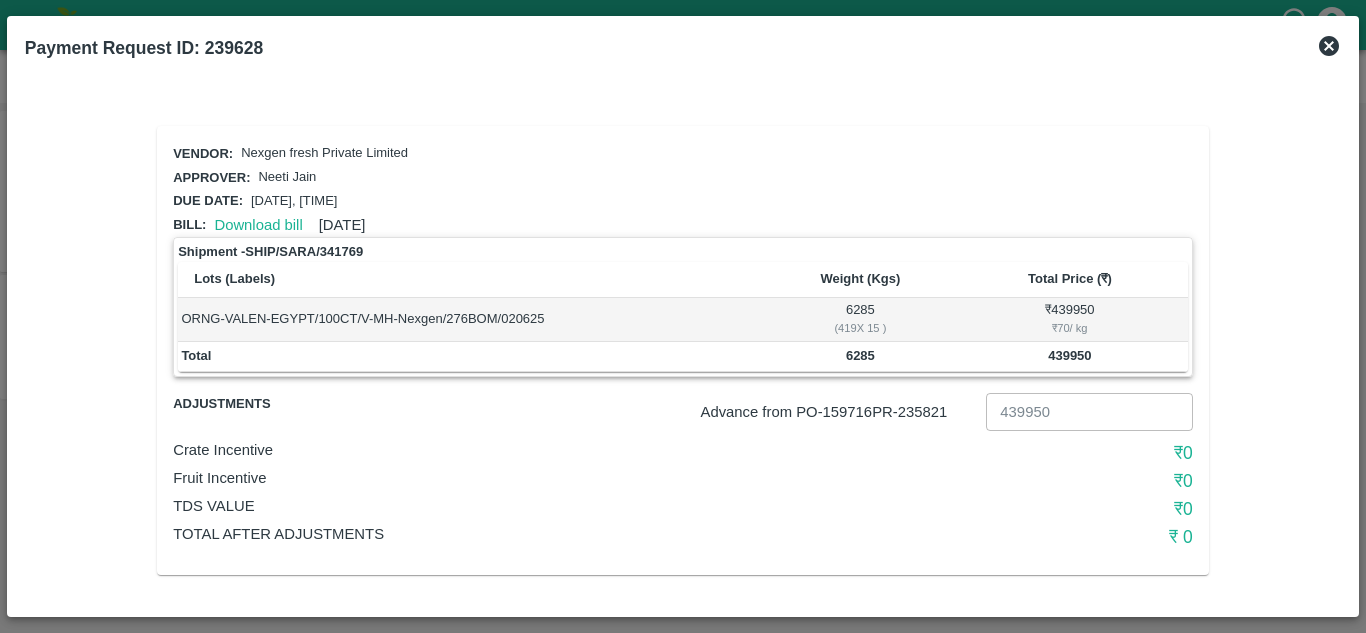 click 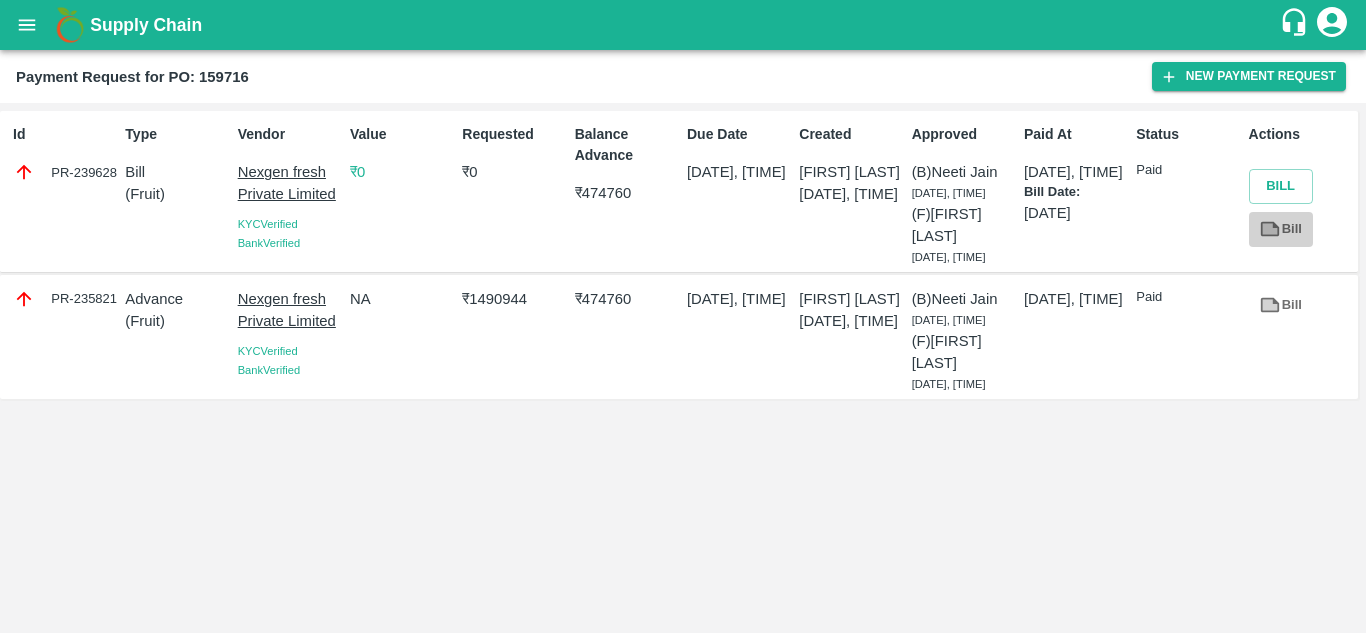 click 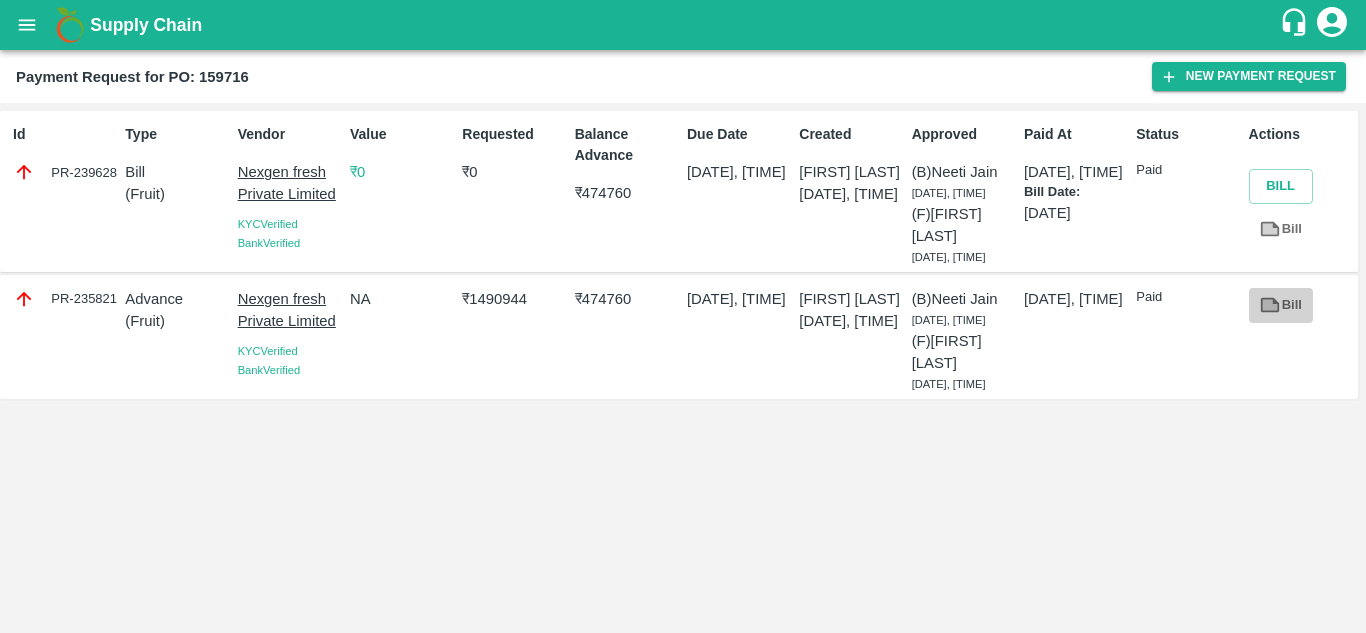 click on "Bill" at bounding box center (1281, 305) 